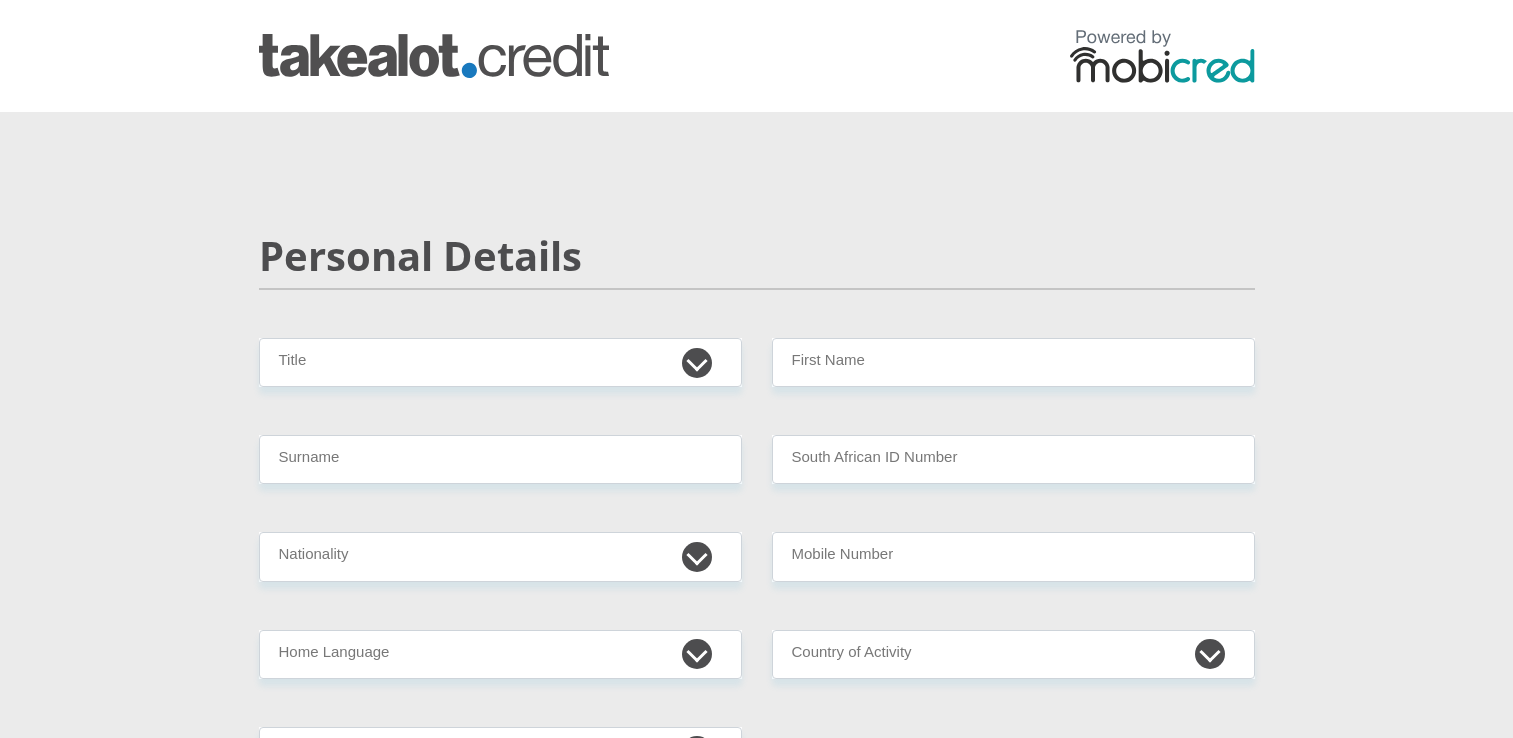 scroll, scrollTop: 0, scrollLeft: 0, axis: both 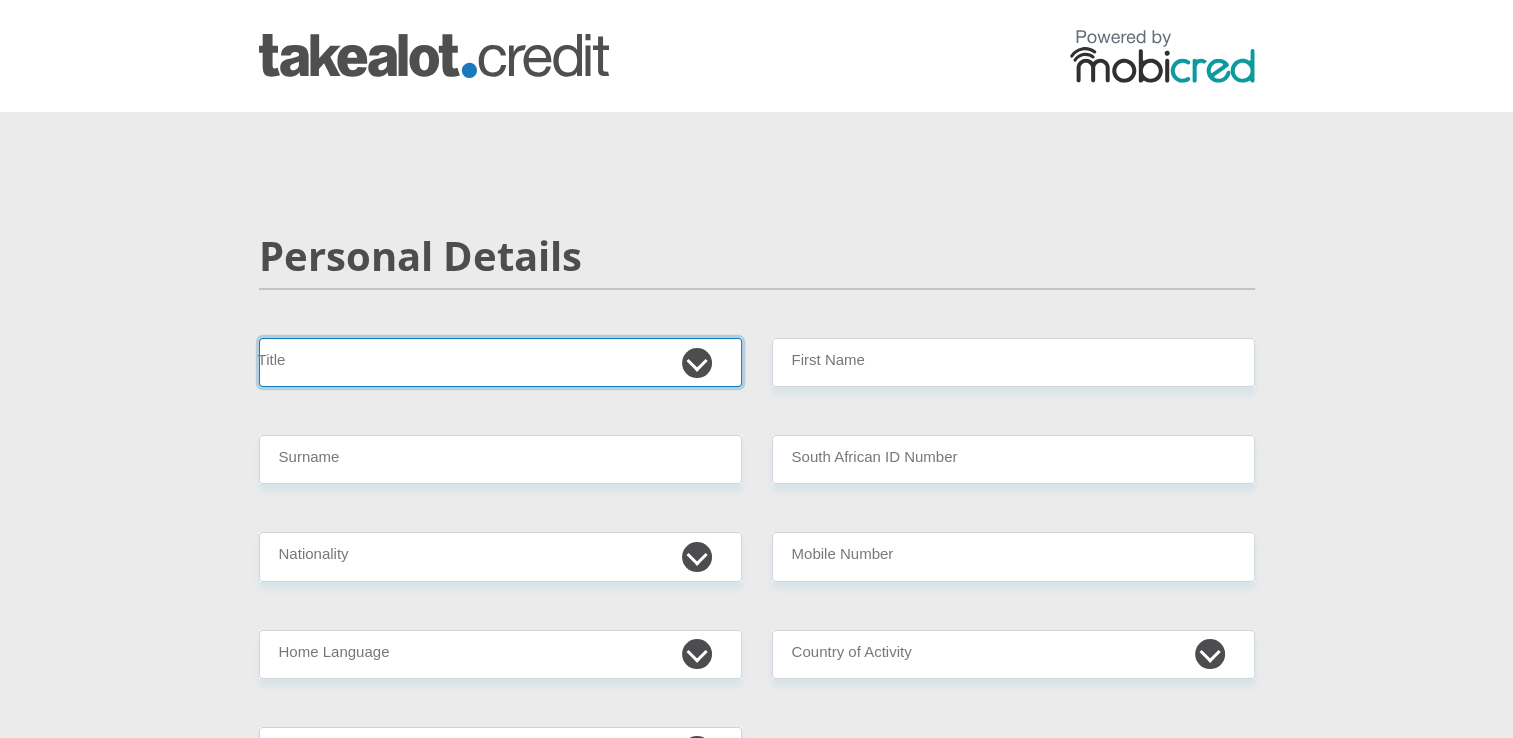 drag, startPoint x: 0, startPoint y: 0, endPoint x: 520, endPoint y: 379, distance: 643.4602 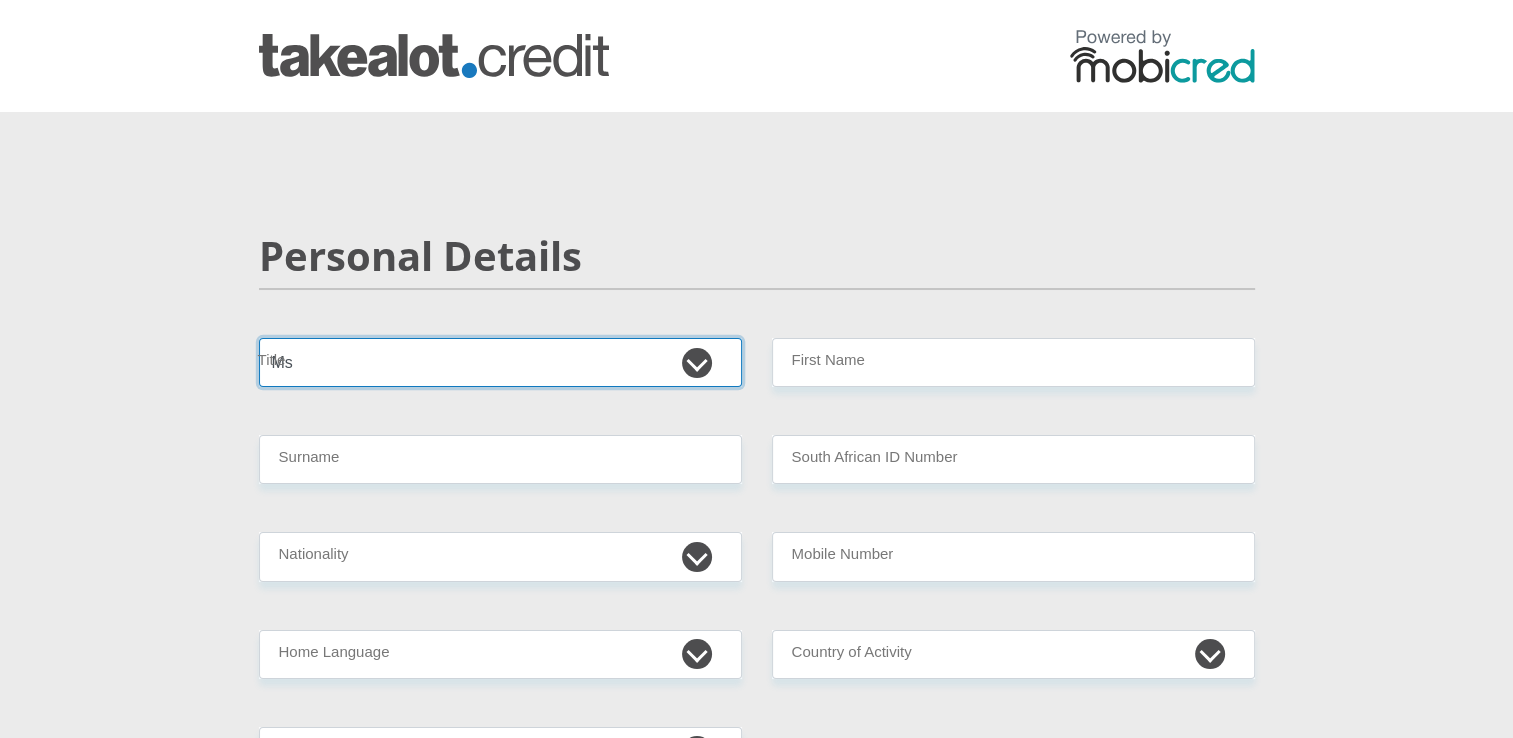 click on "Mr
Ms
Mrs
Dr
Other" at bounding box center [500, 362] 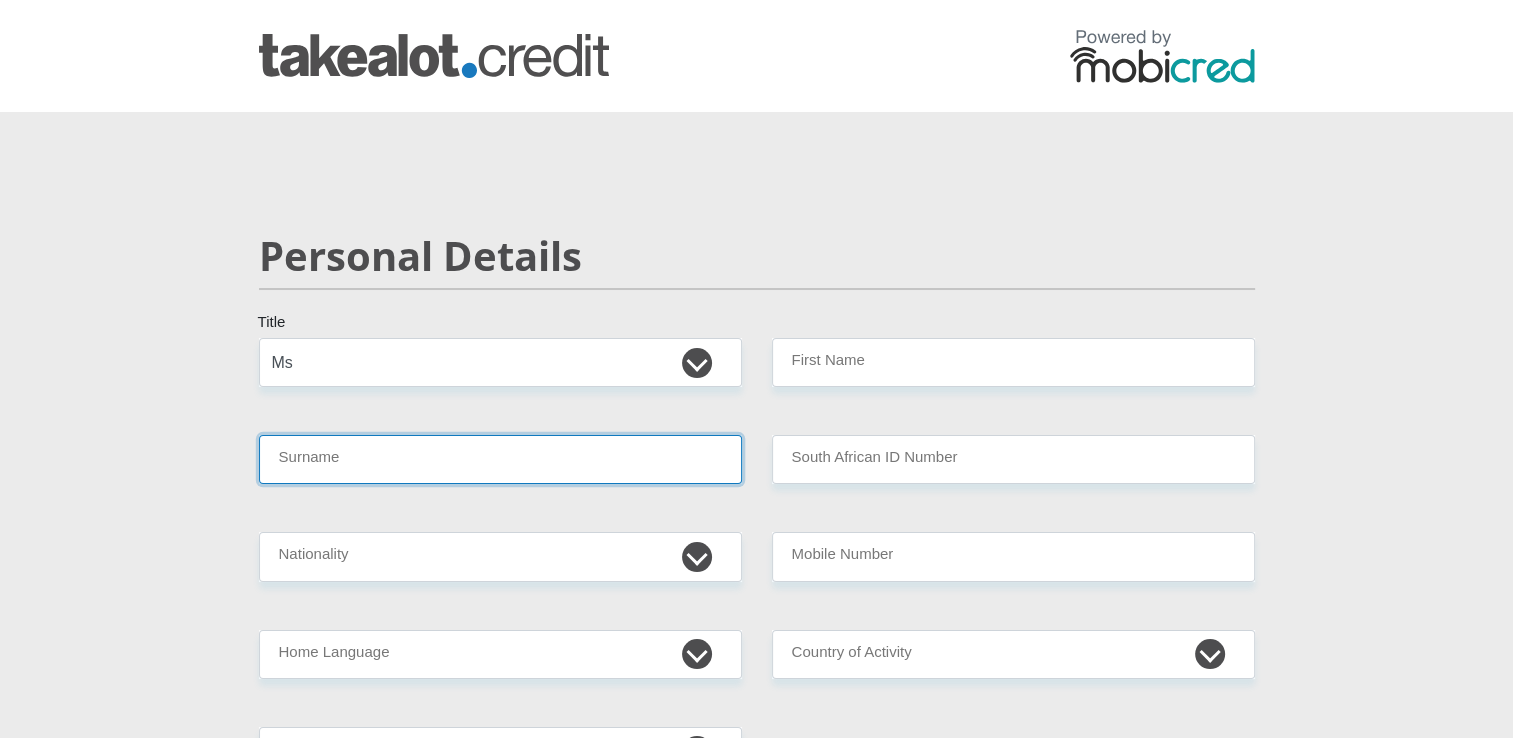 click on "Surname" at bounding box center [500, 459] 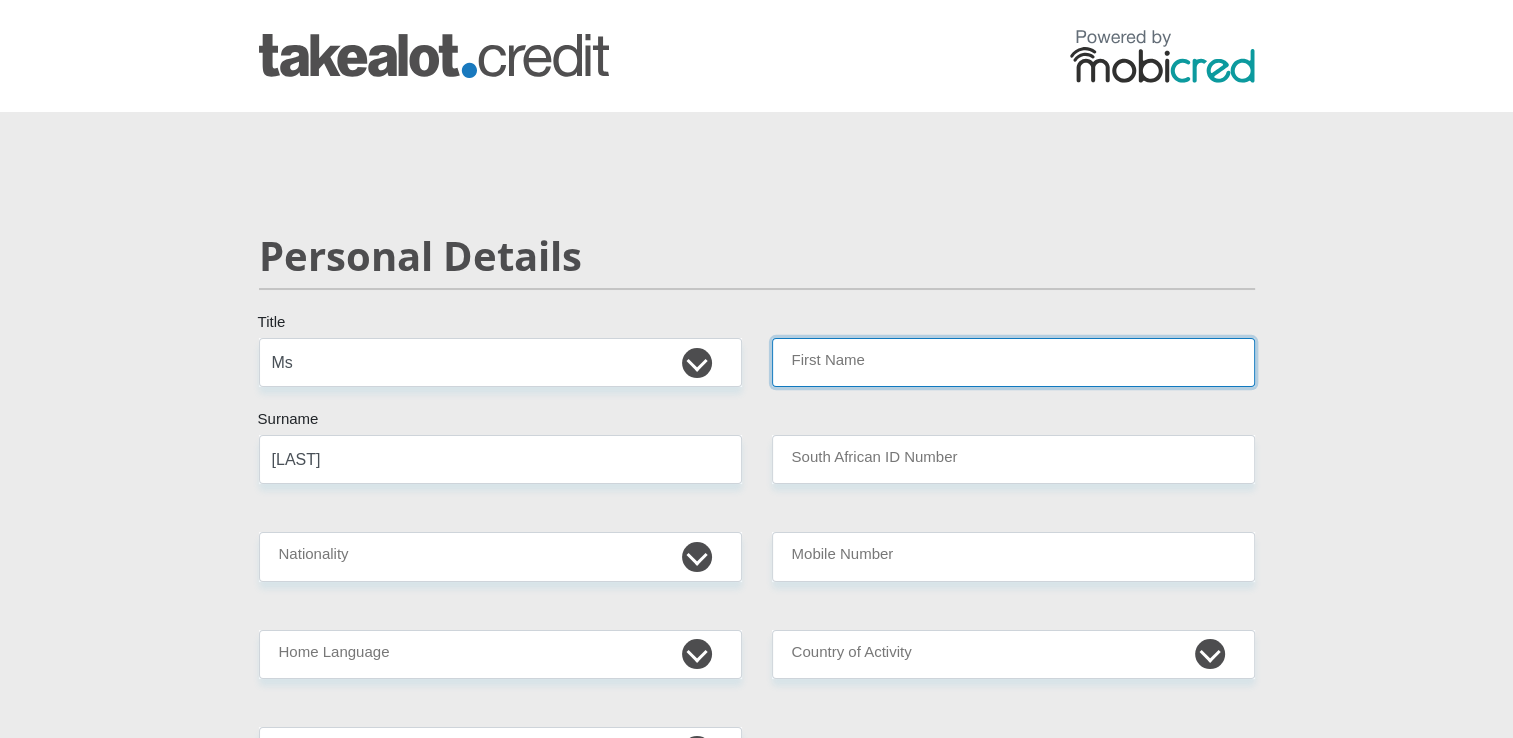 type on "[FIRST]" 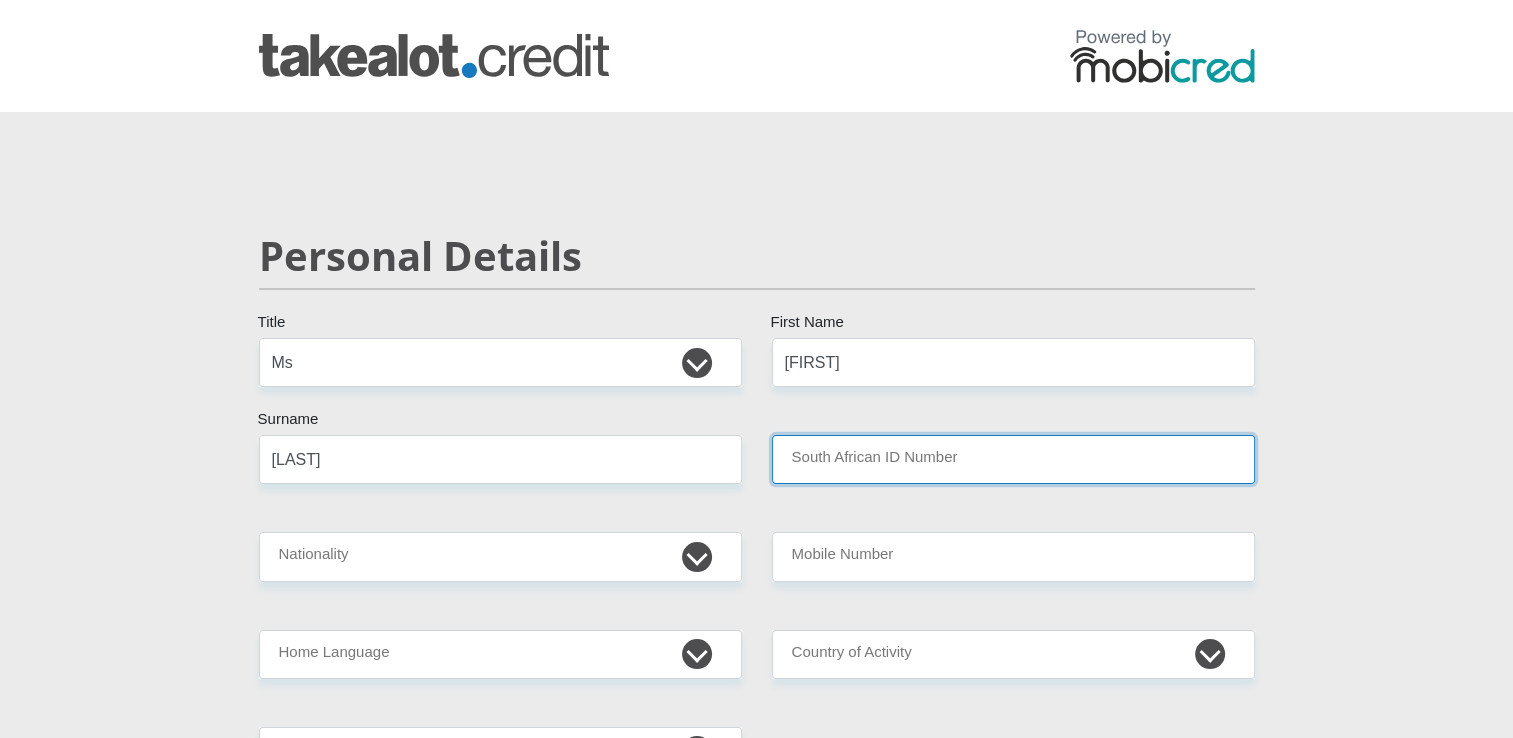 type on "[SA ID NUMBER]" 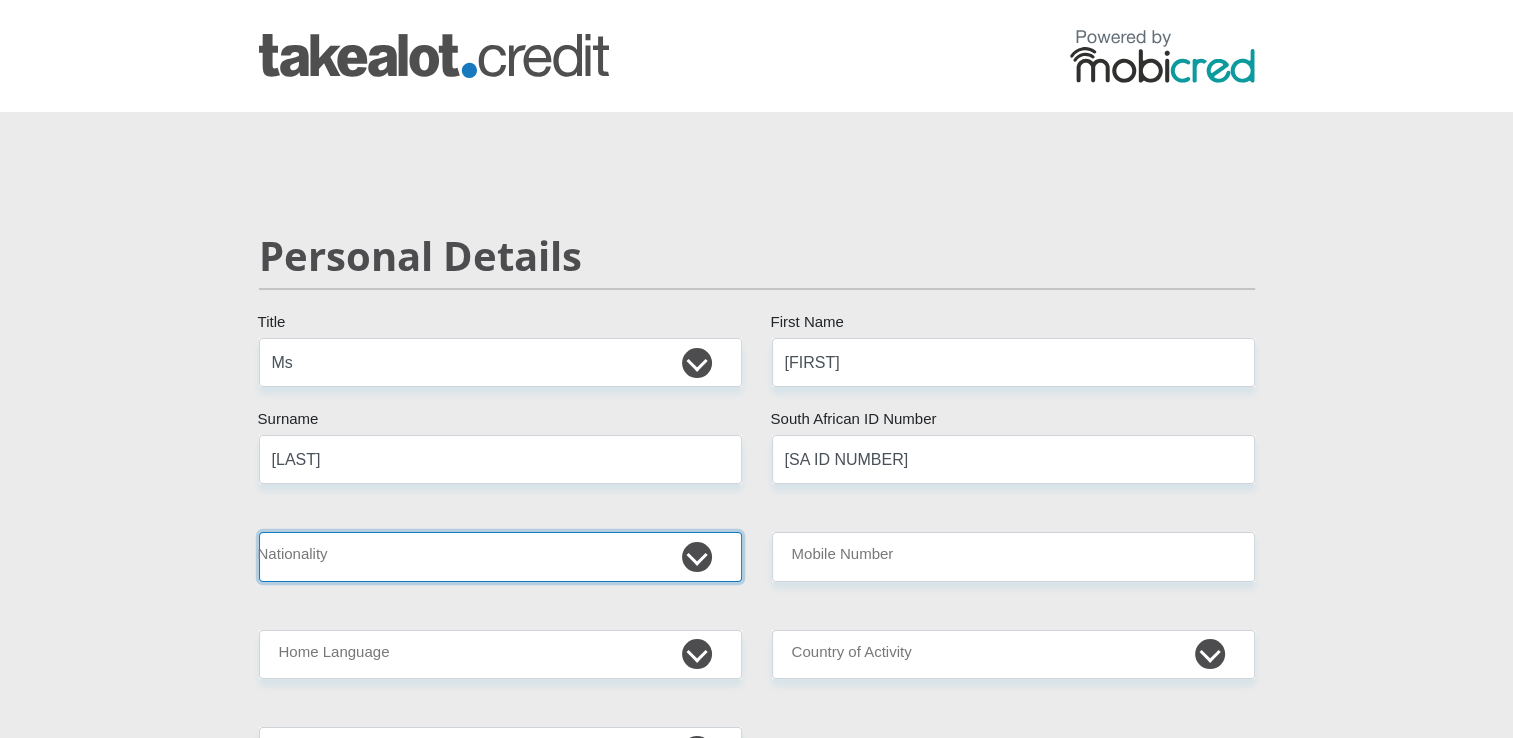 select on "ZAF" 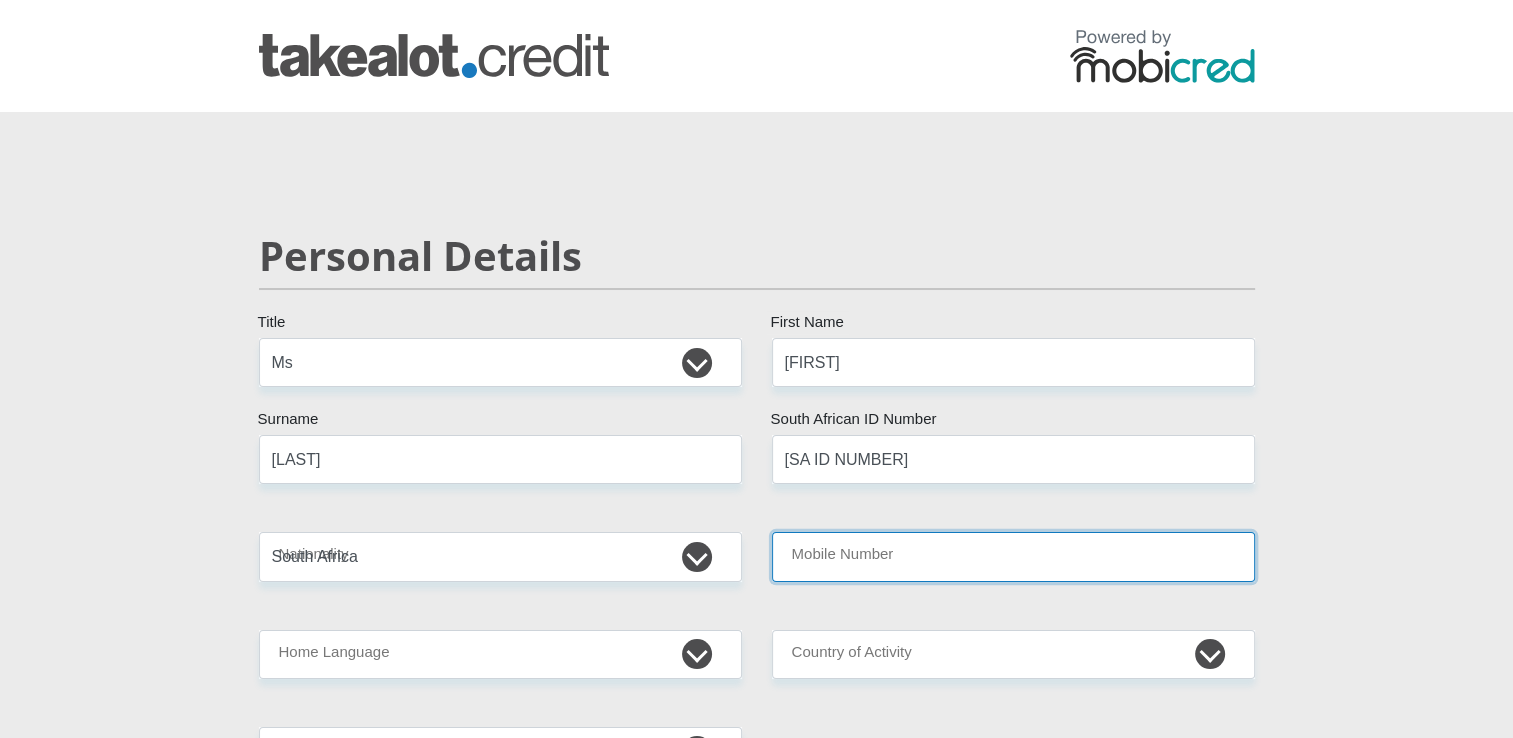 type on "[PHONE]" 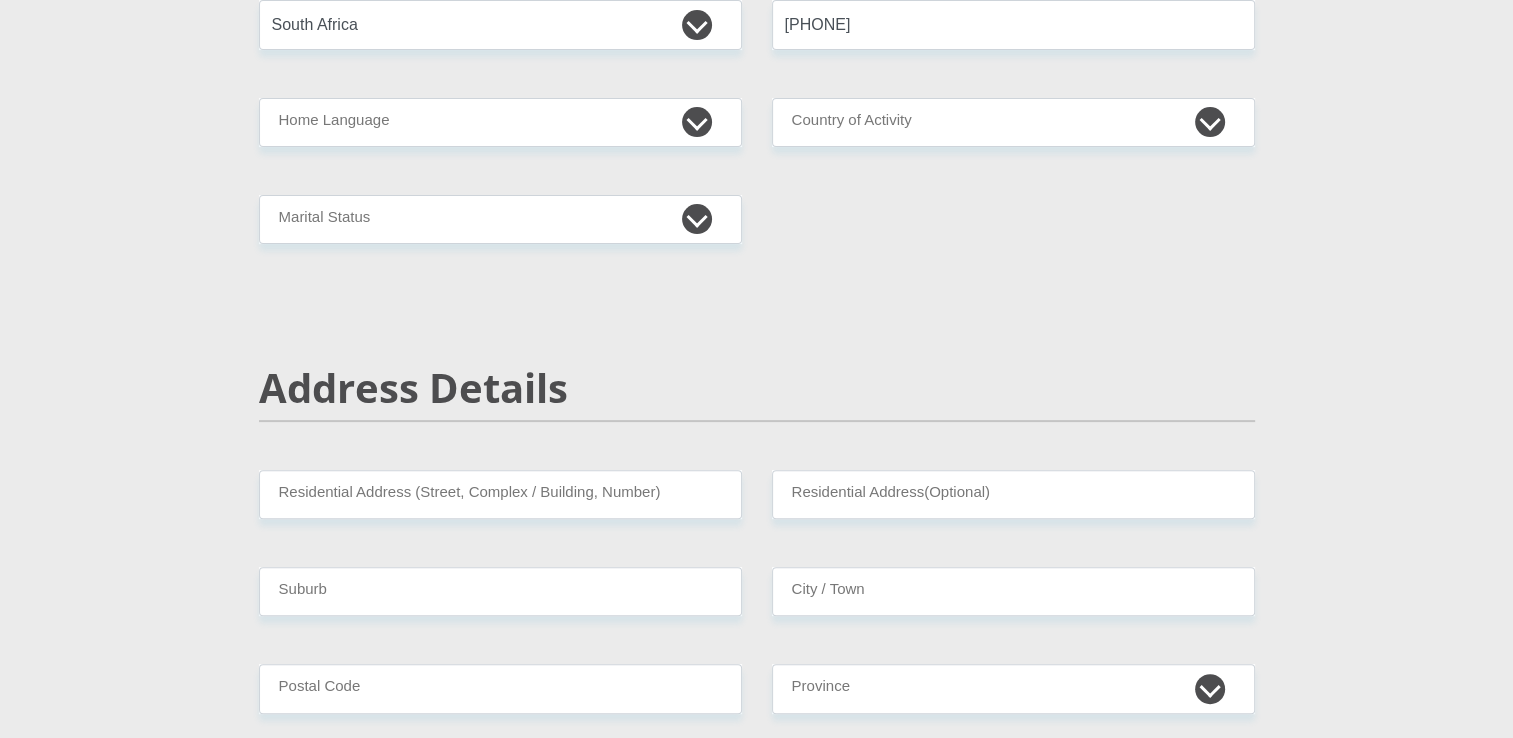 scroll, scrollTop: 540, scrollLeft: 0, axis: vertical 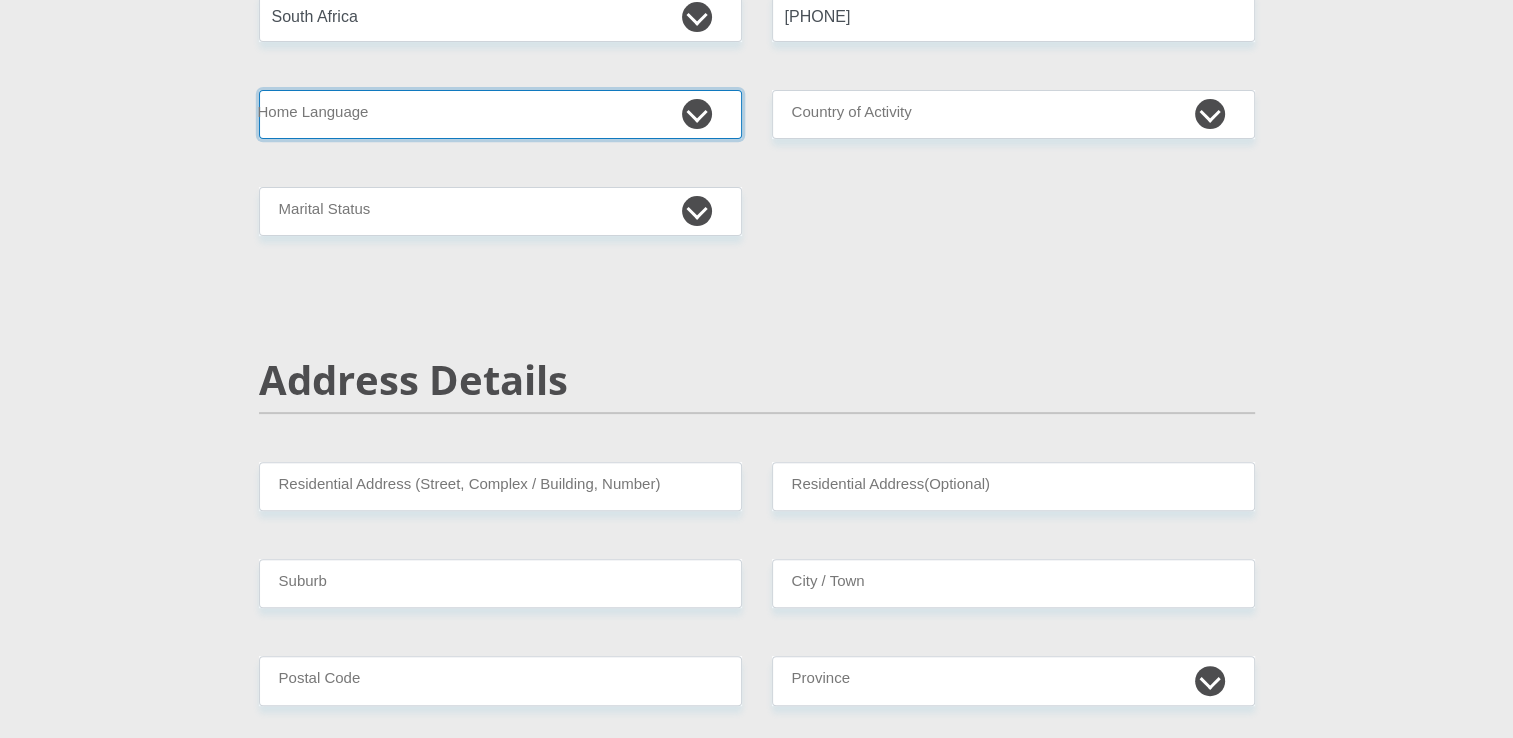 click on "Afrikaans
English
Sepedi
South Ndebele
Southern Sotho
Swati
Tsonga
Tswana
Venda
Xhosa
Zulu
Other" at bounding box center (500, 114) 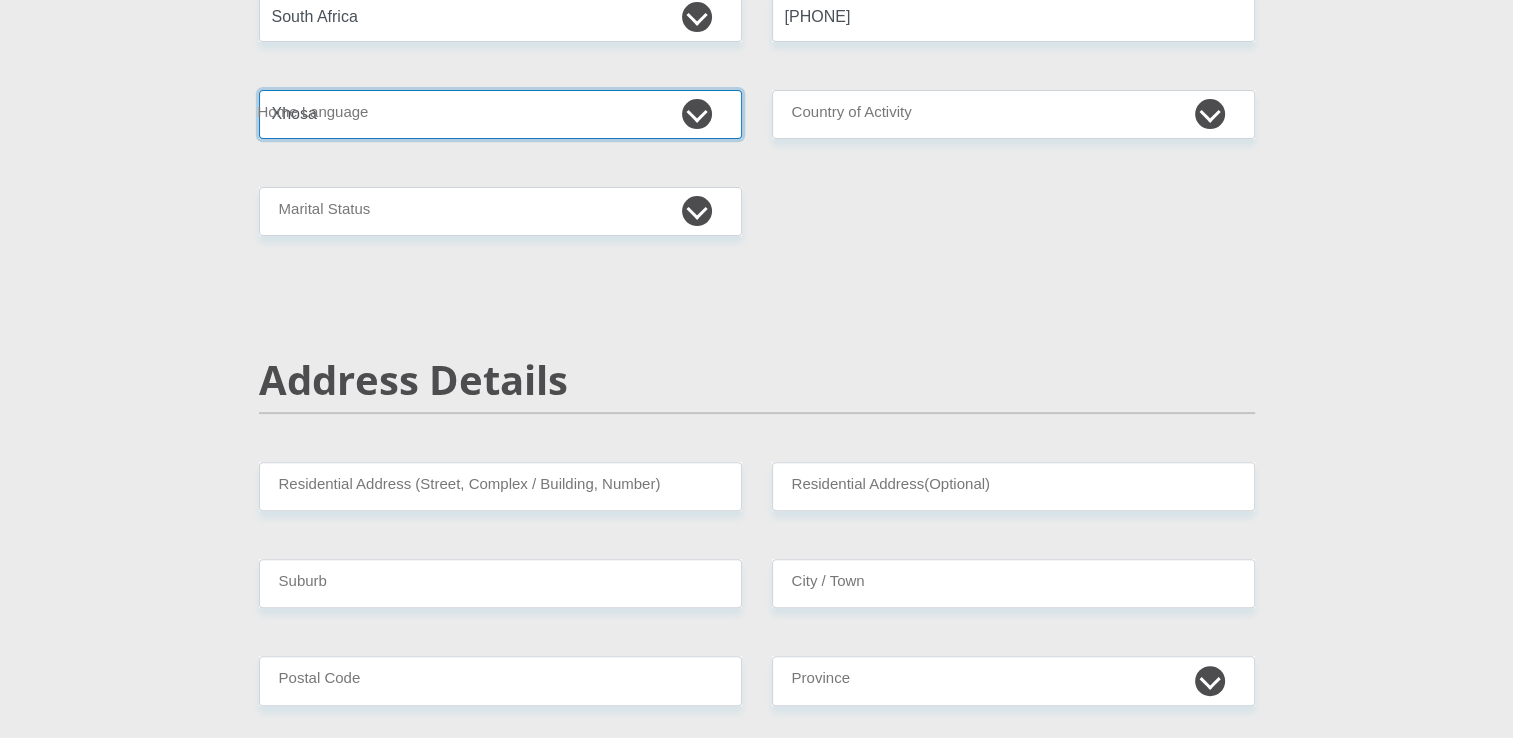 click on "Afrikaans
English
Sepedi
South Ndebele
Southern Sotho
Swati
Tsonga
Tswana
Venda
Xhosa
Zulu
Other" at bounding box center [500, 114] 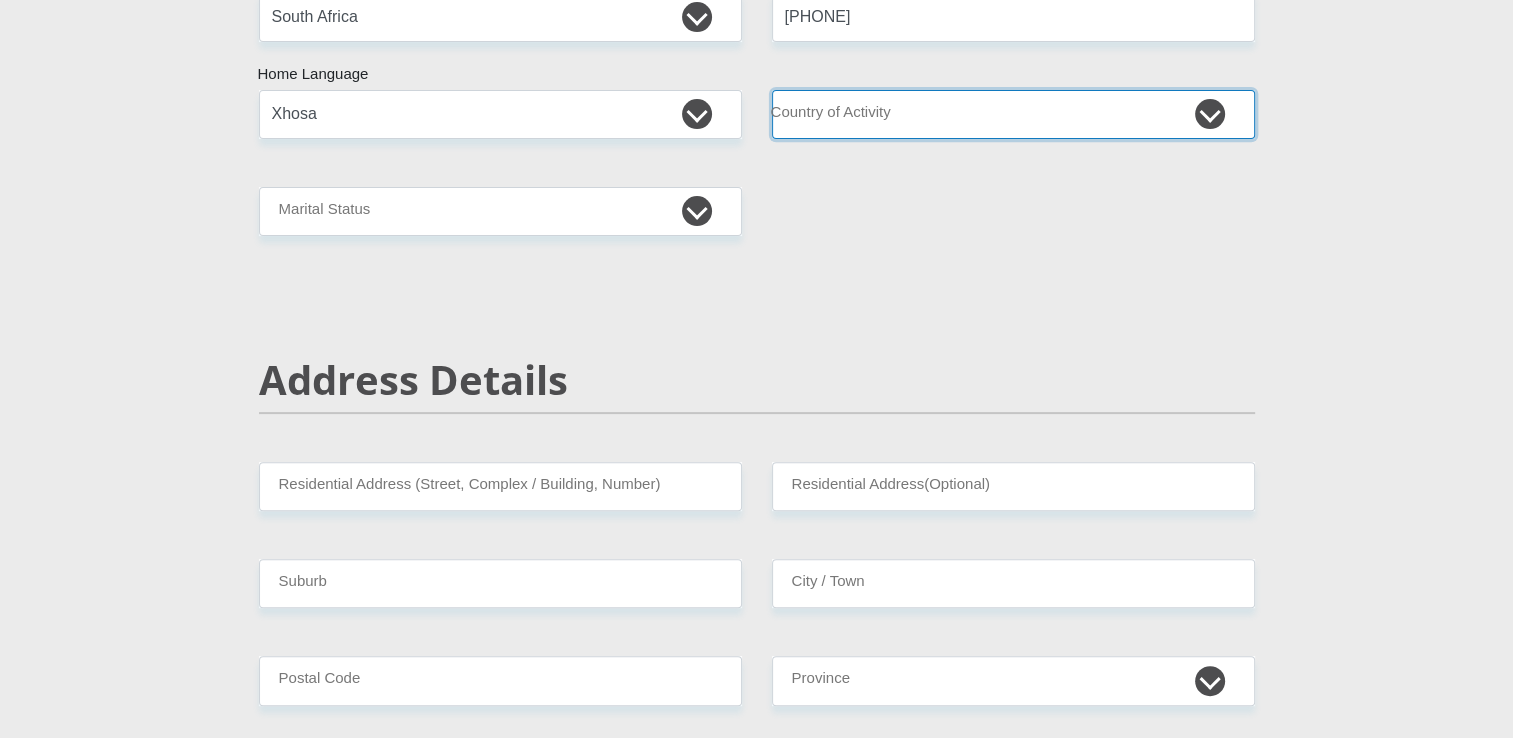 click on "South Africa
Afghanistan
Aland Islands
Albania
Algeria
America Samoa
American Virgin Islands
Andorra
Angola
Anguilla
Antarctica
Antigua and Barbuda
Argentina
Armenia
Aruba
Ascension Island
Australia
Austria
Azerbaijan
Chad" at bounding box center (1013, 114) 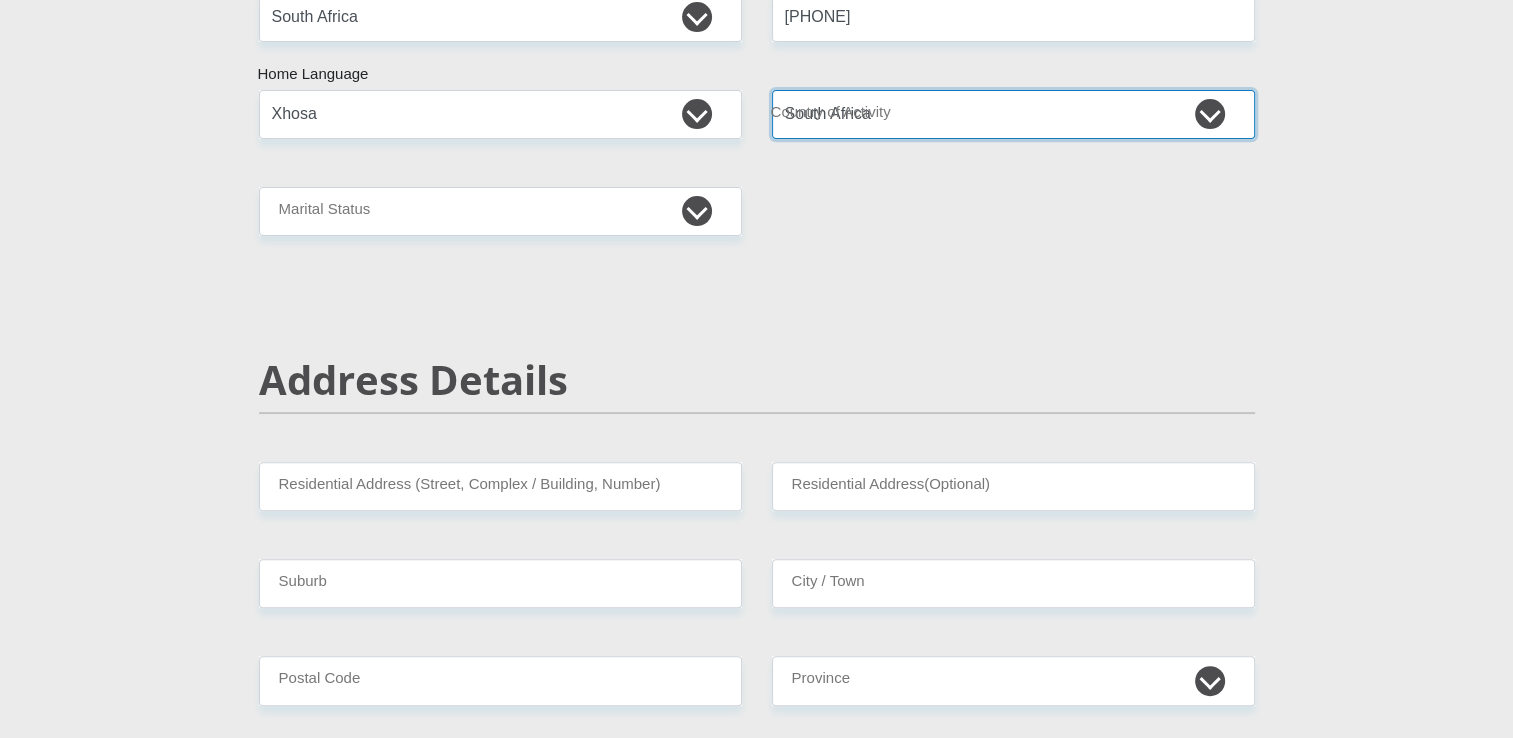 click on "South Africa
Afghanistan
Aland Islands
Albania
Algeria
America Samoa
American Virgin Islands
Andorra
Angola
Anguilla
Antarctica
Antigua and Barbuda
Argentina
Armenia
Aruba
Ascension Island
Australia
Austria
Azerbaijan
Chad" at bounding box center [1013, 114] 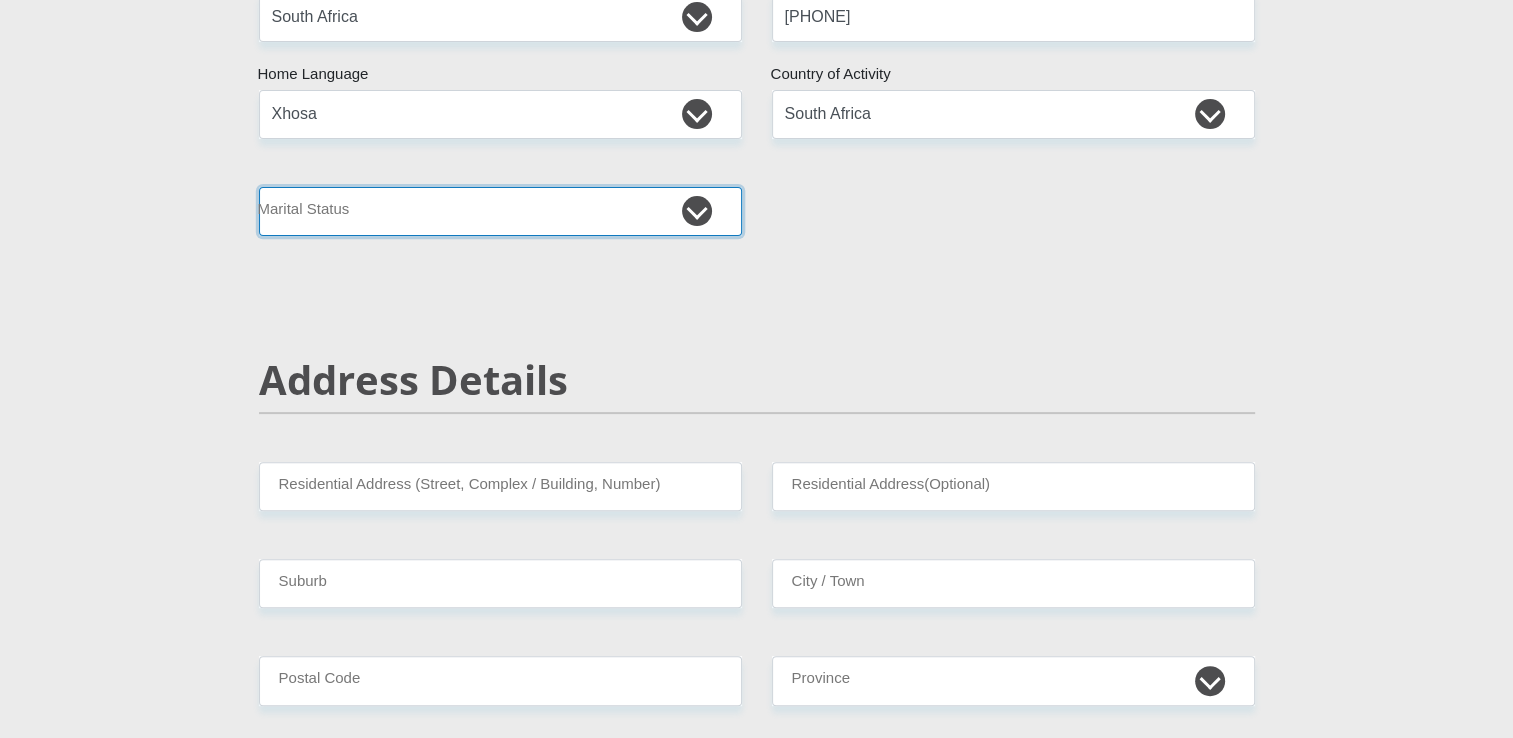 click on "Married ANC
Single
Divorced
Widowed
Married COP or Customary Law" at bounding box center [500, 211] 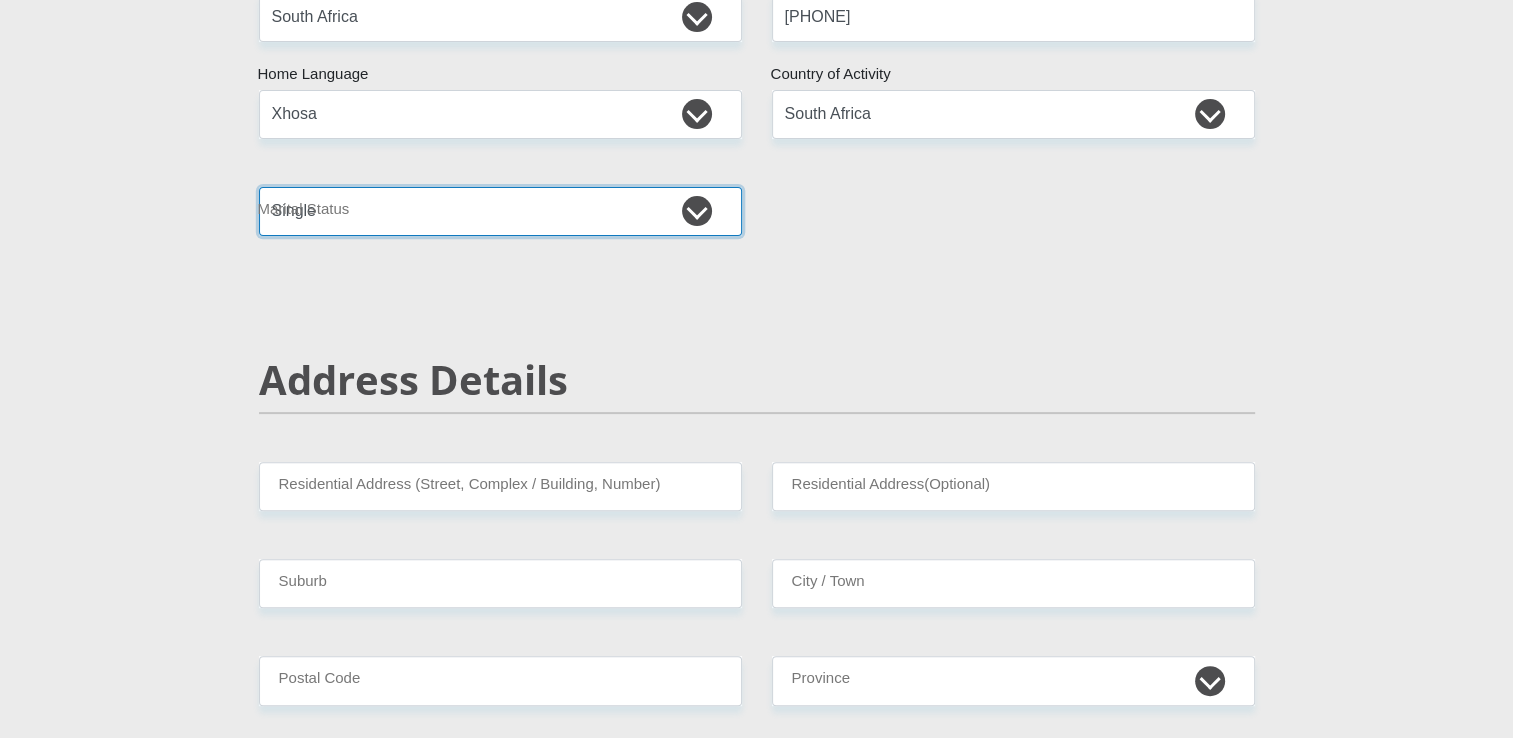 click on "Married ANC
Single
Divorced
Widowed
Married COP or Customary Law" at bounding box center [500, 211] 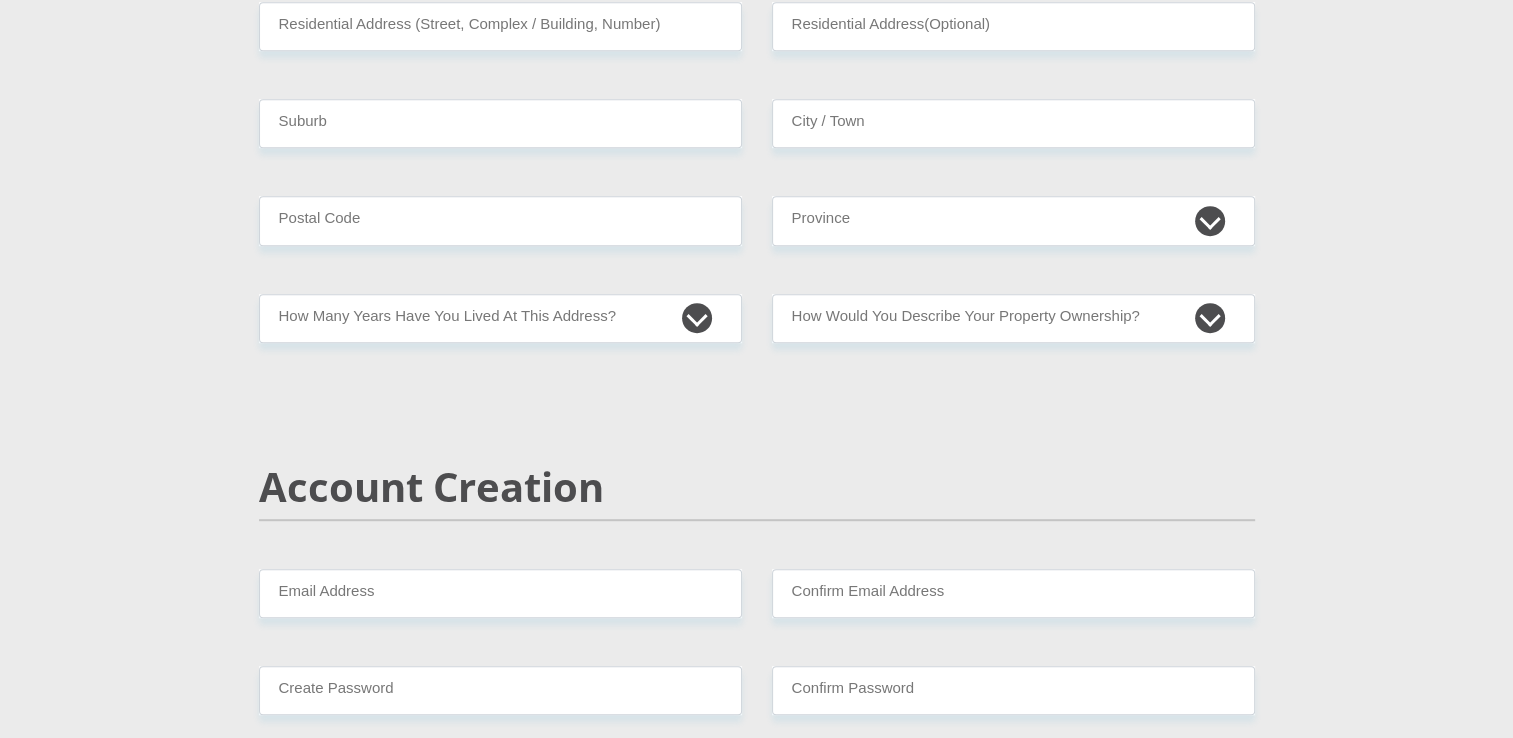 scroll, scrollTop: 867, scrollLeft: 0, axis: vertical 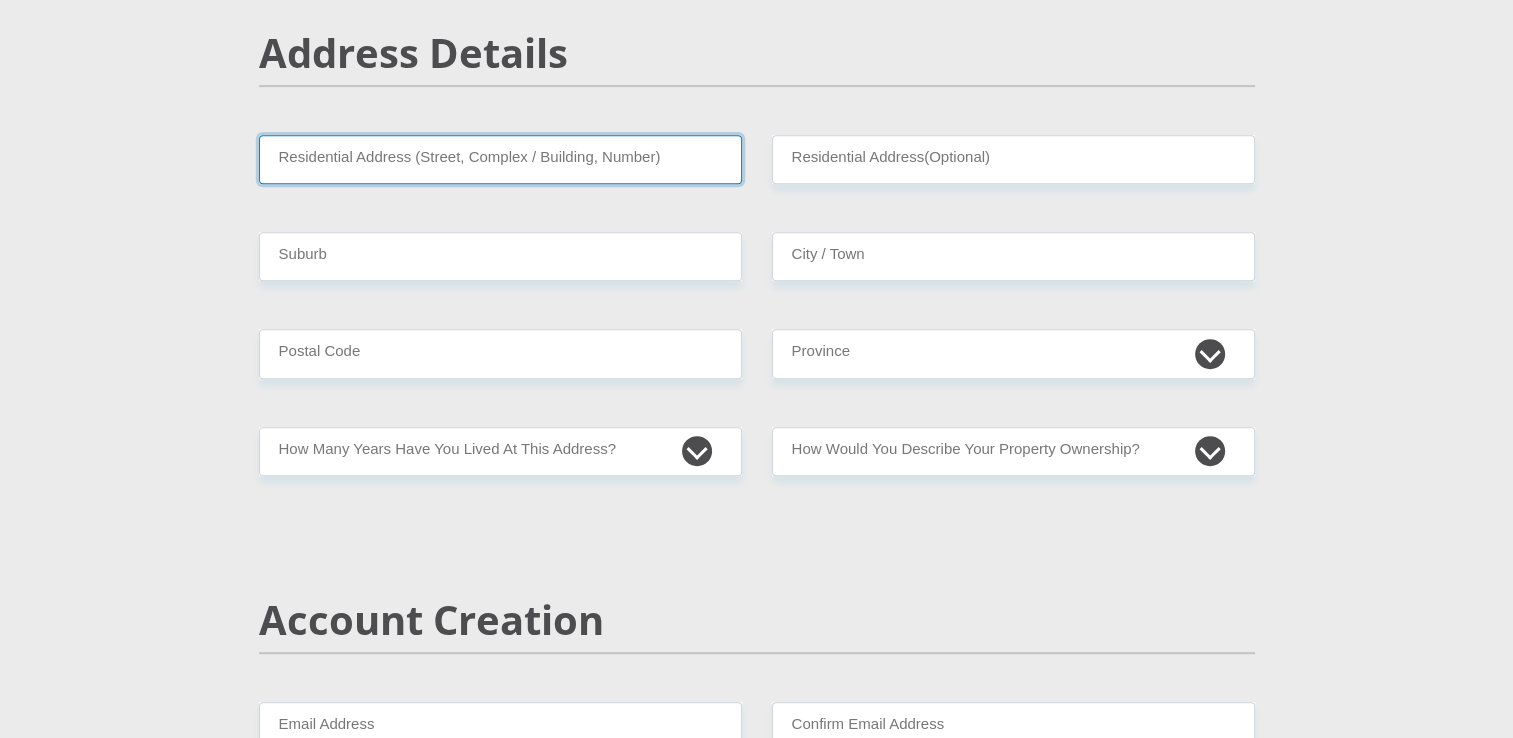 click on "Residential Address (Street, Complex / Building, Number)" at bounding box center [500, 159] 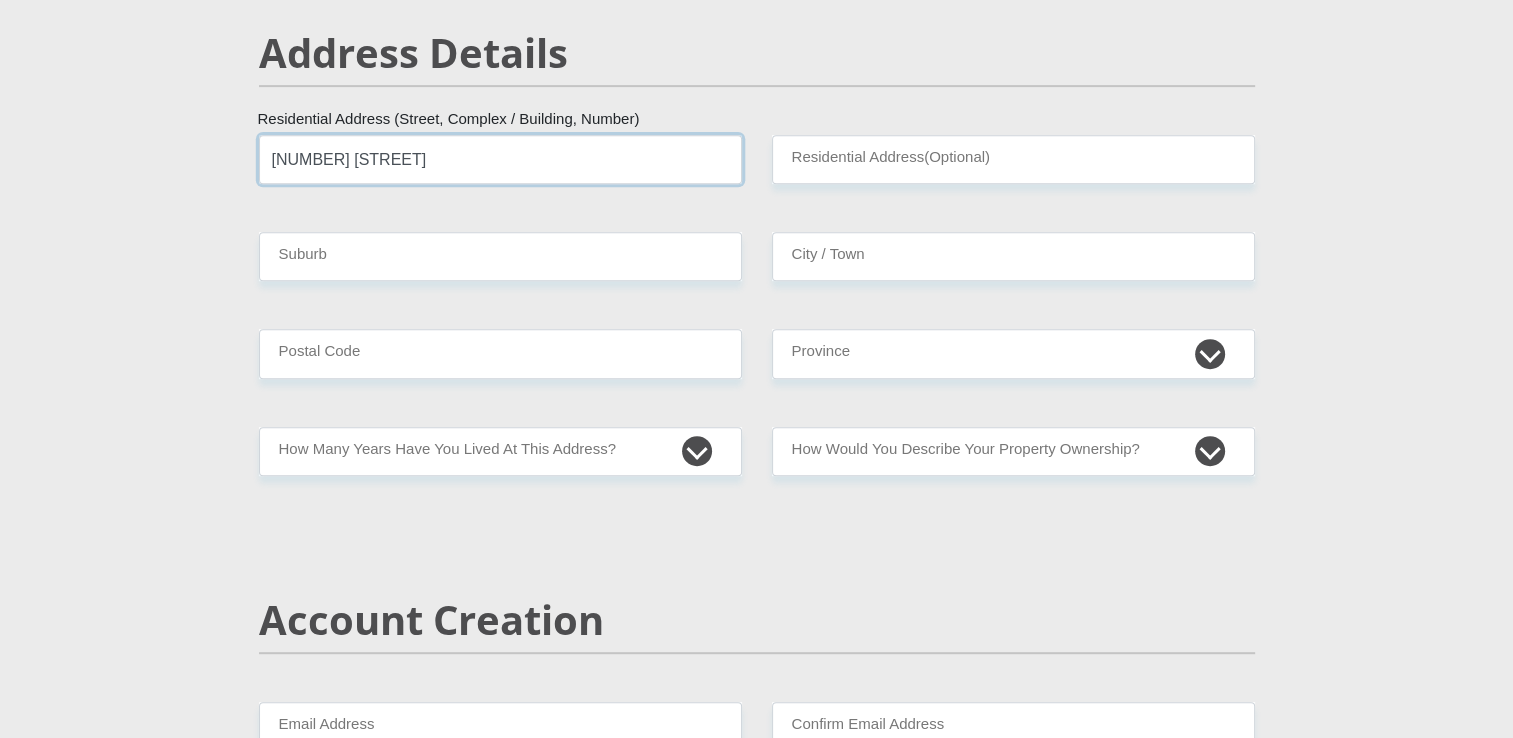 type on "[NUMBER] [STREET]" 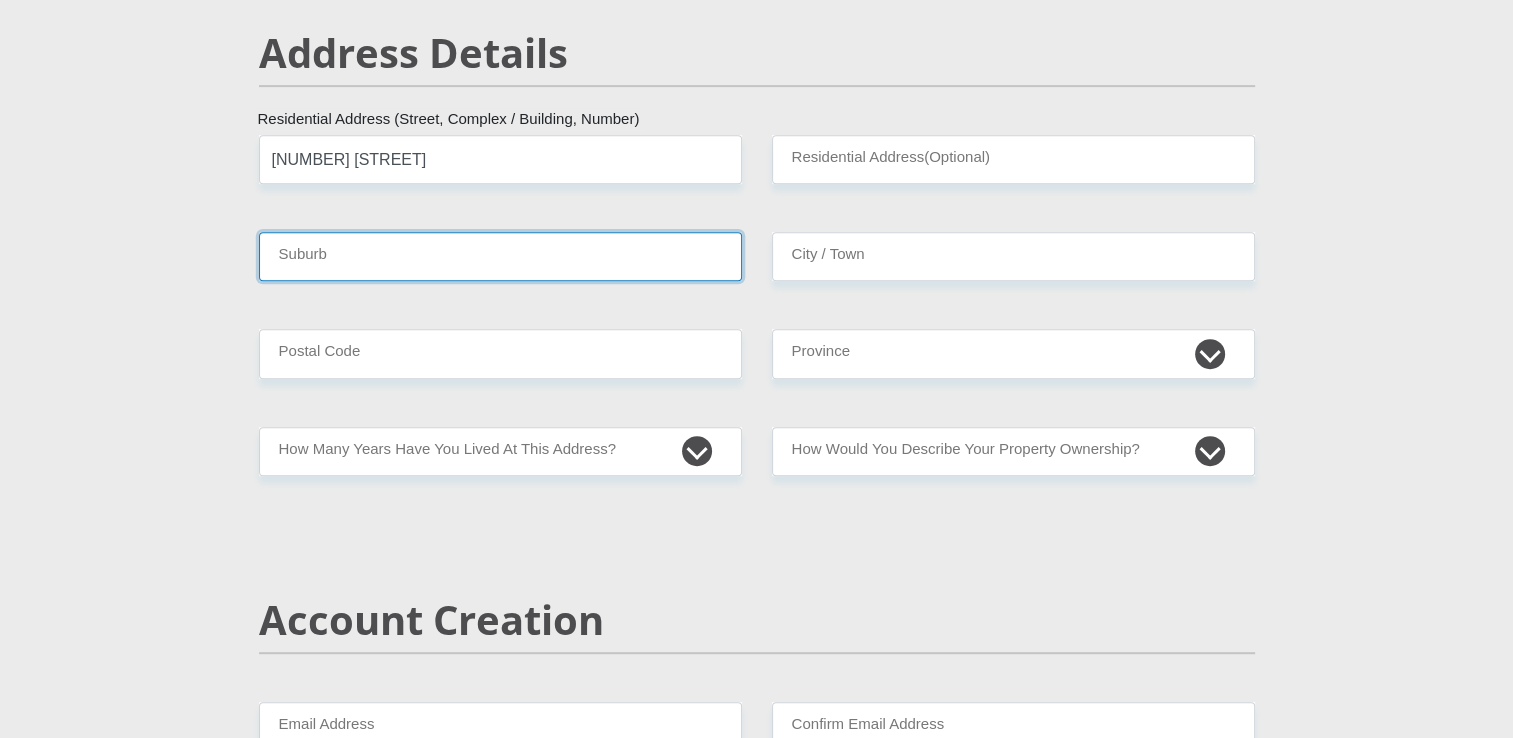 click on "Suburb" at bounding box center [500, 256] 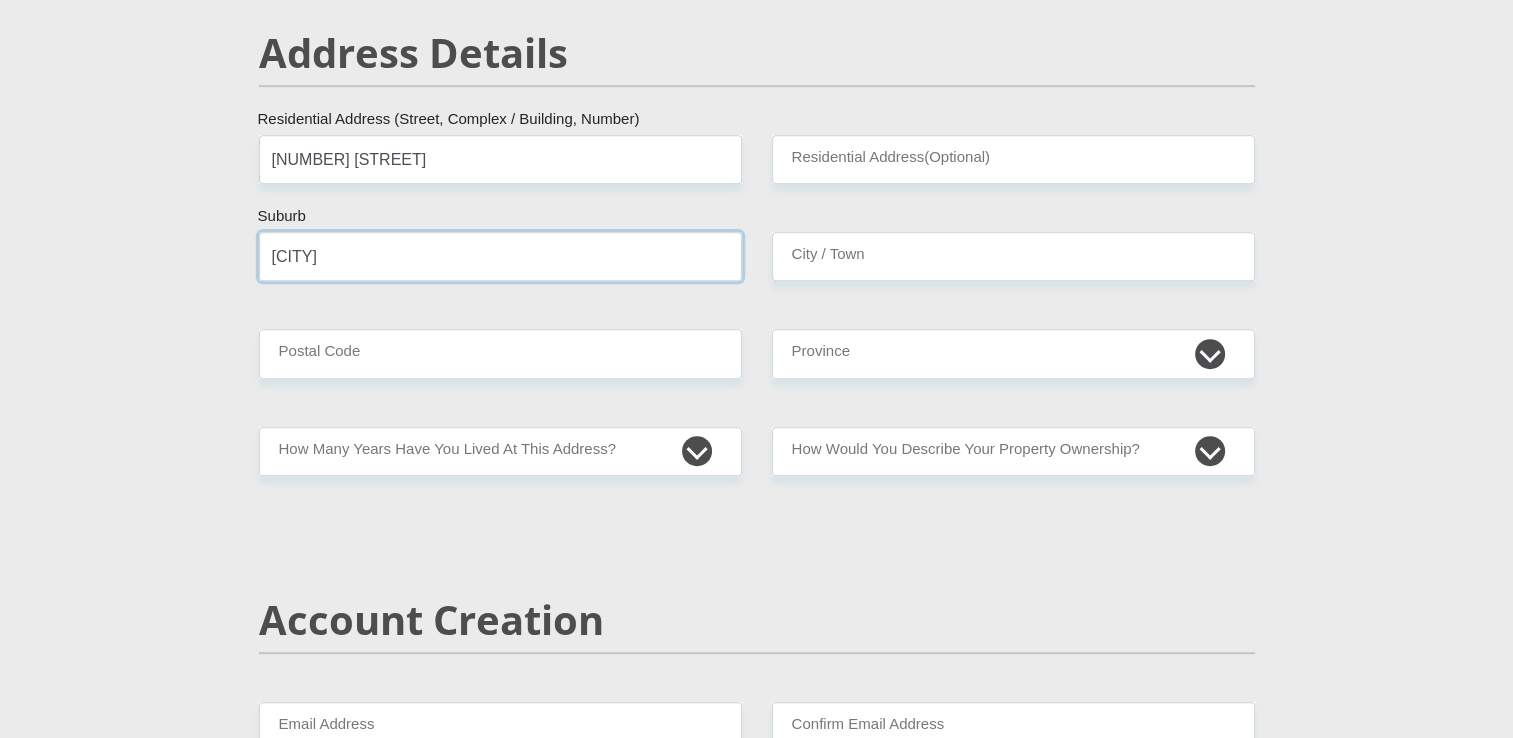 type on "[CITY]" 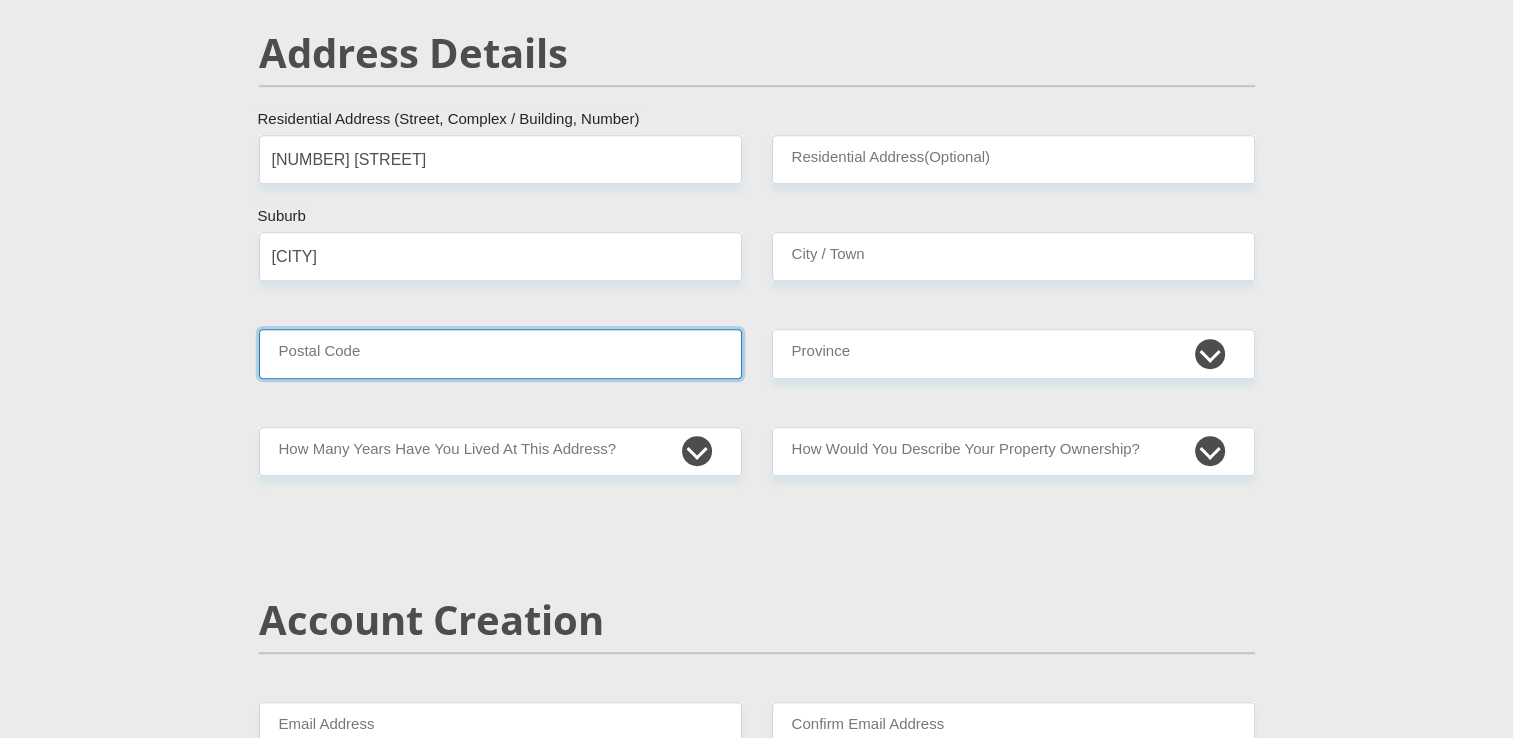 click on "Postal Code" at bounding box center [500, 353] 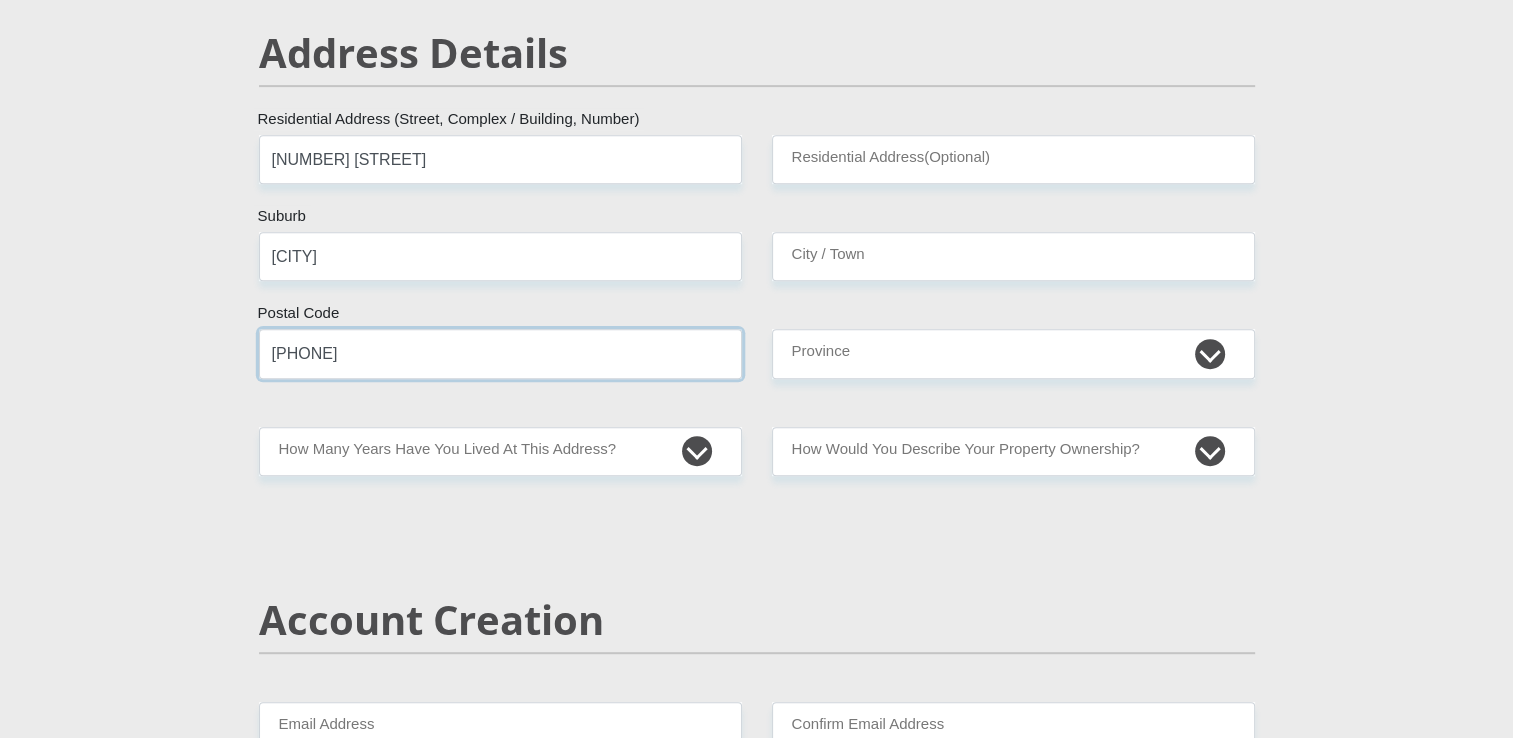 type on "[PHONE]" 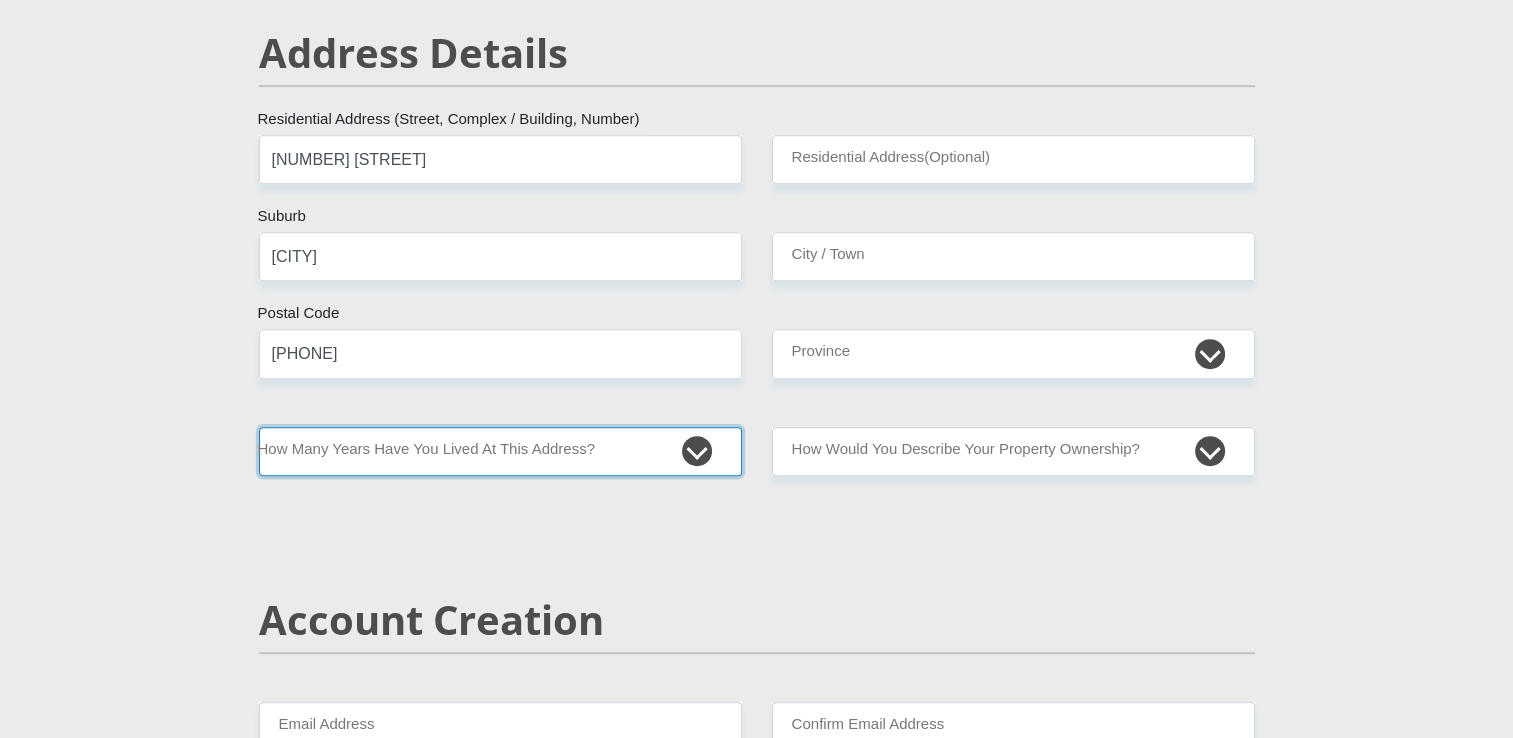 click on "less than 1 year
1-3 years
3-5 years
5+ years" at bounding box center (500, 451) 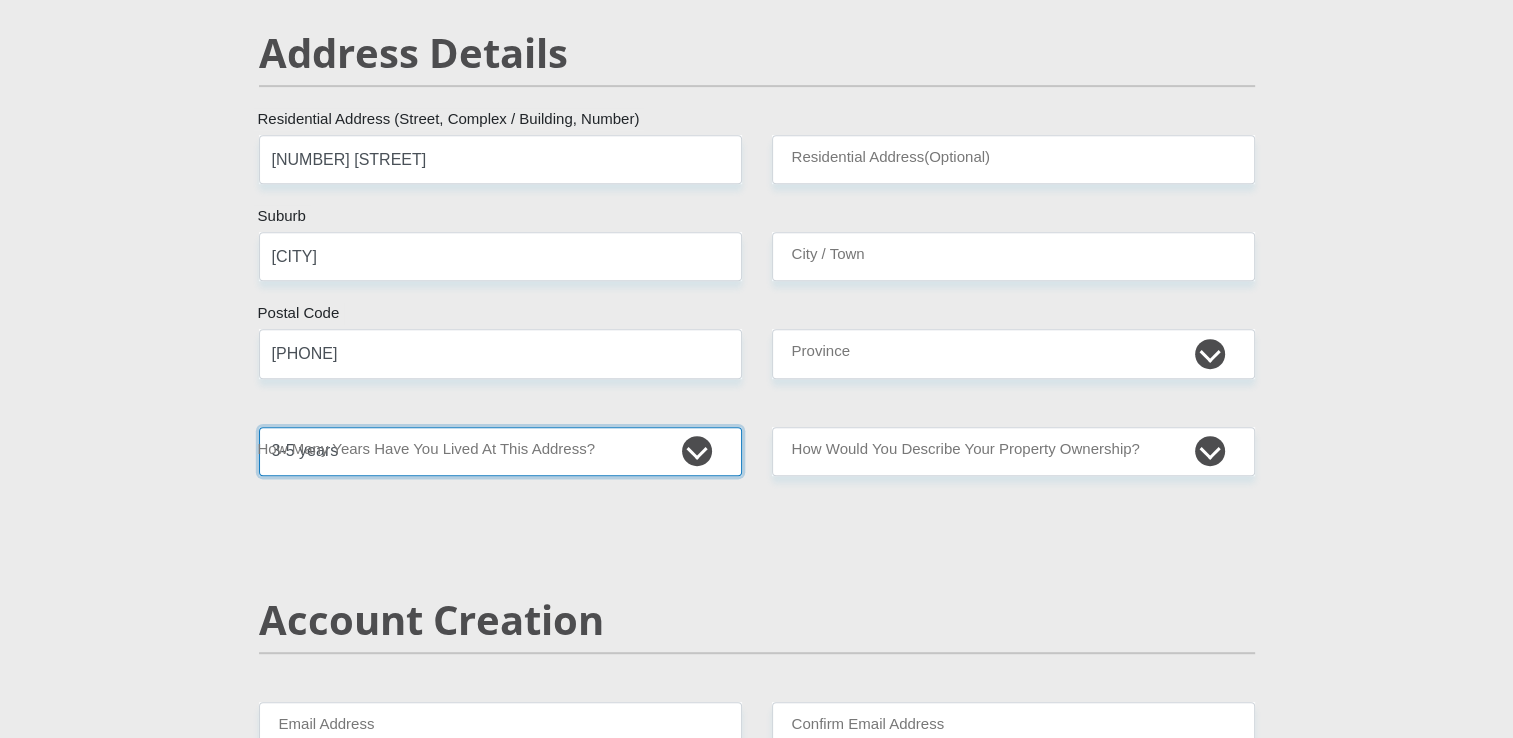 click on "less than 1 year
1-3 years
3-5 years
5+ years" at bounding box center [500, 451] 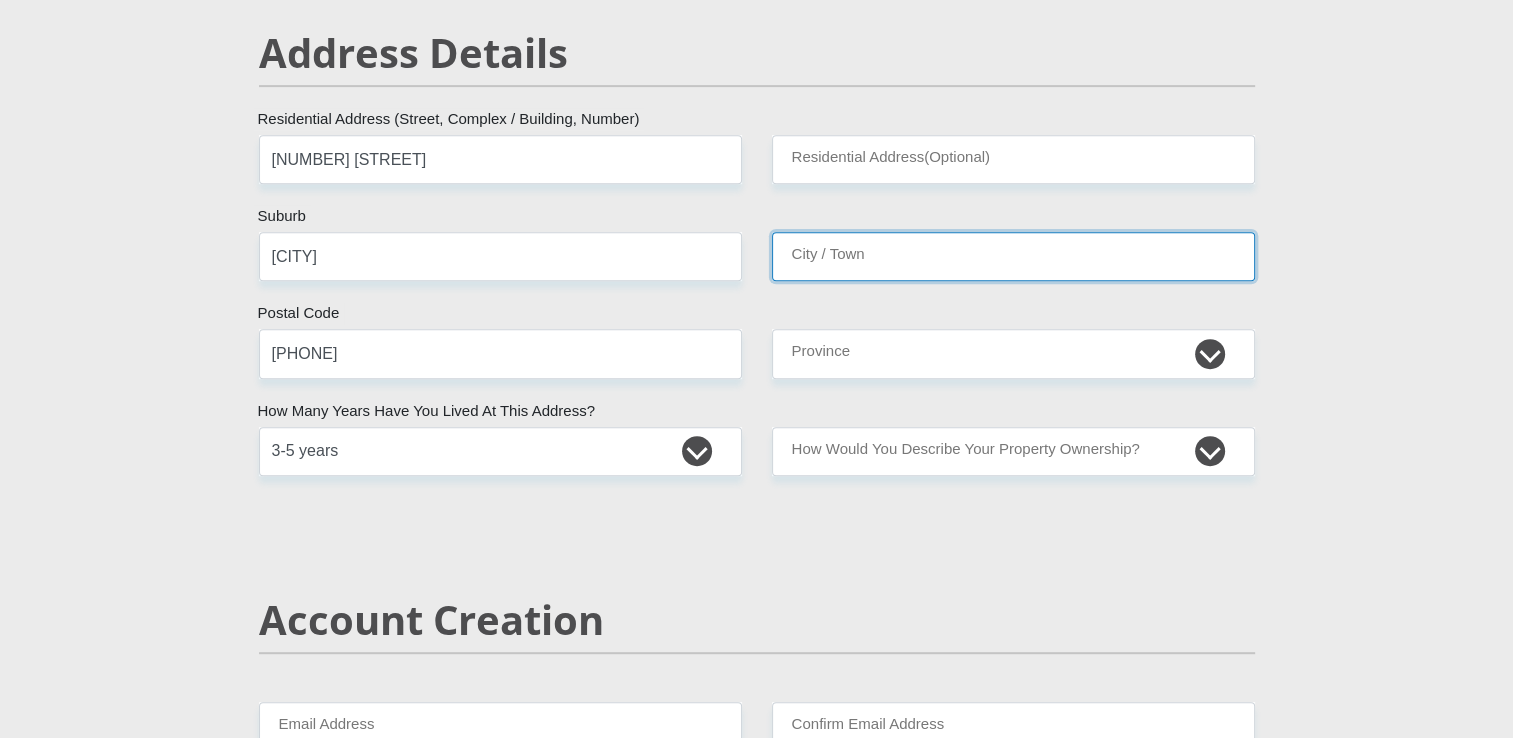 click on "City / Town" at bounding box center (1013, 256) 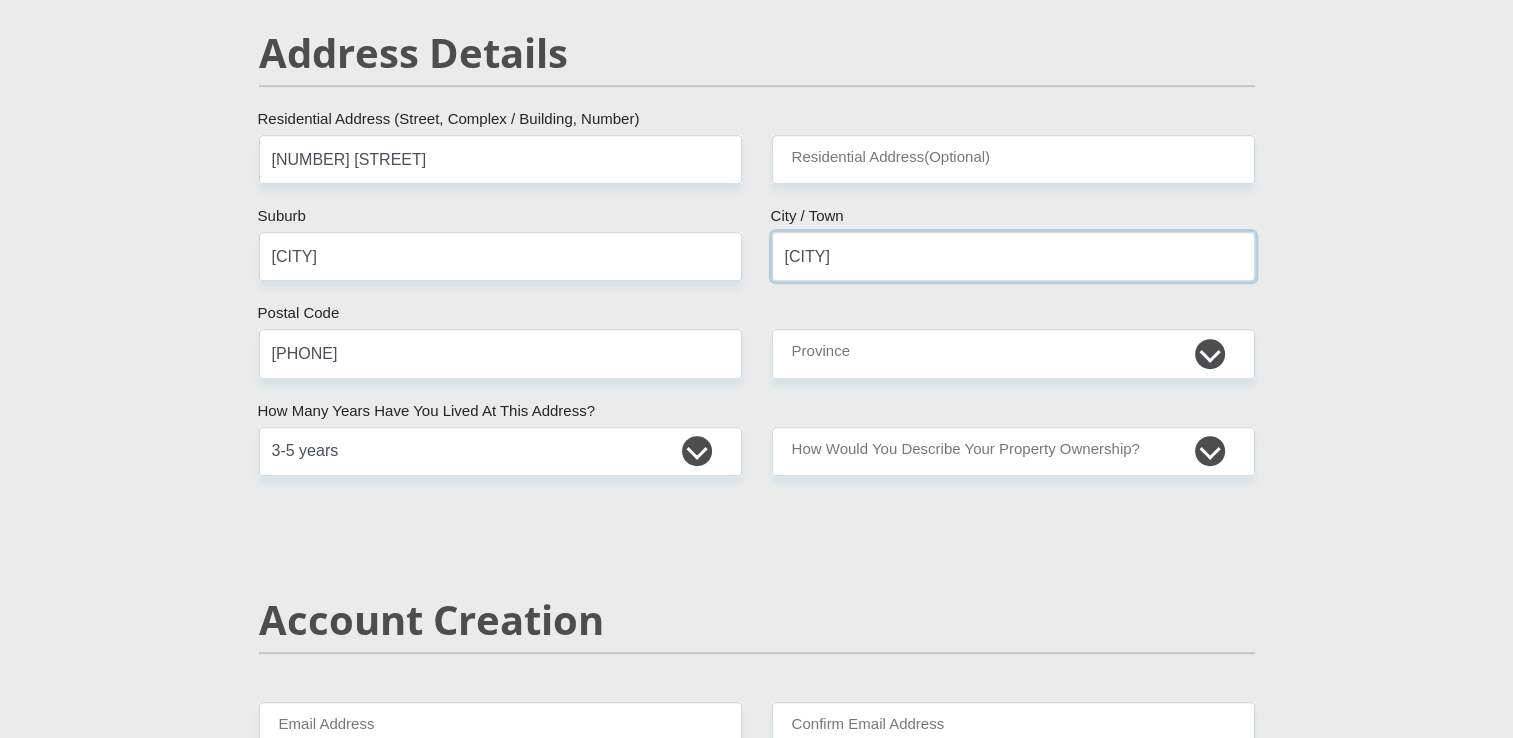 type on "[CITY]" 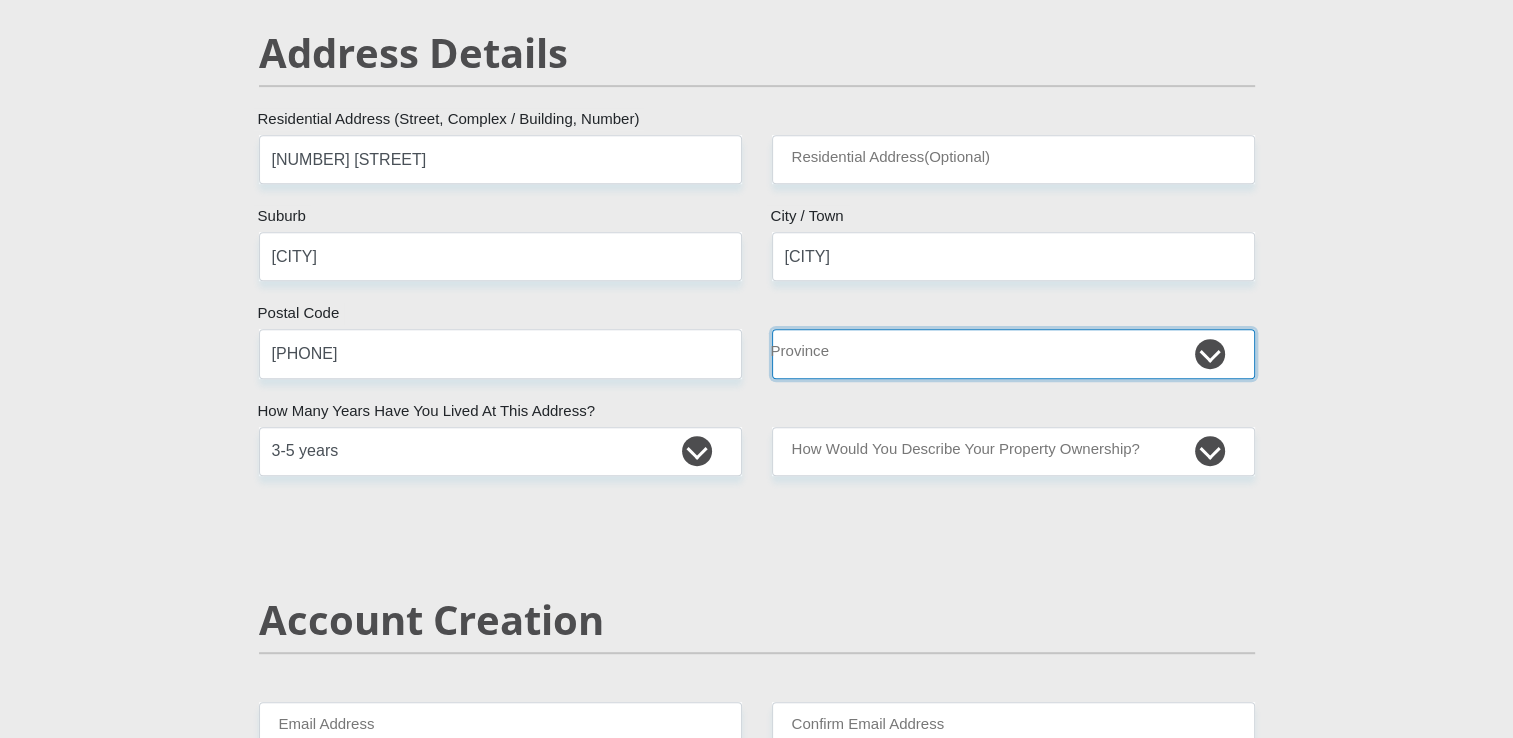 click on "Eastern Cape
Free State
Gauteng
KwaZulu-Natal
Limpopo
Mpumalanga
Northern Cape
North West
Western Cape" at bounding box center [1013, 353] 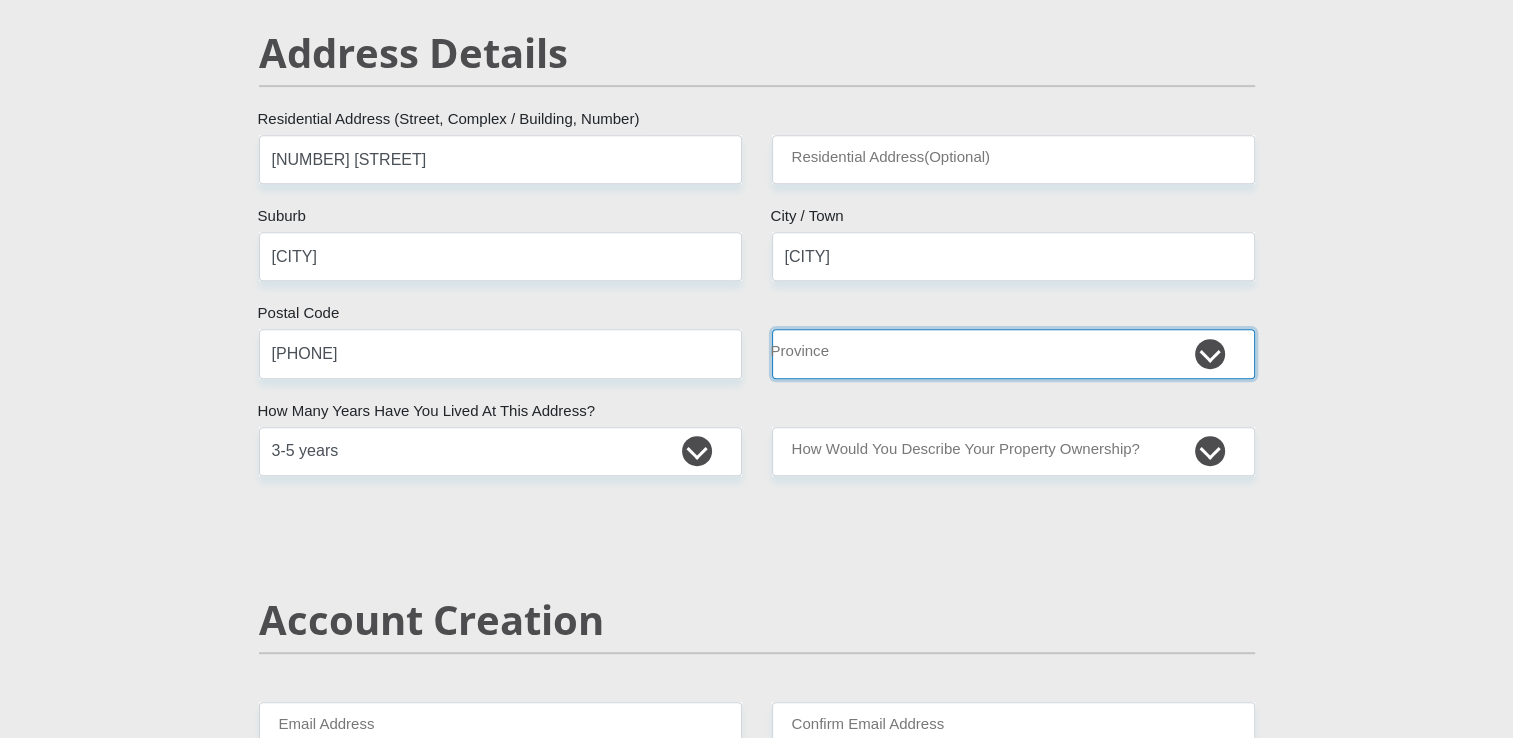 select on "Eastern Cape" 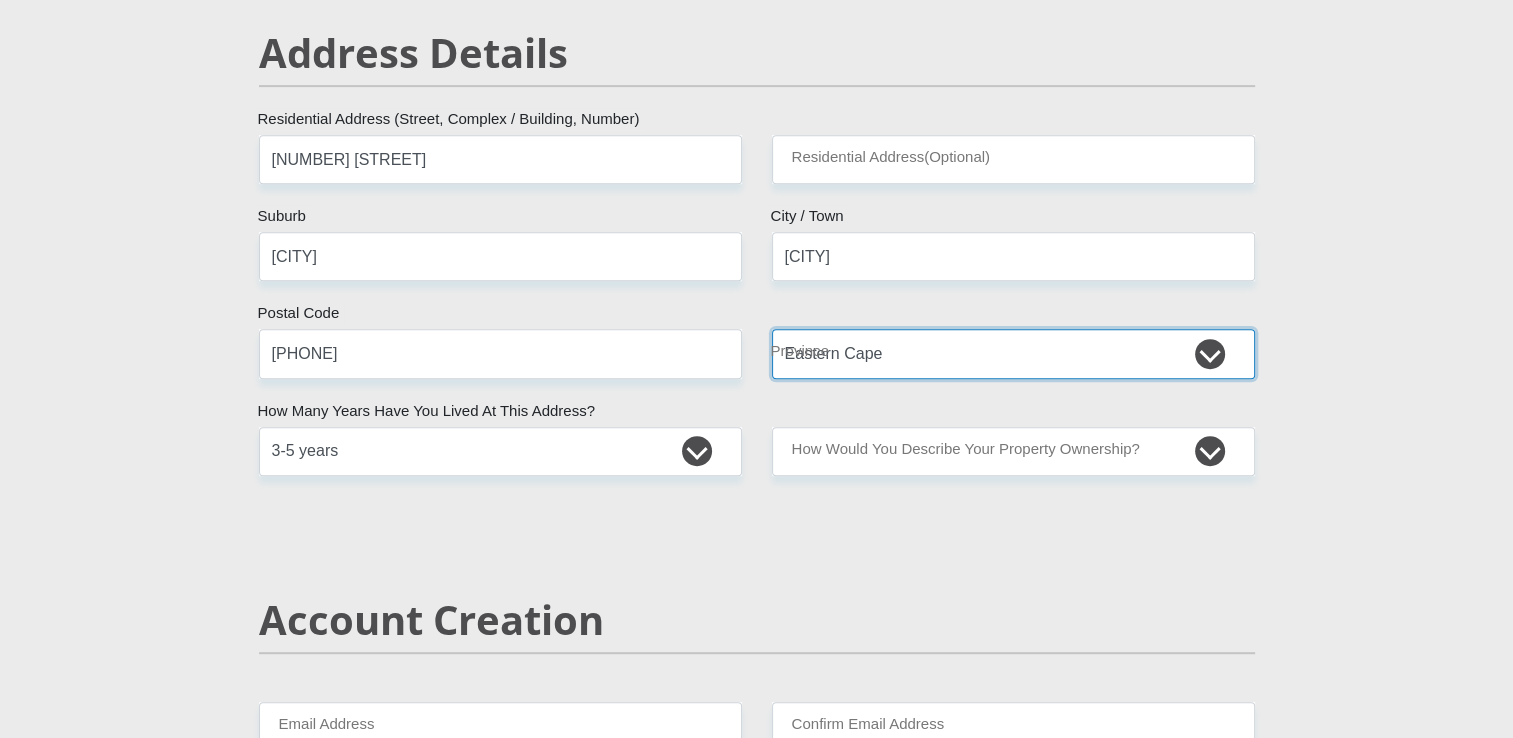 click on "Eastern Cape
Free State
Gauteng
KwaZulu-Natal
Limpopo
Mpumalanga
Northern Cape
North West
Western Cape" at bounding box center [1013, 353] 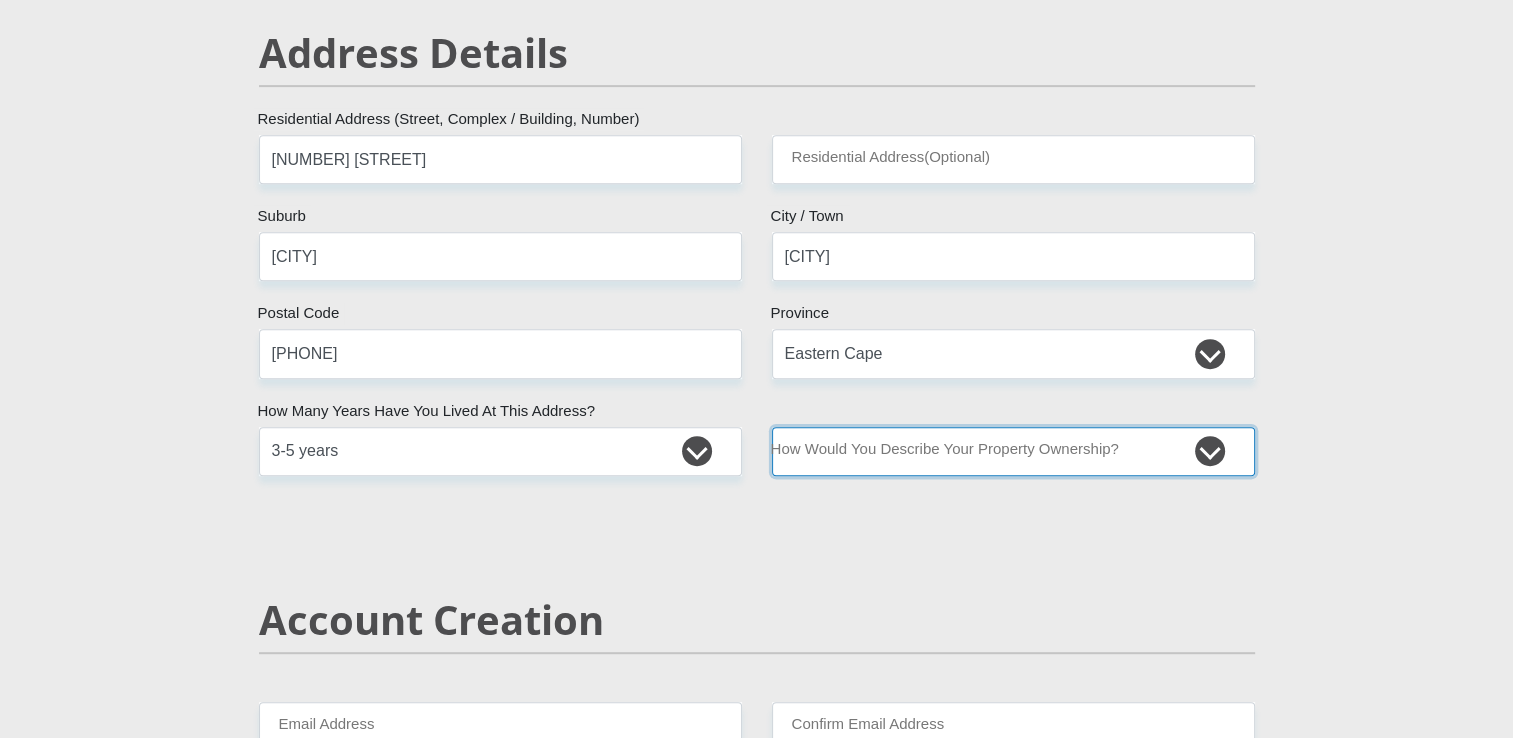 click on "Owned
Rented
Family Owned
Company Dwelling" at bounding box center [1013, 451] 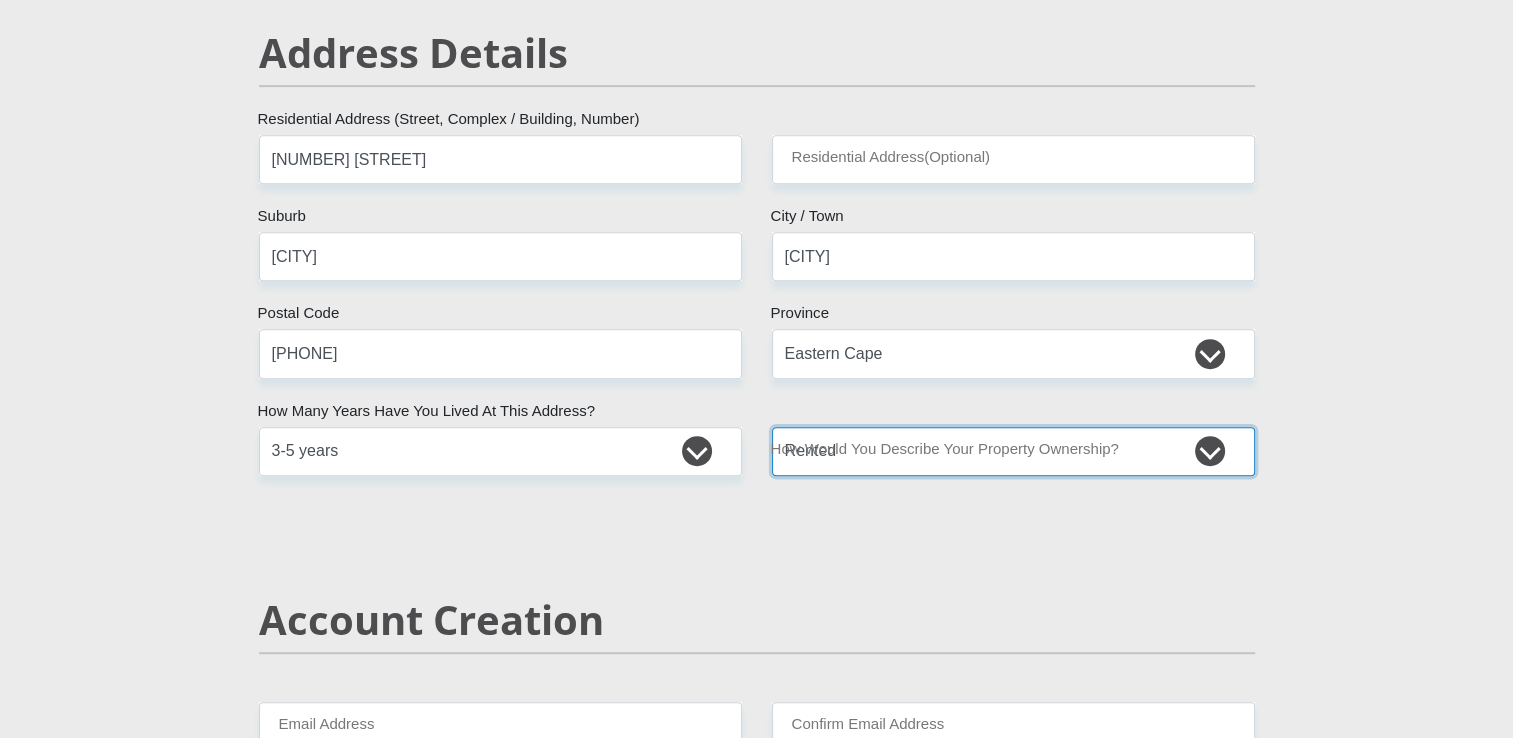 click on "Owned
Rented
Family Owned
Company Dwelling" at bounding box center (1013, 451) 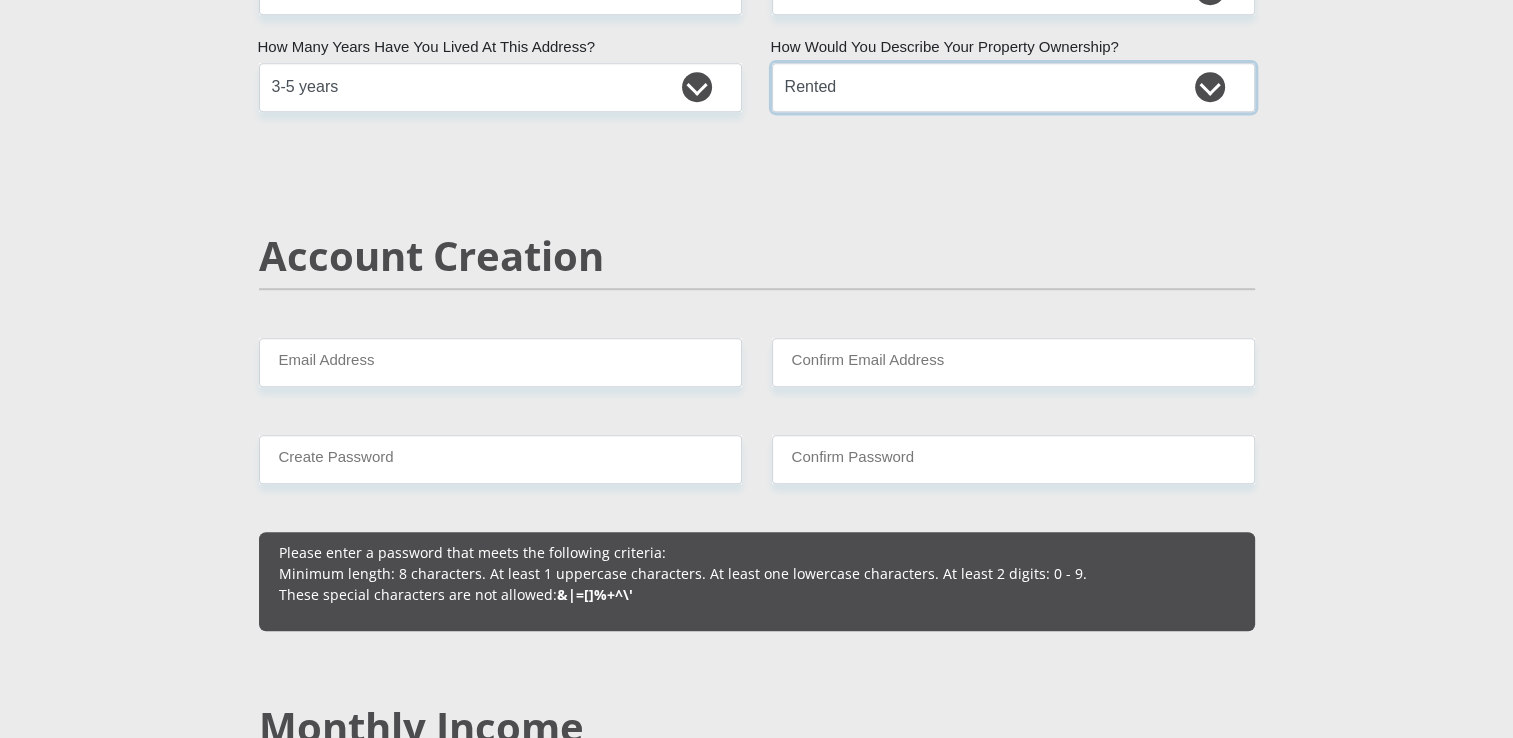 scroll, scrollTop: 1238, scrollLeft: 0, axis: vertical 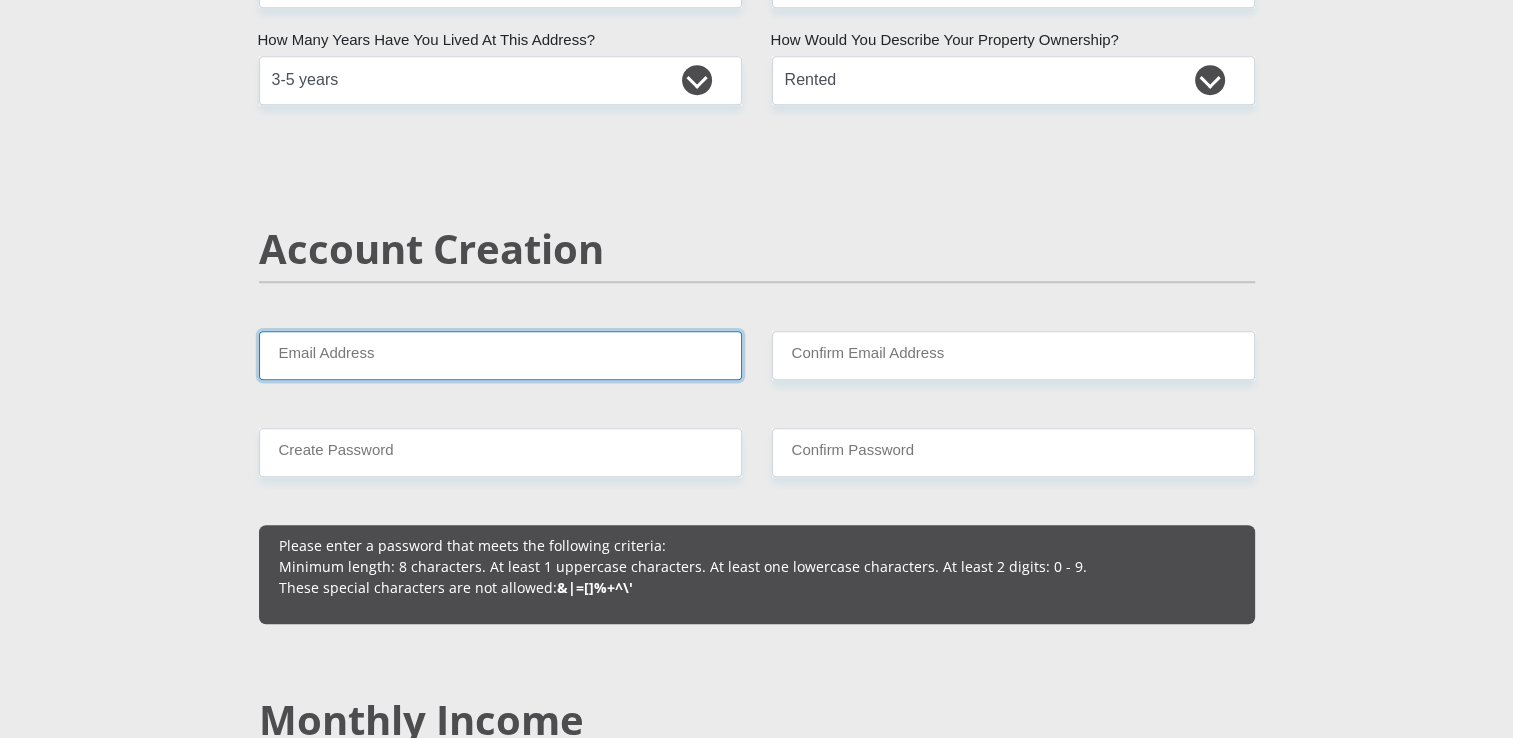 click on "Email Address" at bounding box center [500, 355] 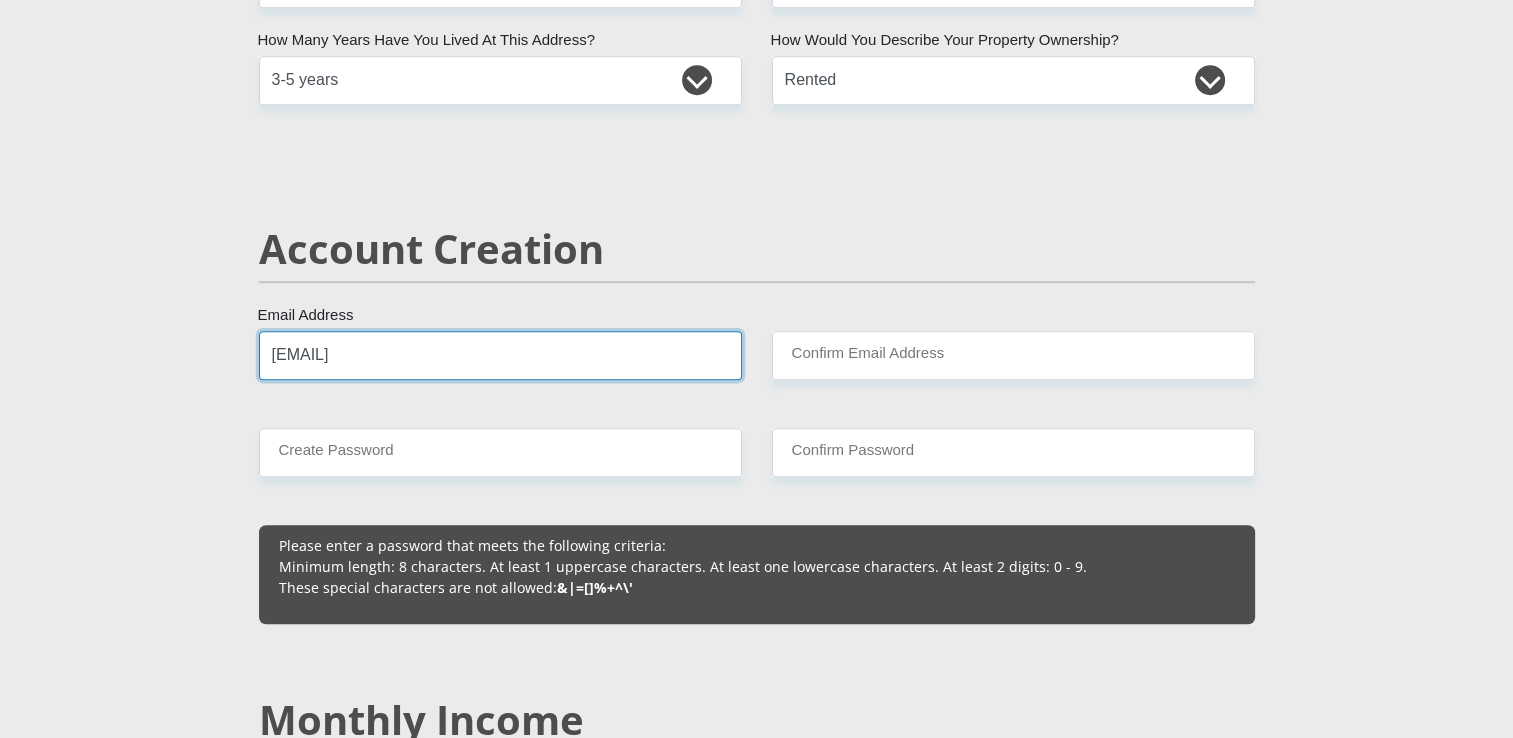type on "[CITY]" 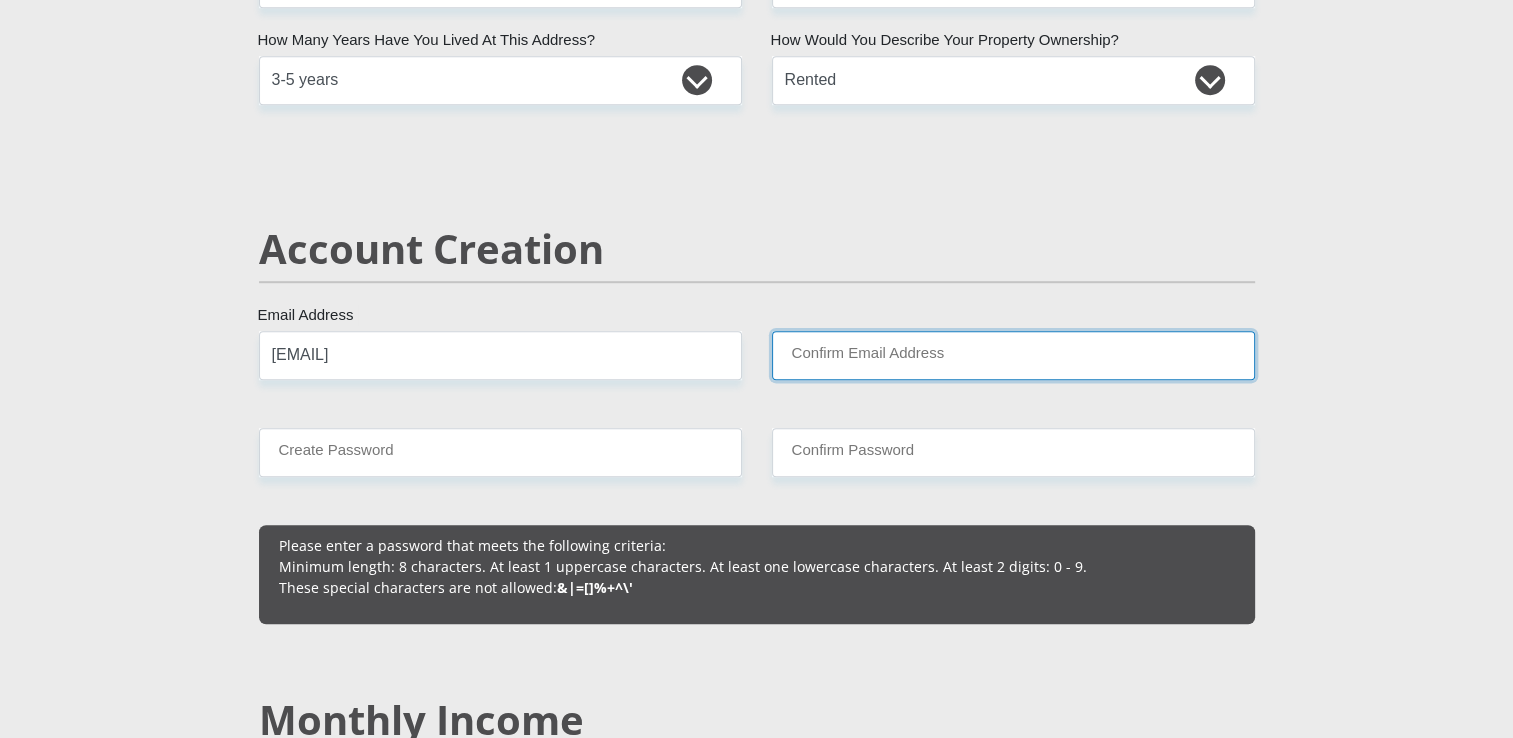 type on "[EMAIL]" 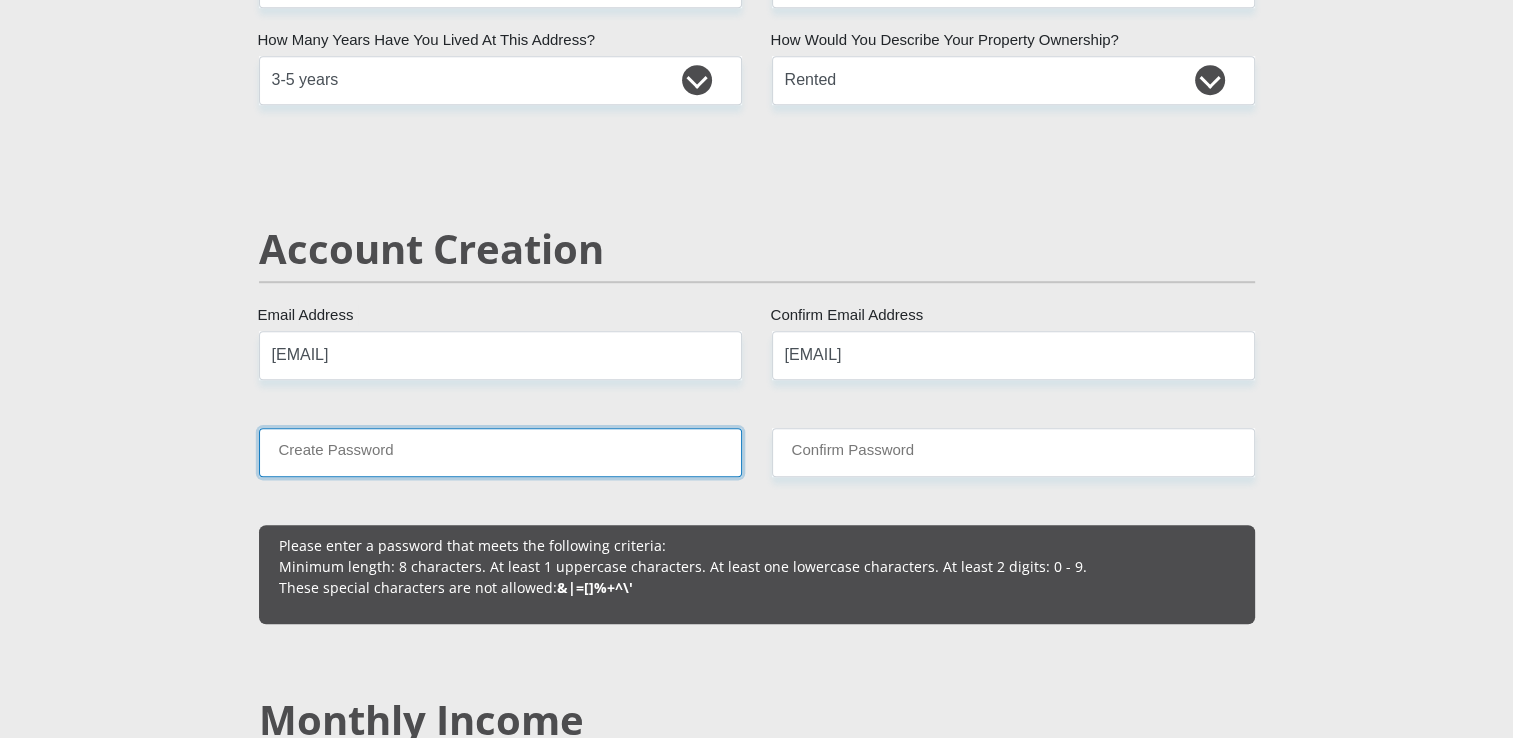 click on "Create Password" at bounding box center (500, 452) 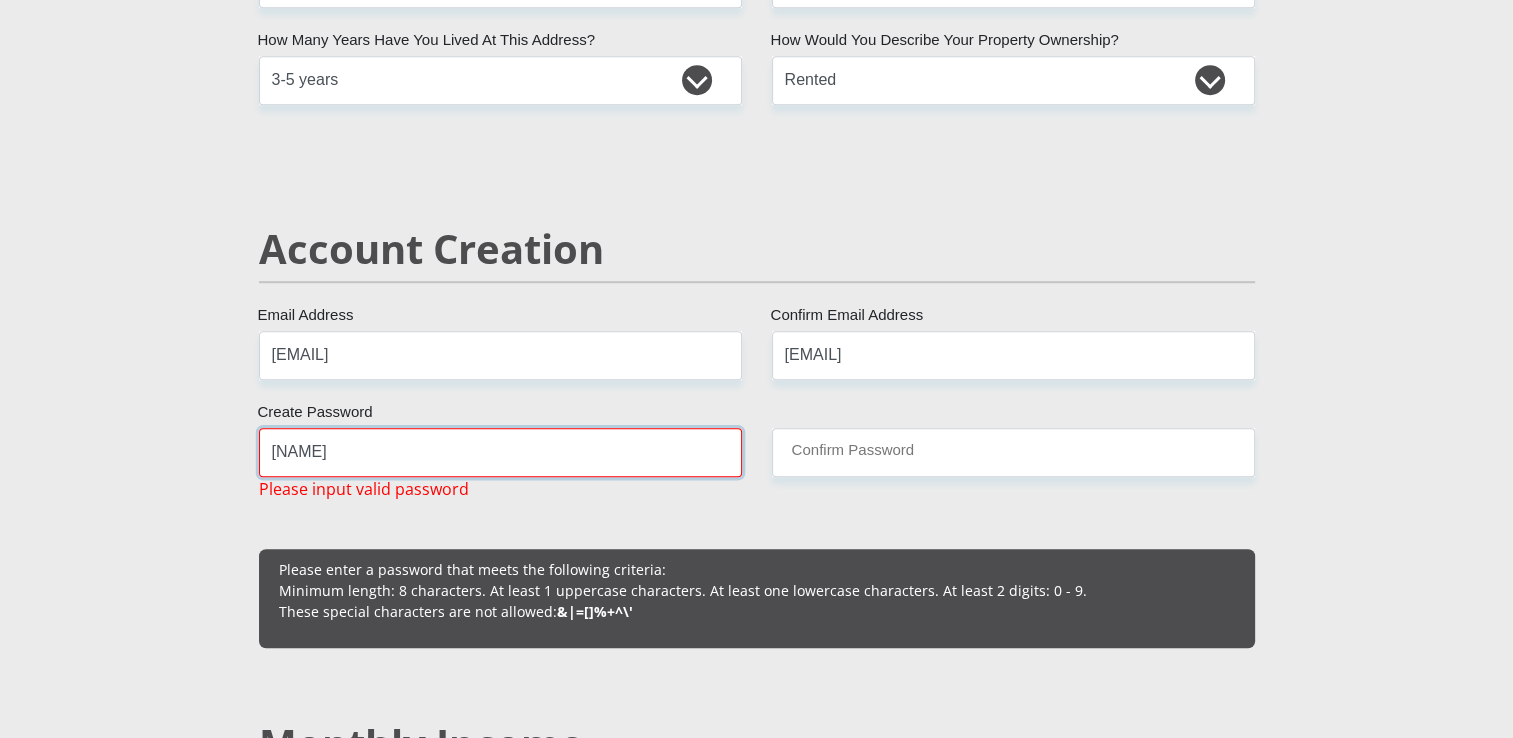 type on "m" 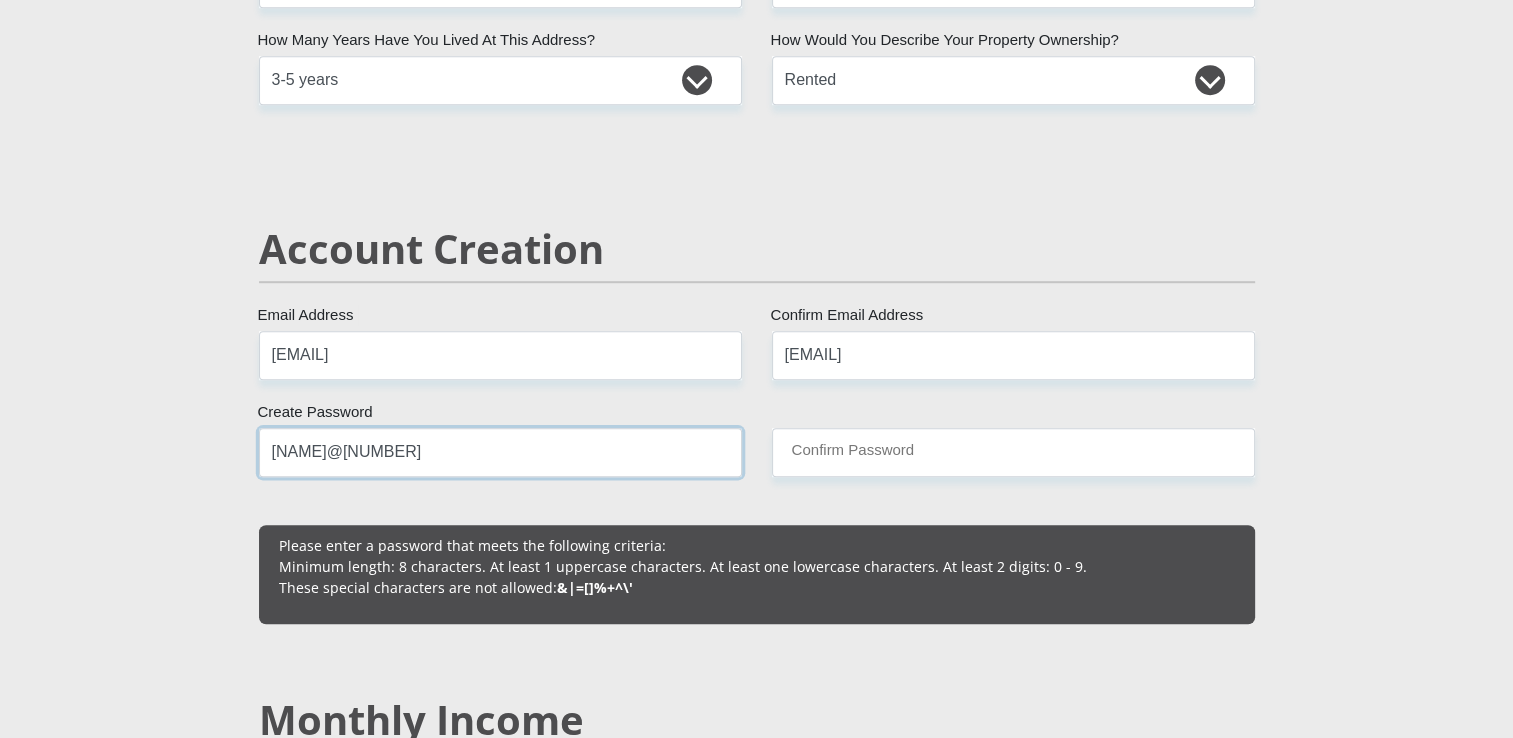 type on "[NAME]@[NUMBER]" 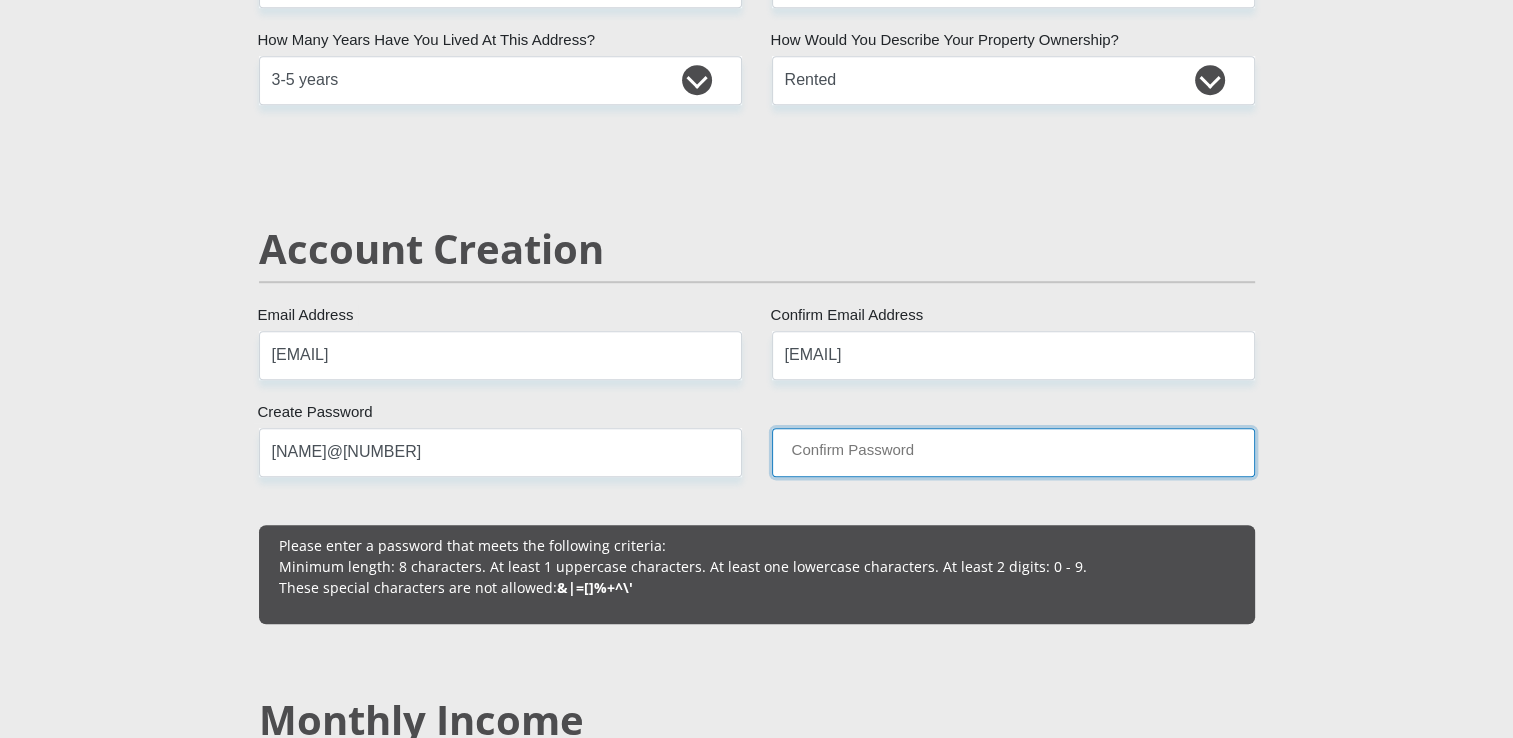 click on "Confirm Password" at bounding box center [1013, 452] 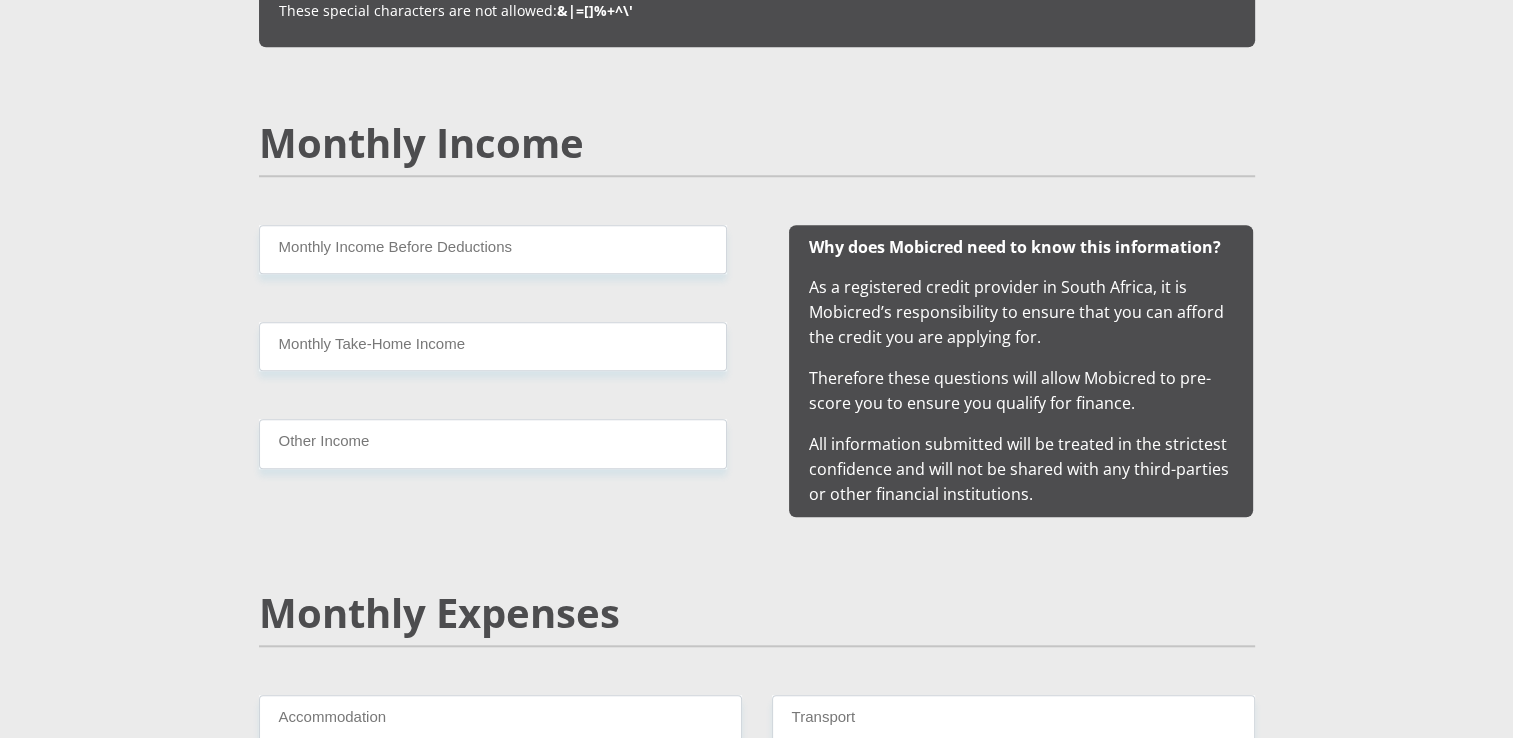 scroll, scrollTop: 1823, scrollLeft: 0, axis: vertical 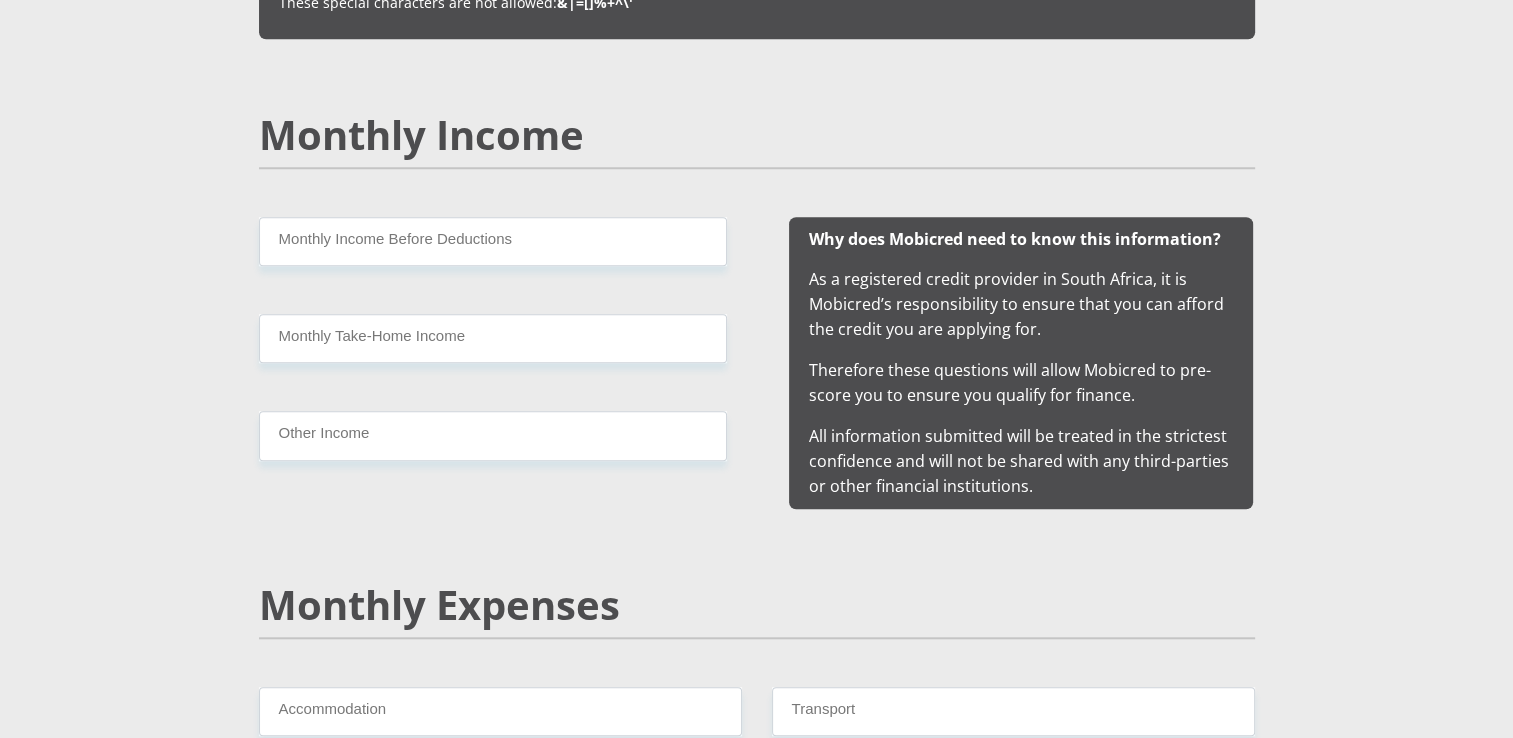 type on "[NAME]@[NUMBER]" 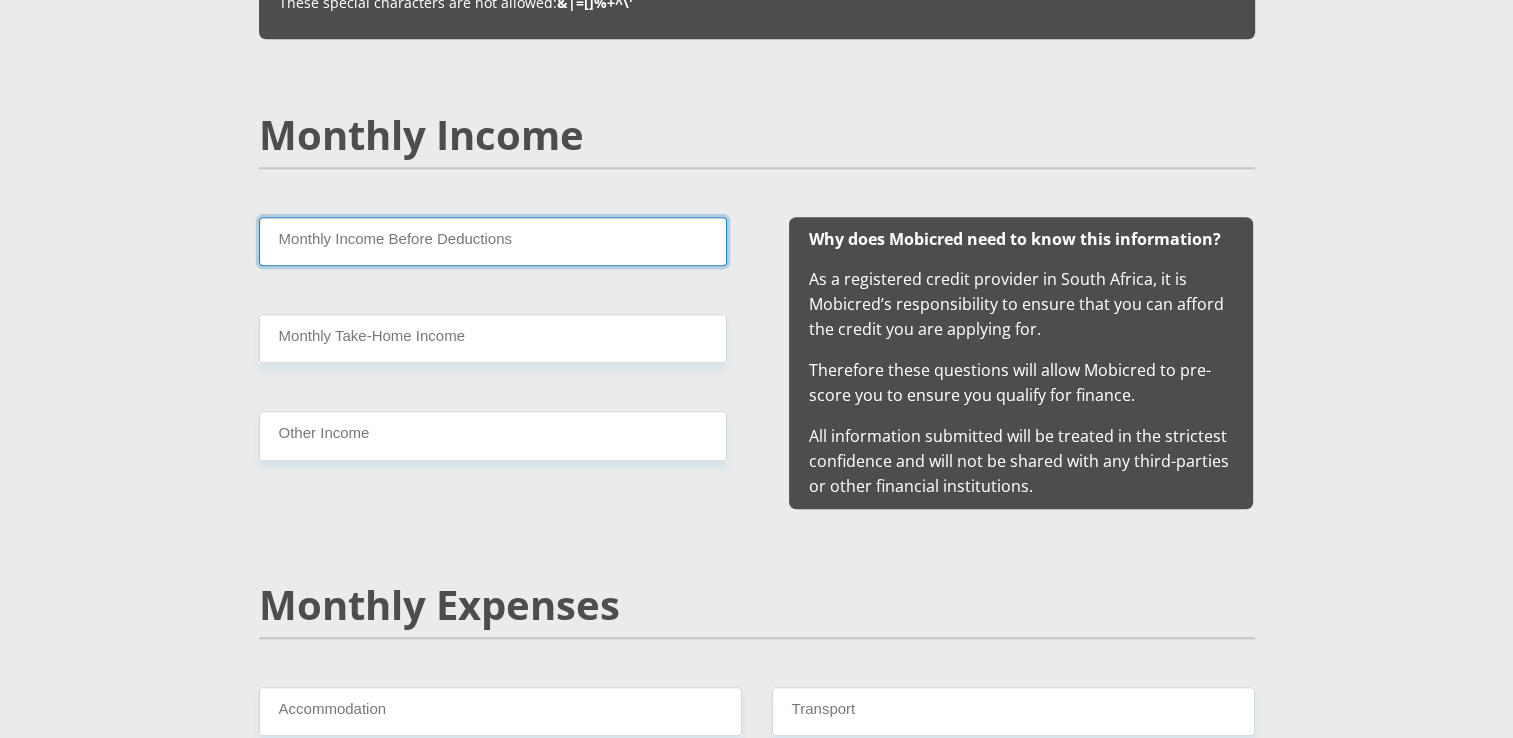 click on "Monthly Income Before Deductions" at bounding box center [493, 241] 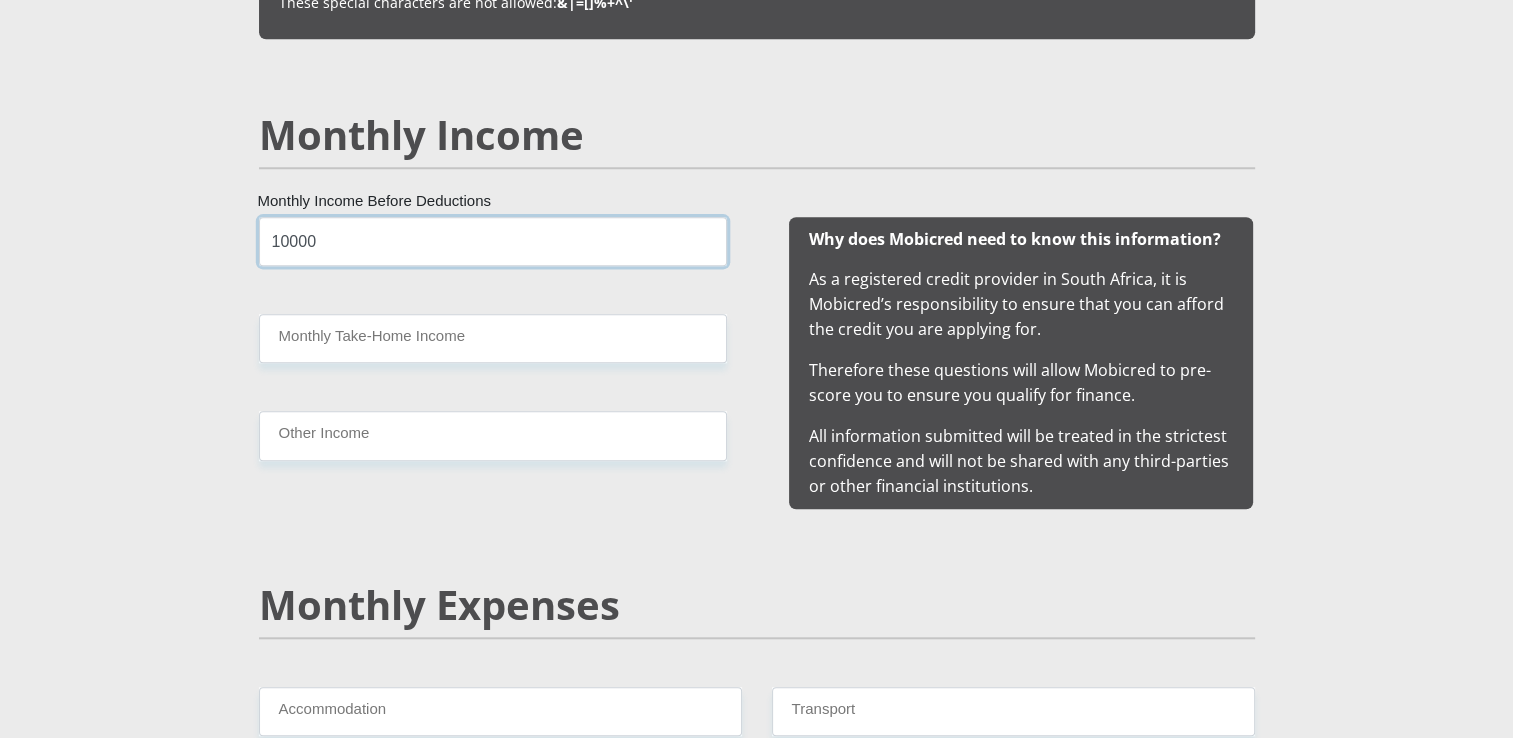 type on "10000" 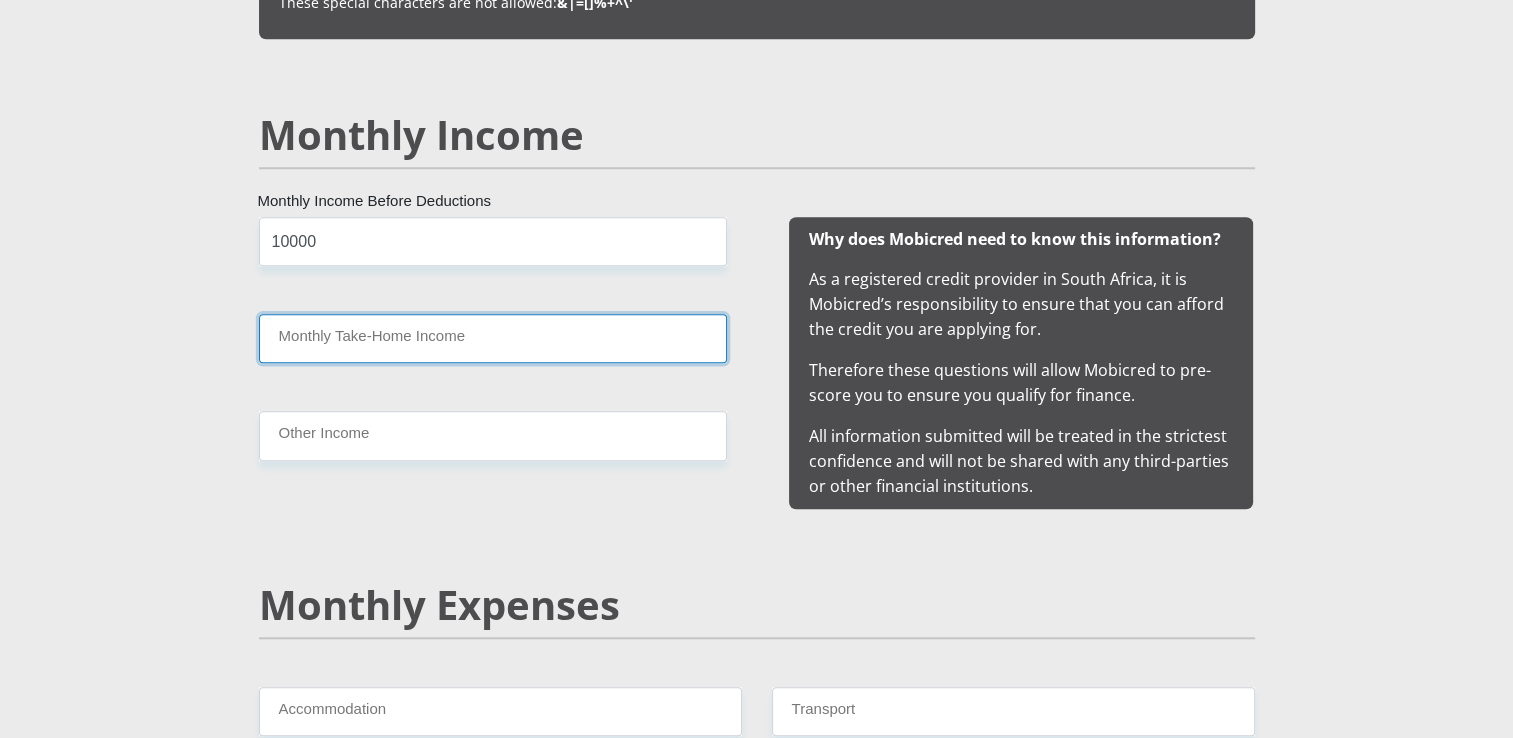 click on "Monthly Take-Home Income" at bounding box center [493, 338] 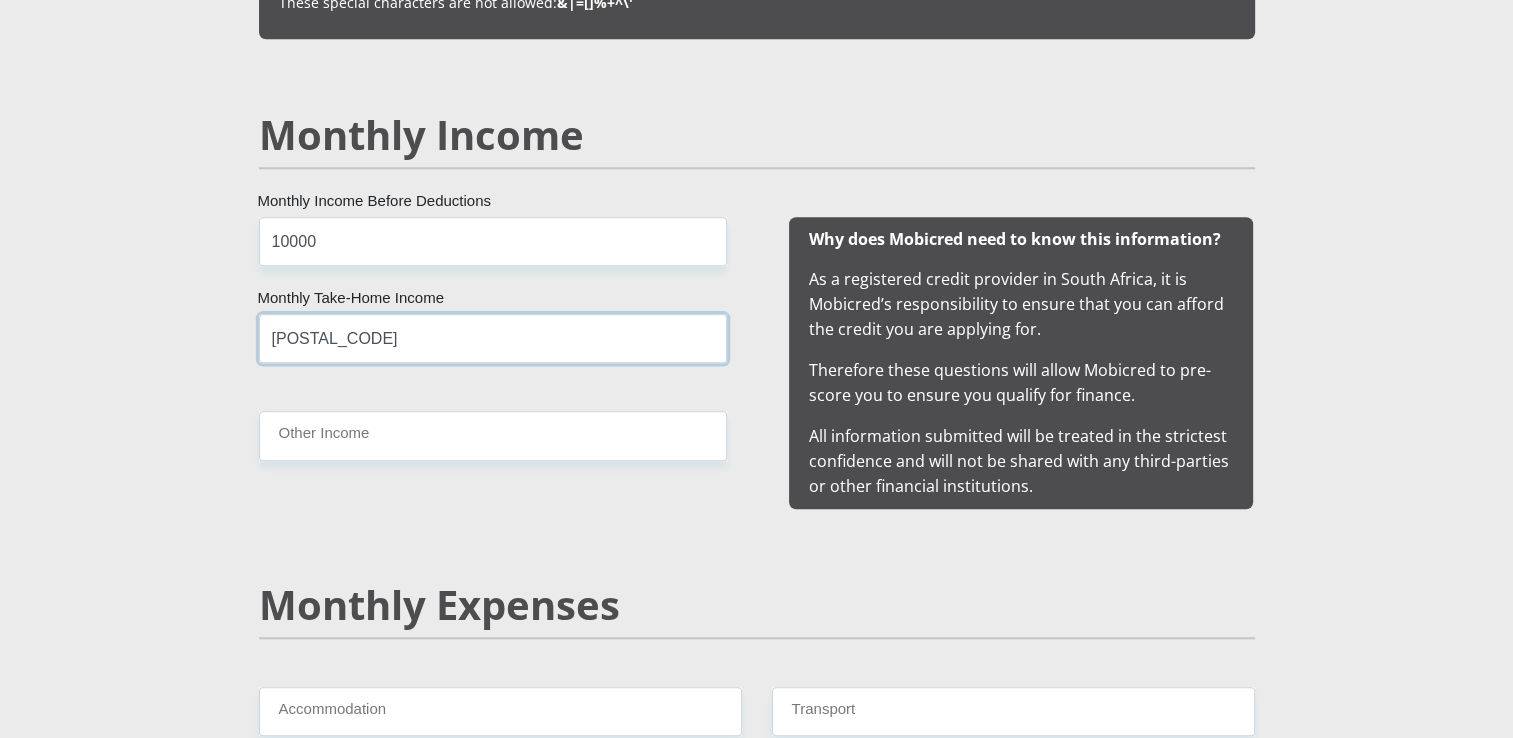 type on "[POSTAL_CODE]" 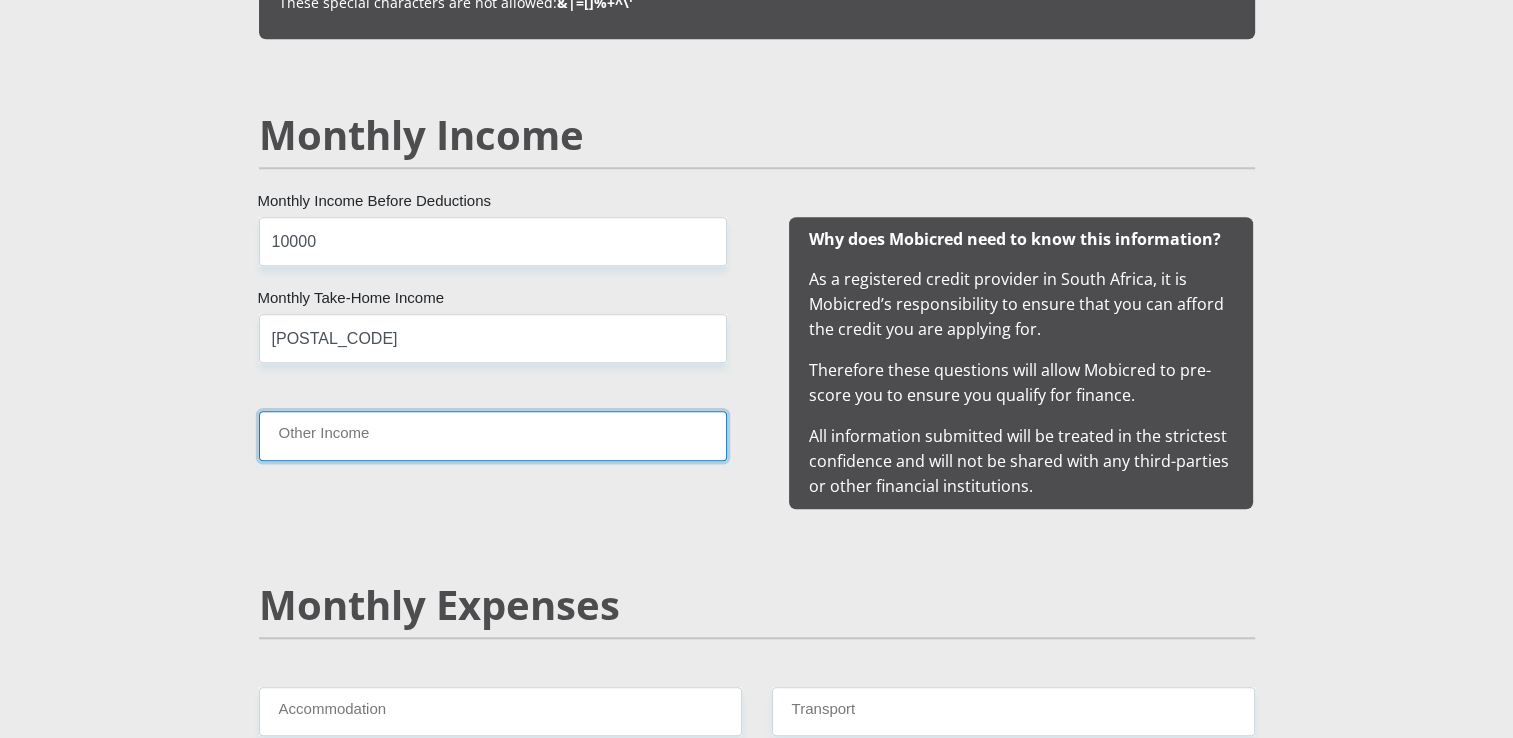 click on "Other Income" at bounding box center [493, 435] 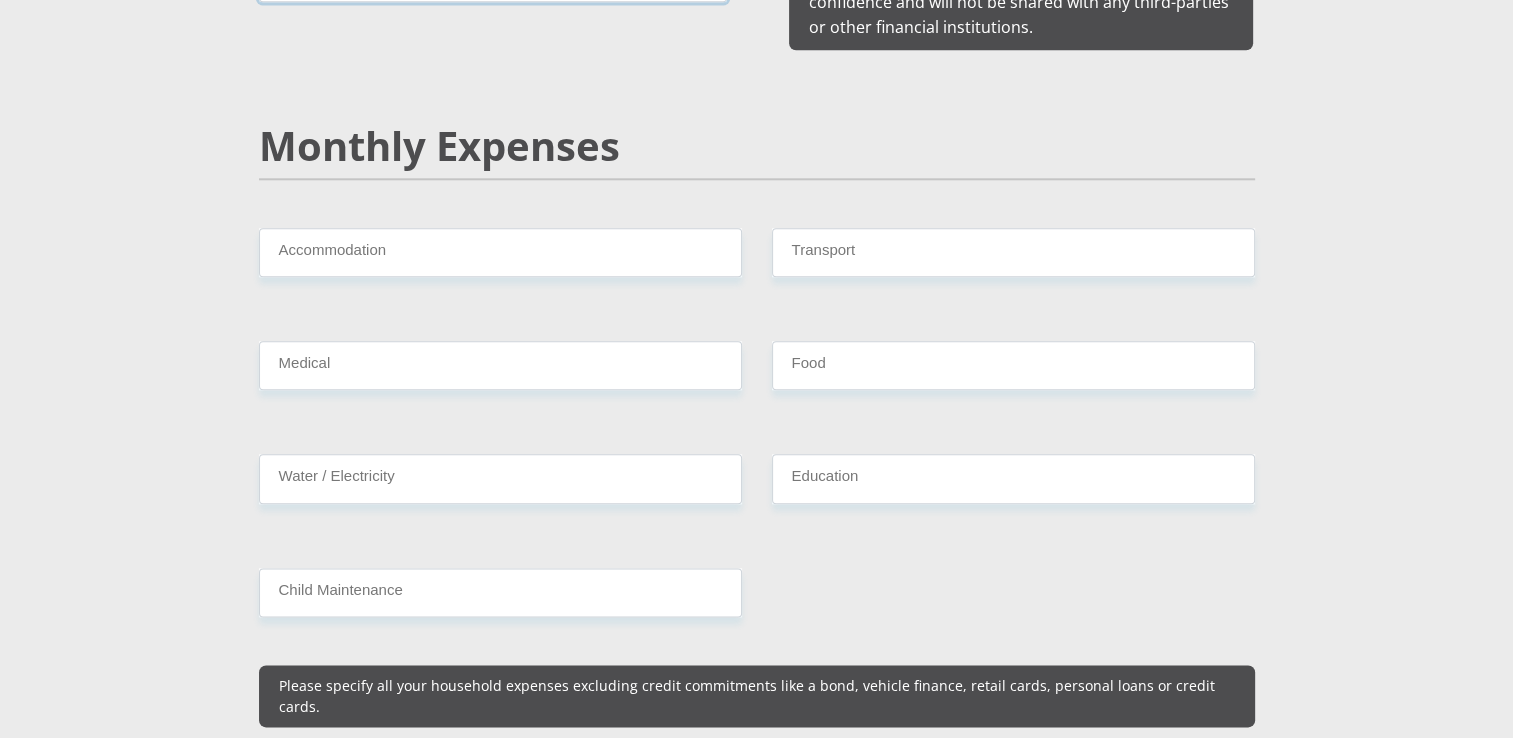 scroll, scrollTop: 2312, scrollLeft: 0, axis: vertical 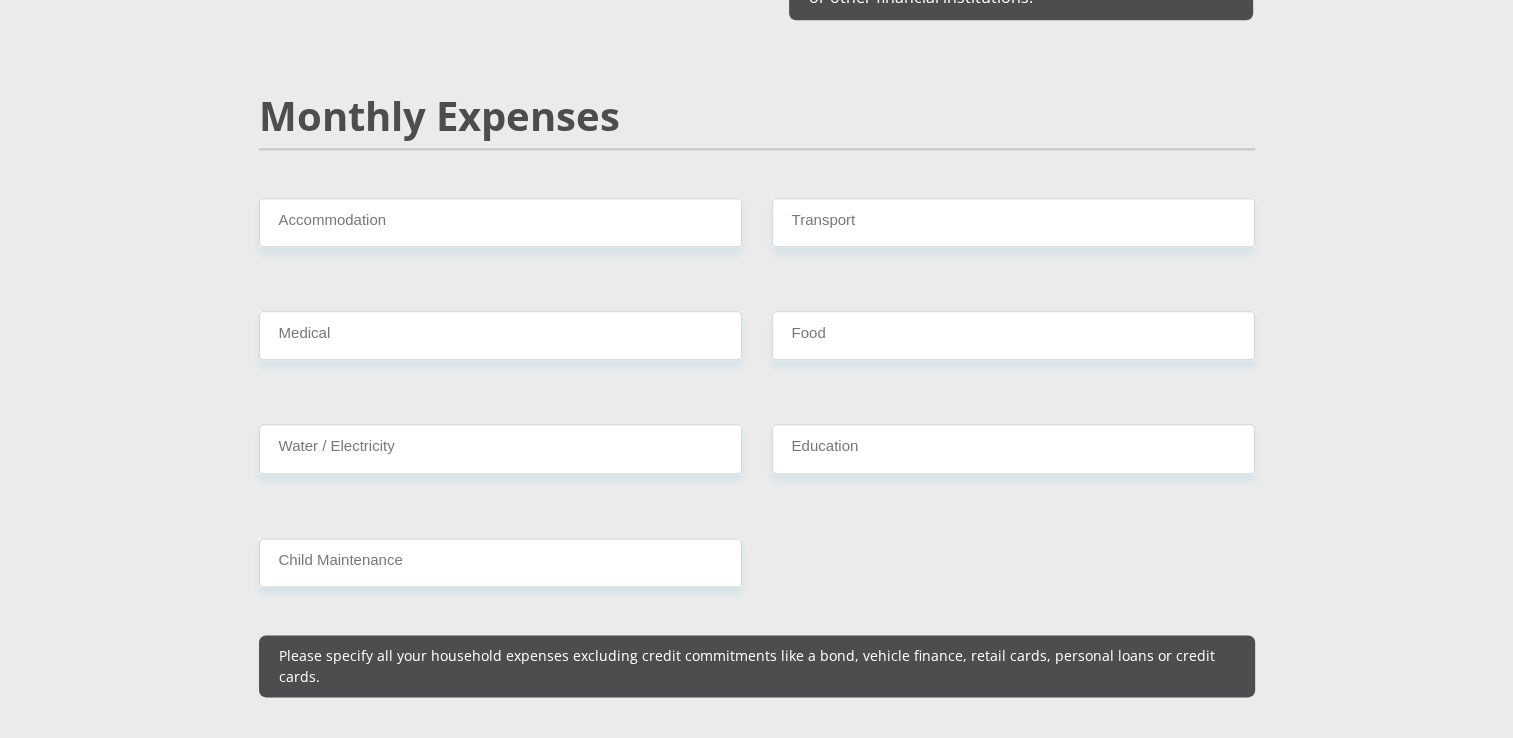 type on "1500" 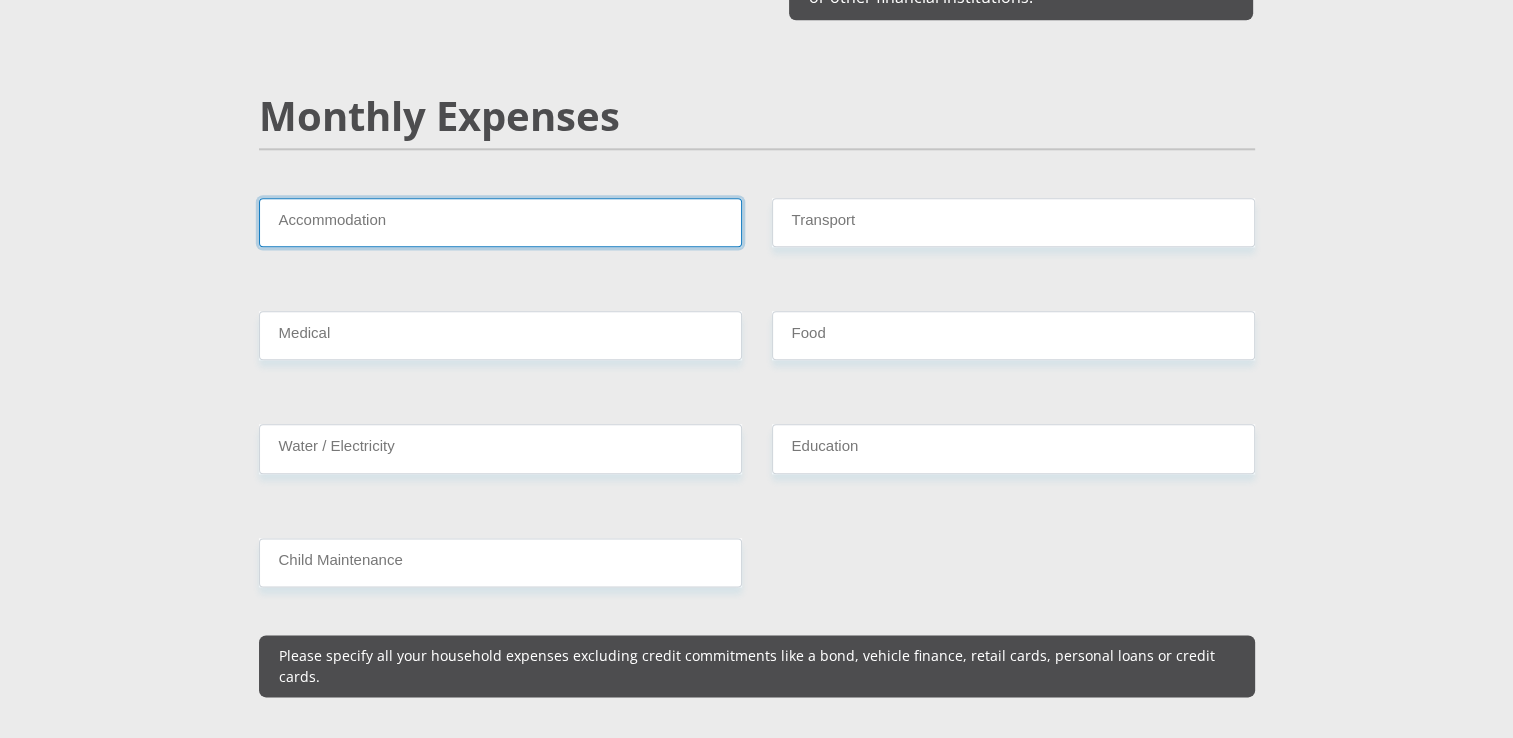 click on "Accommodation" at bounding box center [500, 222] 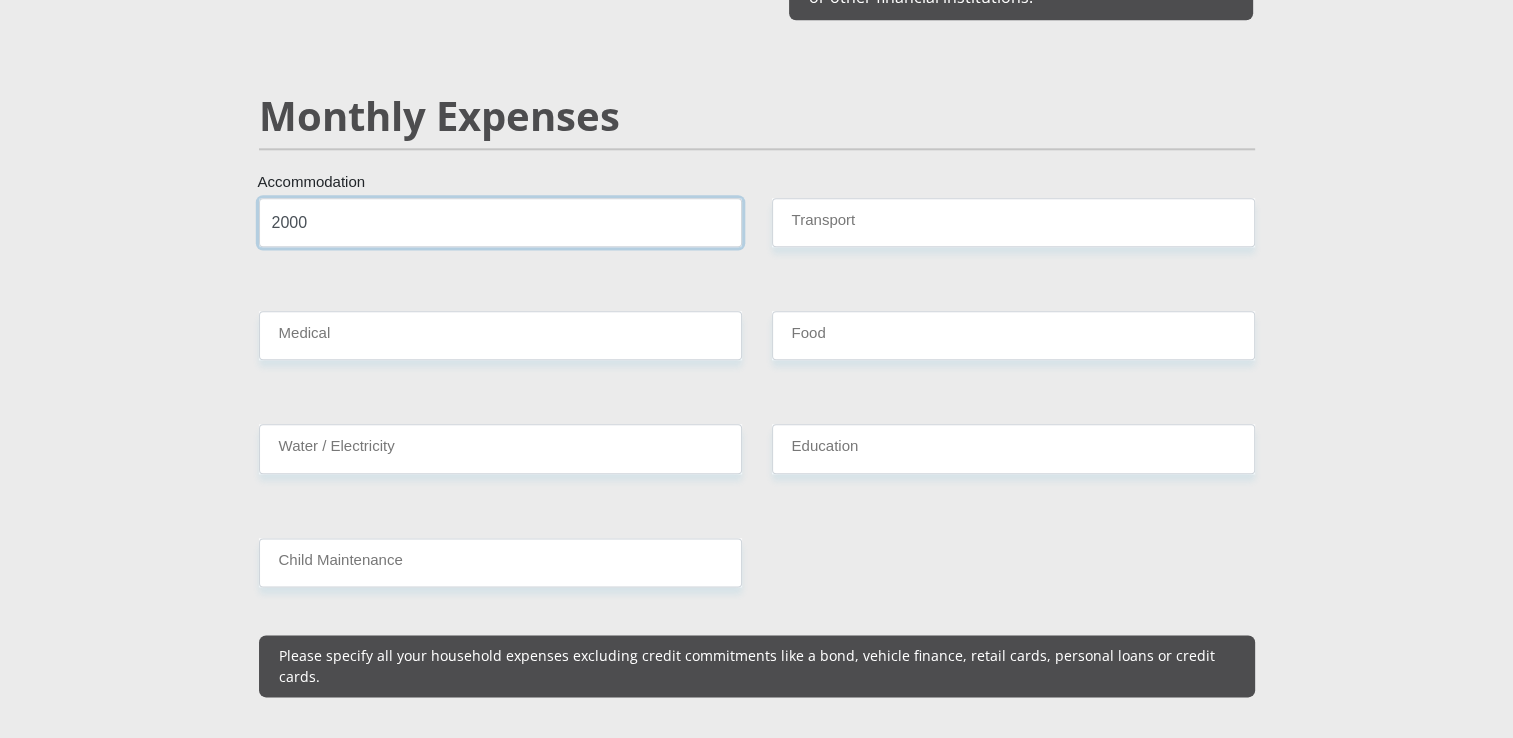 type on "2000" 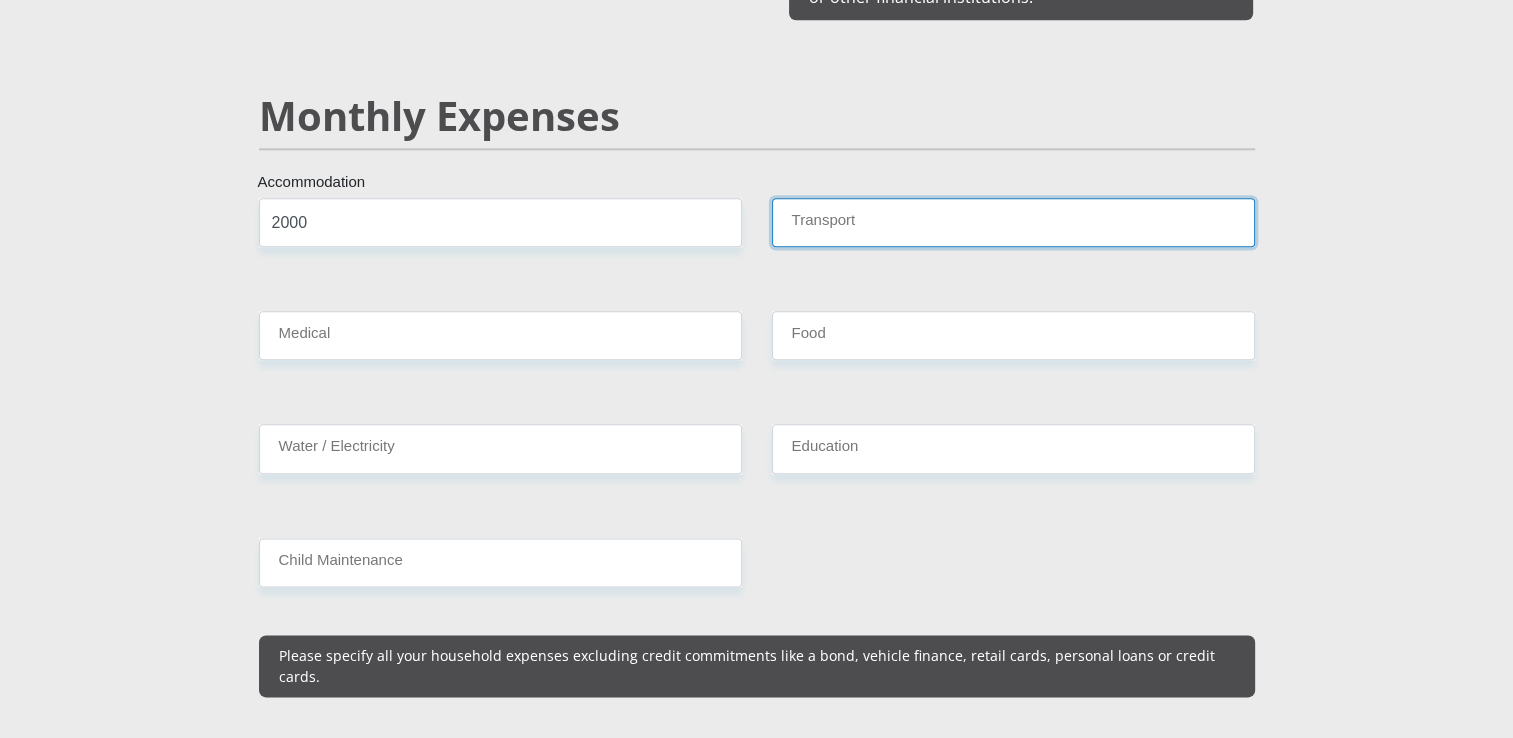 click on "Transport" at bounding box center [1013, 222] 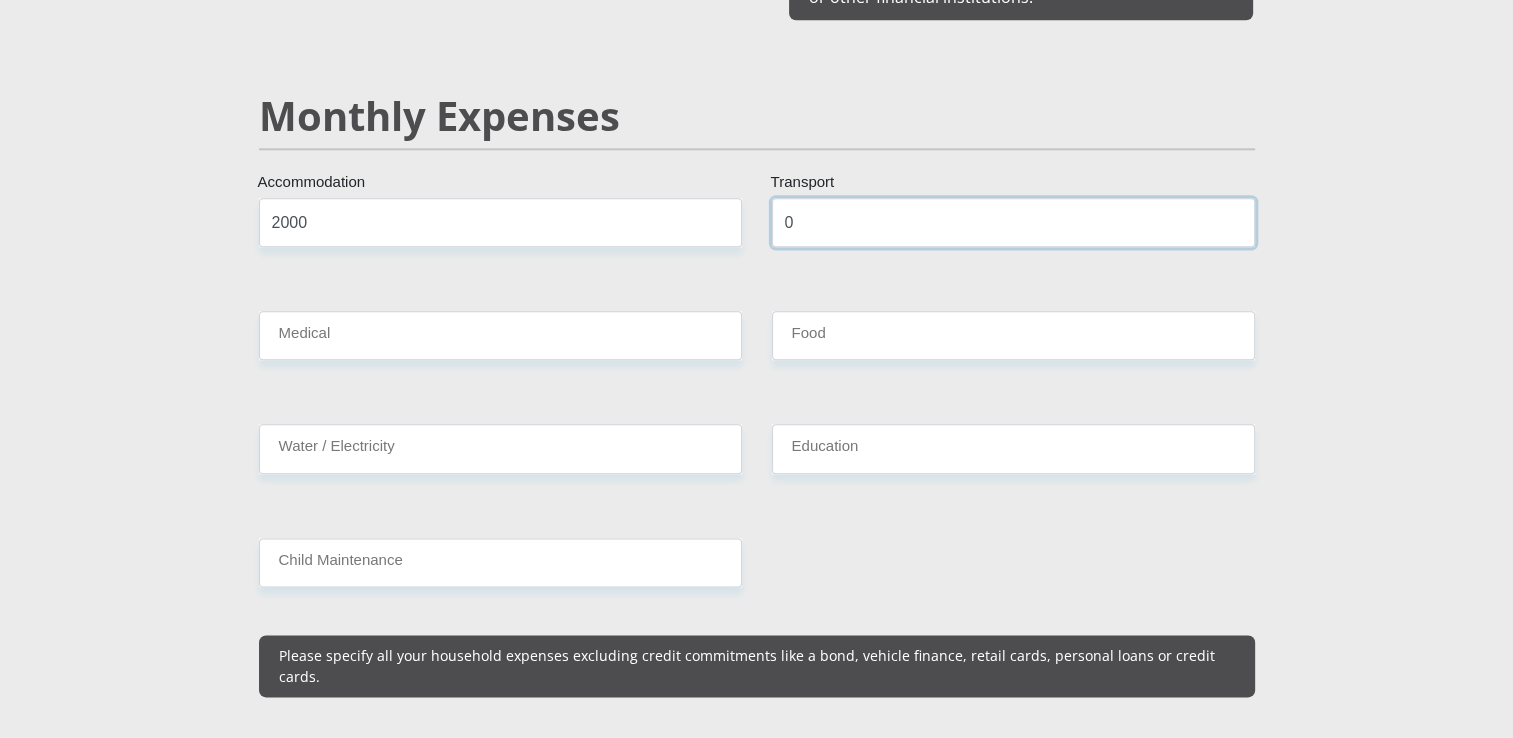 type on "0" 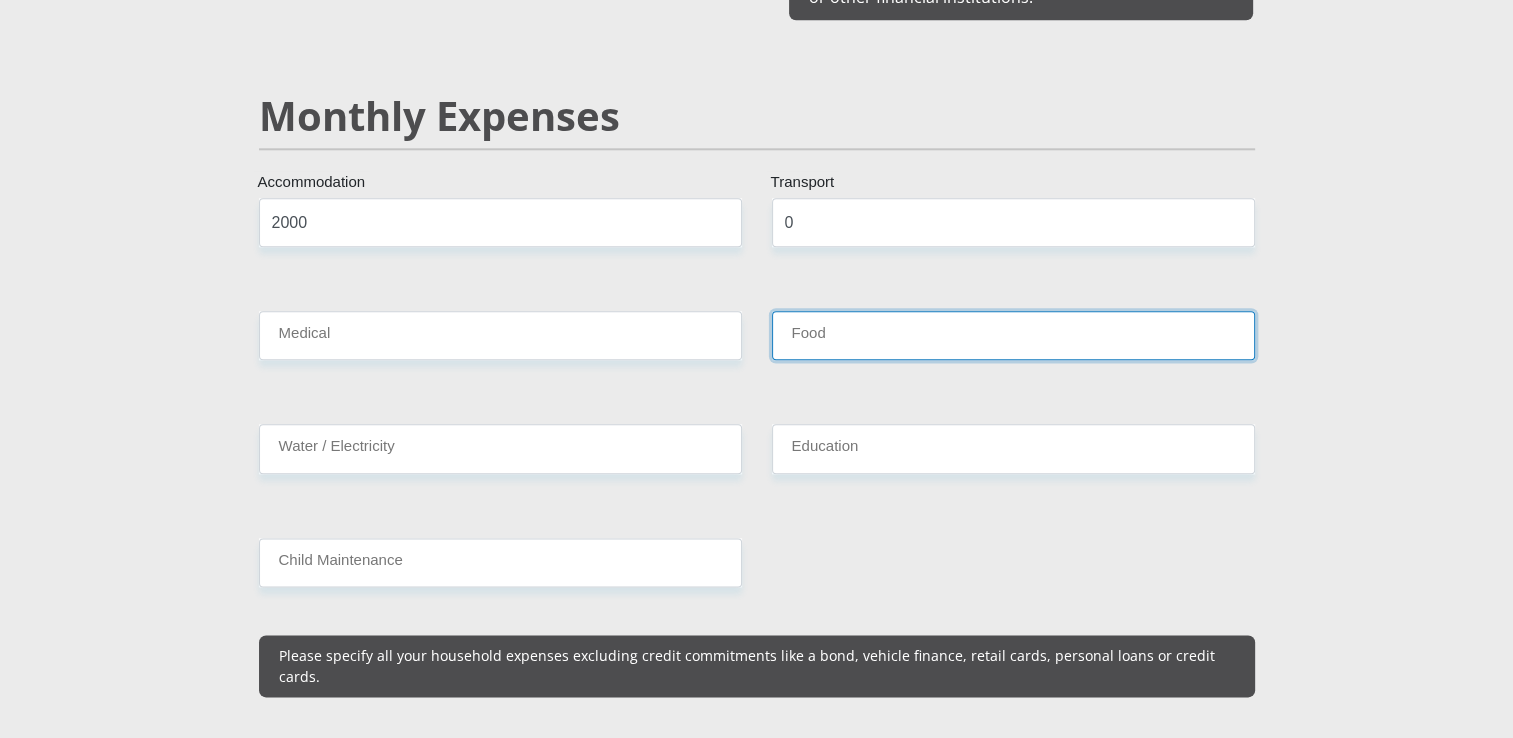 click on "Food" at bounding box center [1013, 335] 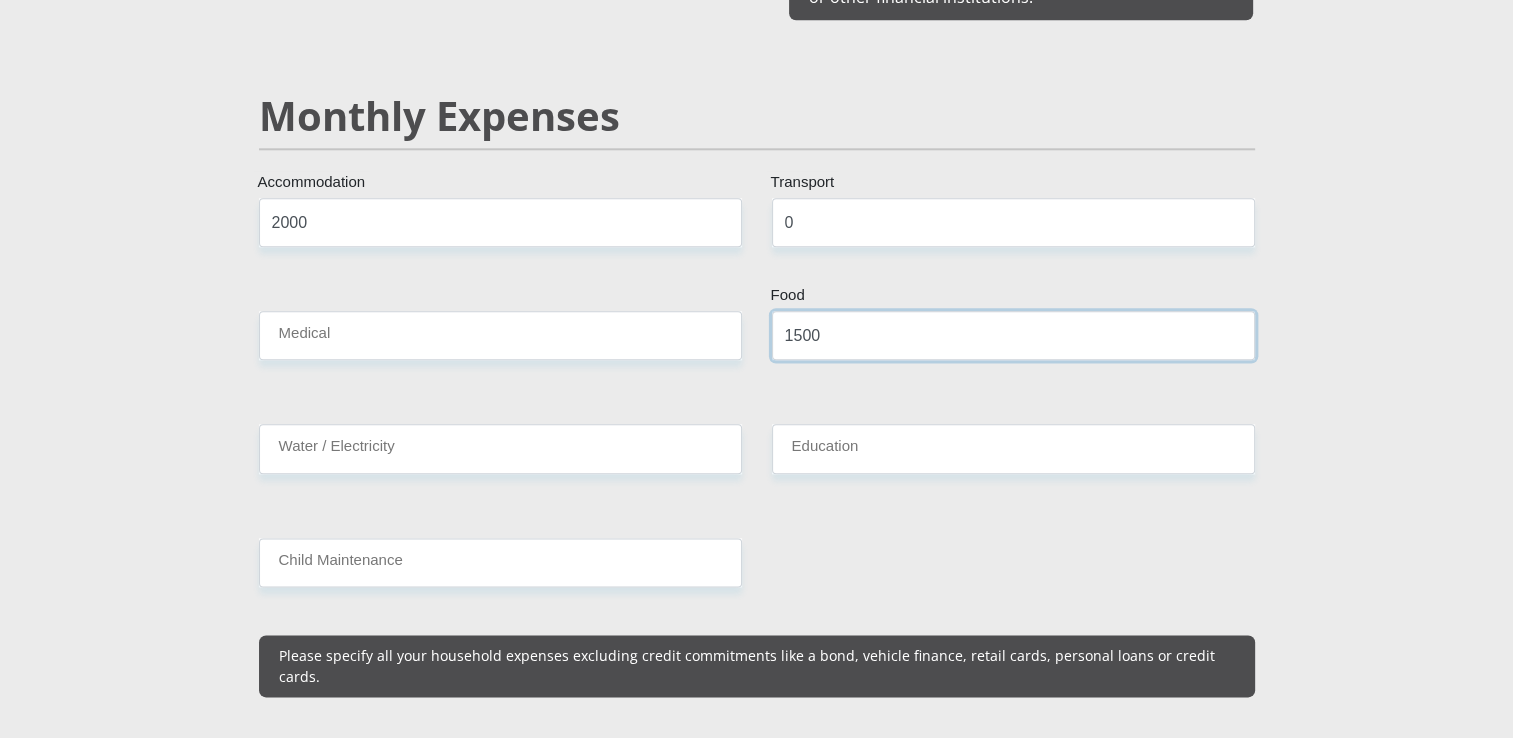 type on "1500" 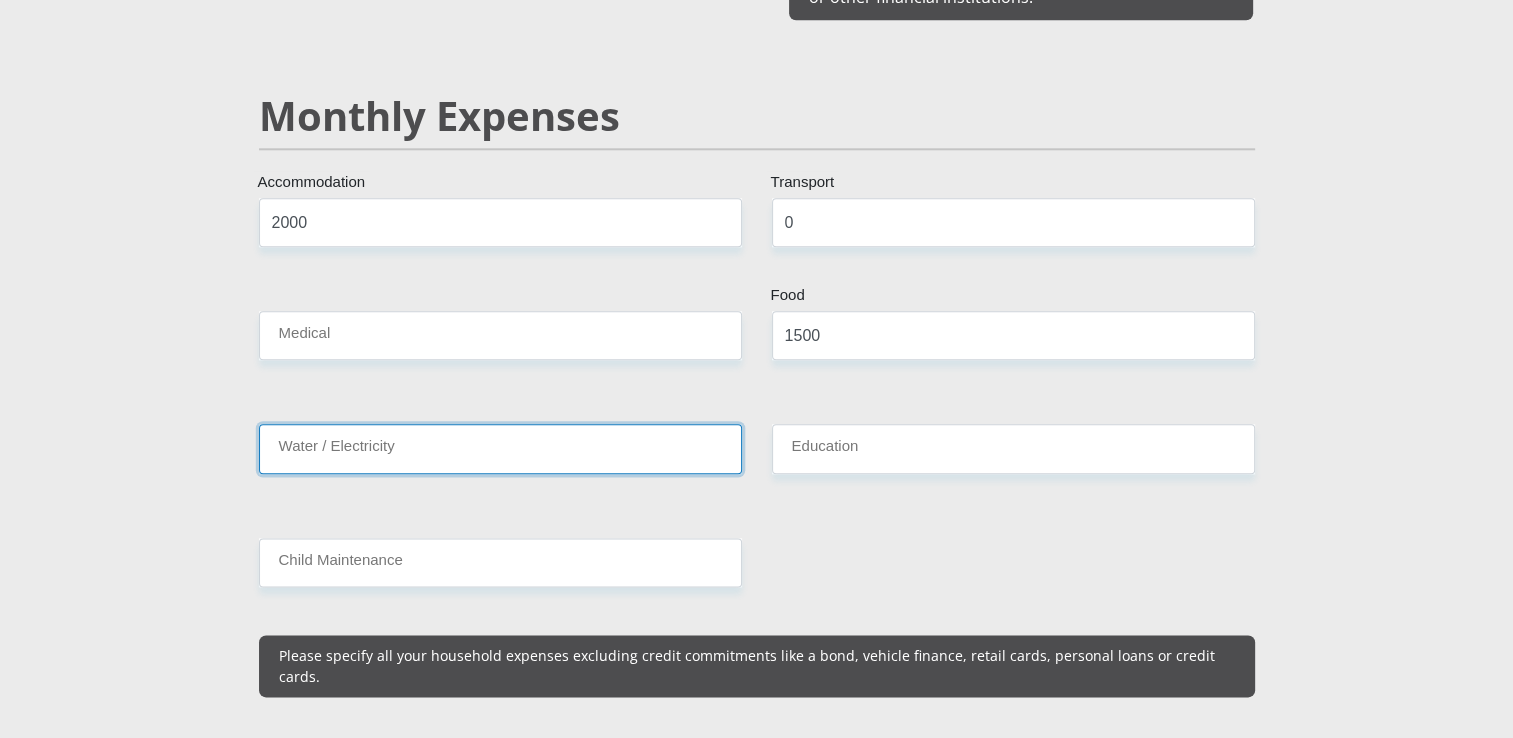 click on "Water / Electricity" at bounding box center (500, 448) 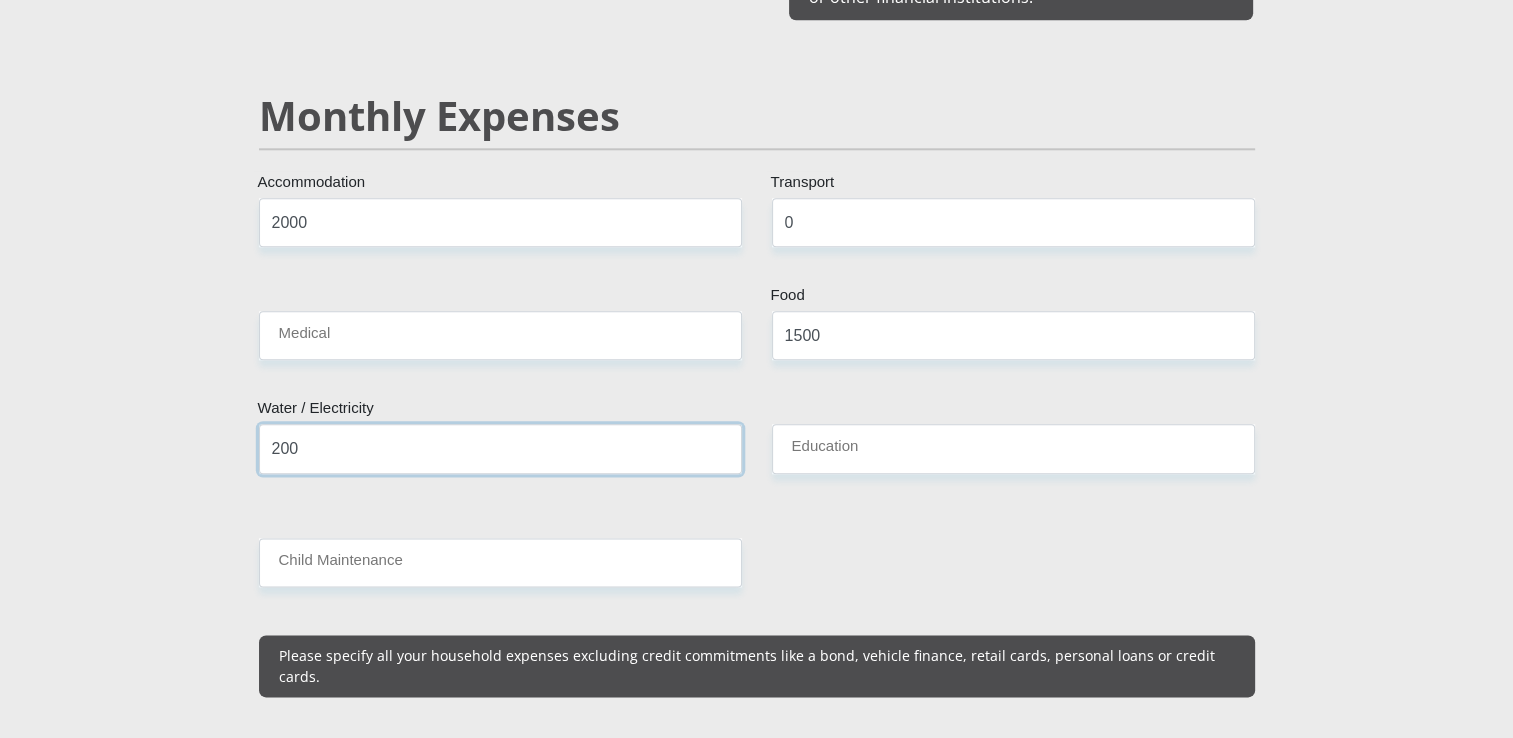 type on "200" 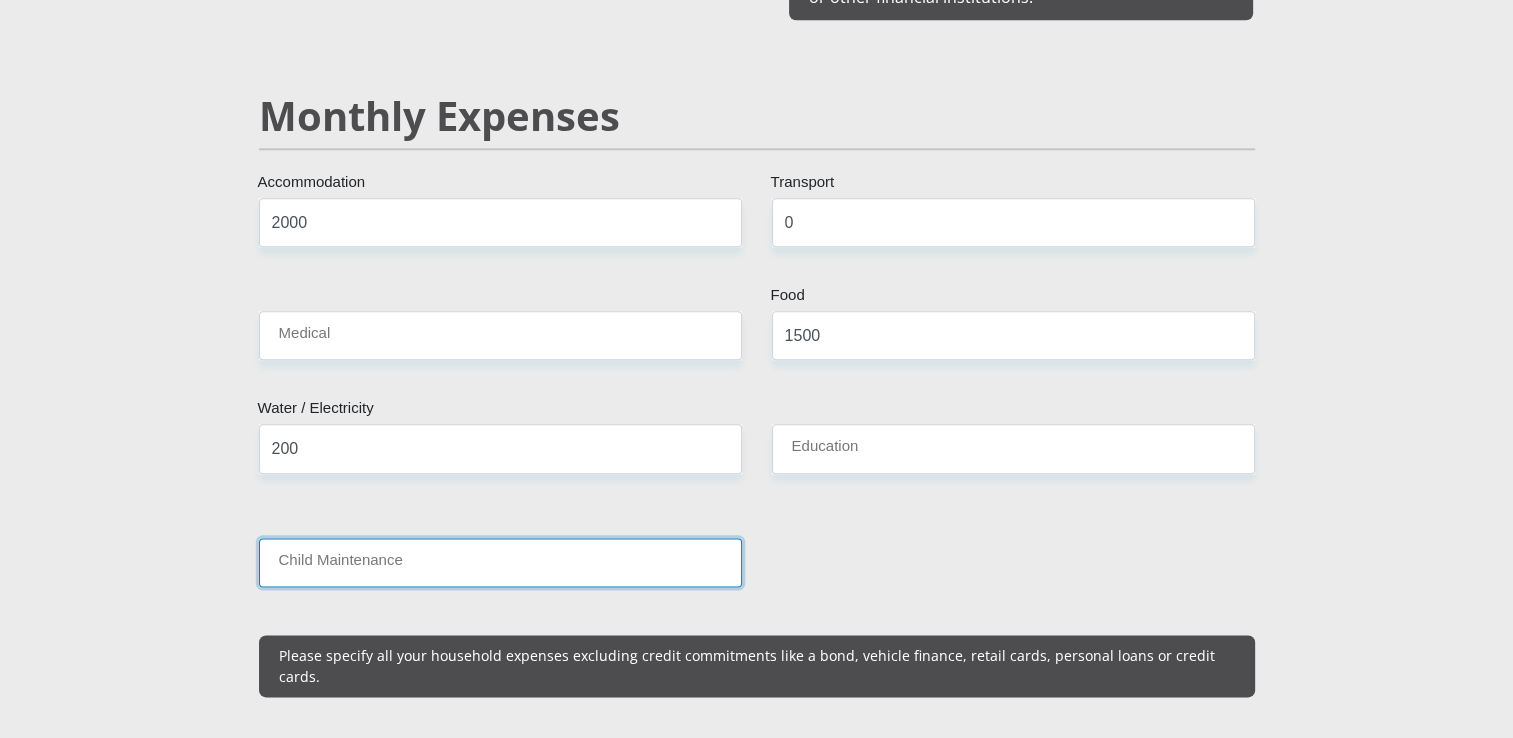 click on "Child Maintenance" at bounding box center (500, 562) 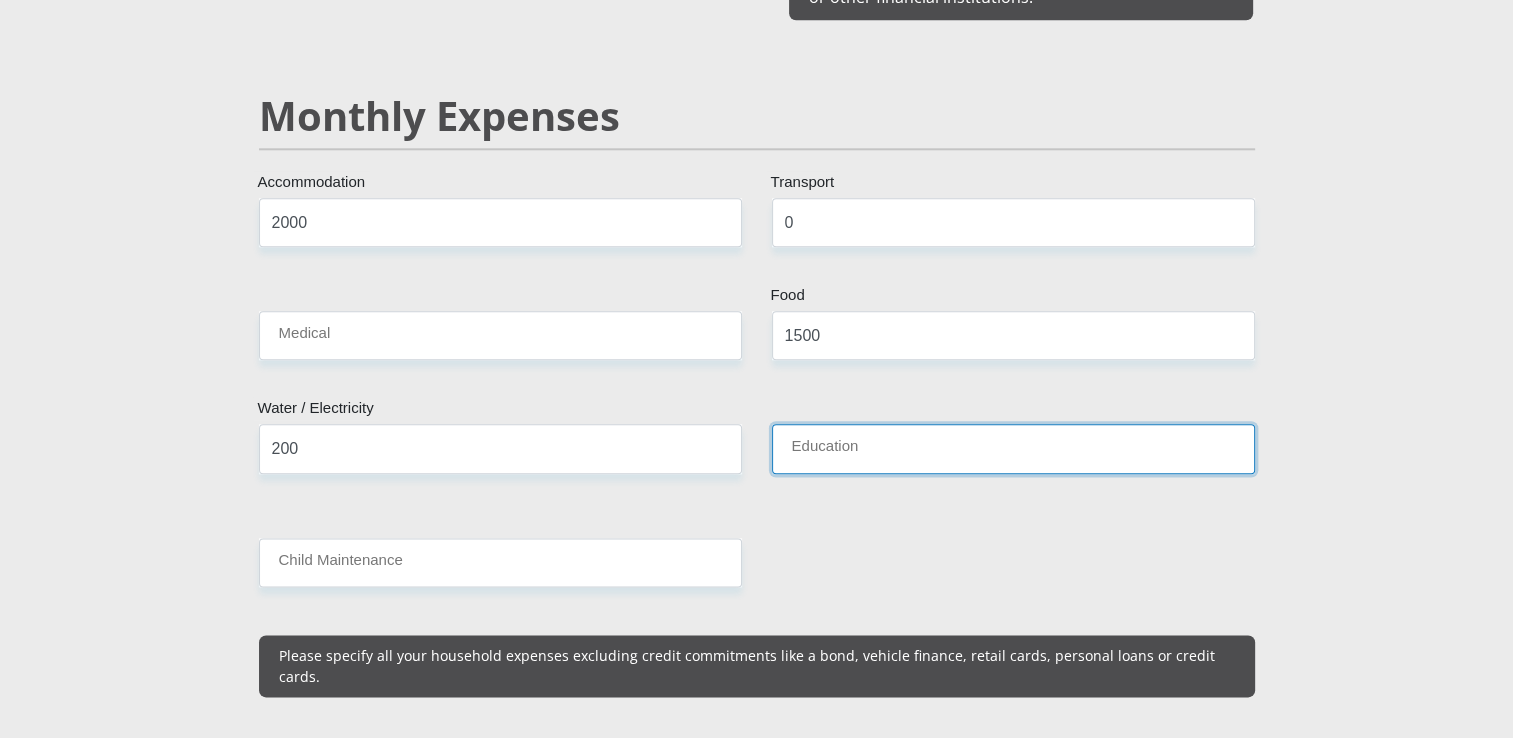 click on "Education" at bounding box center (1013, 448) 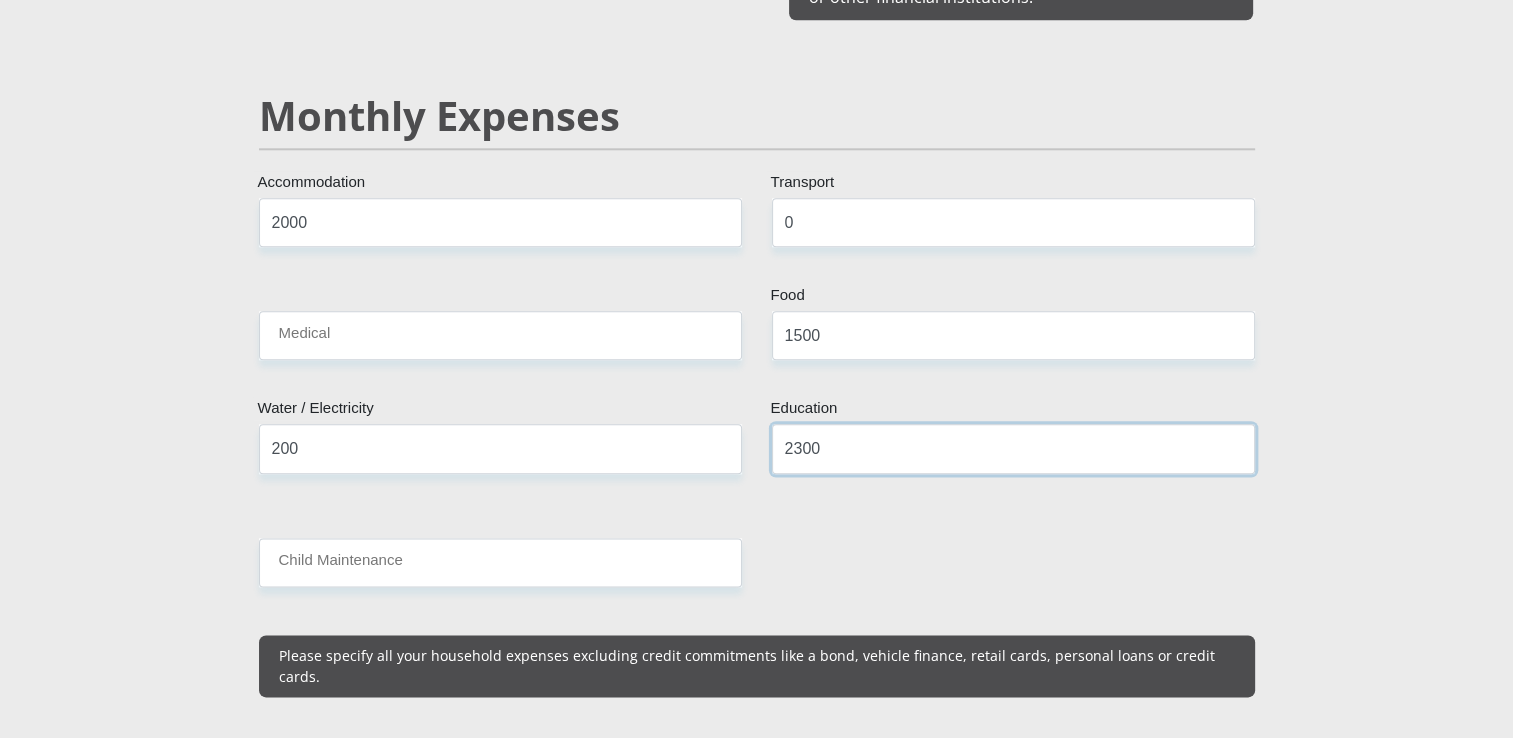 type on "2300" 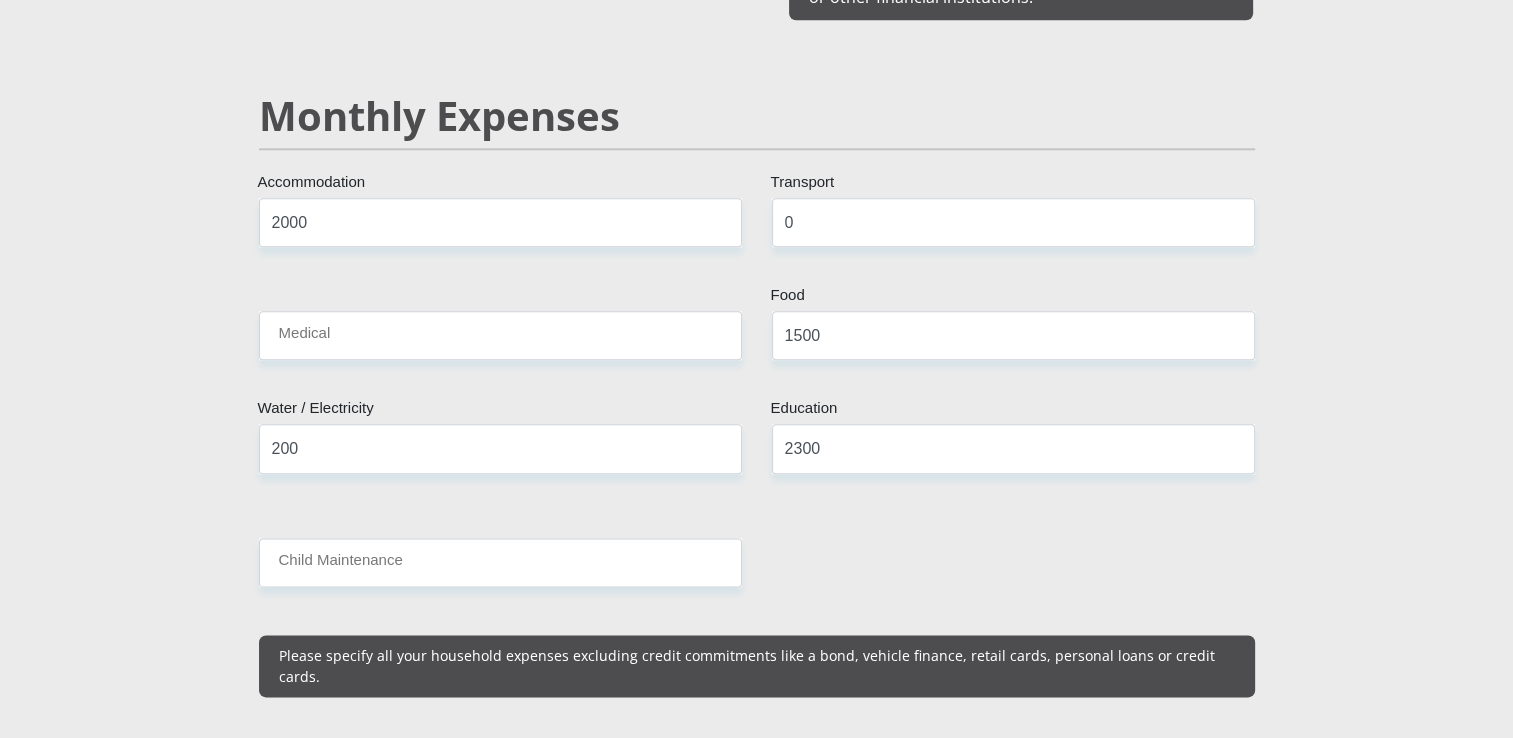 click on "[COUNTRY]" at bounding box center [757, 866] 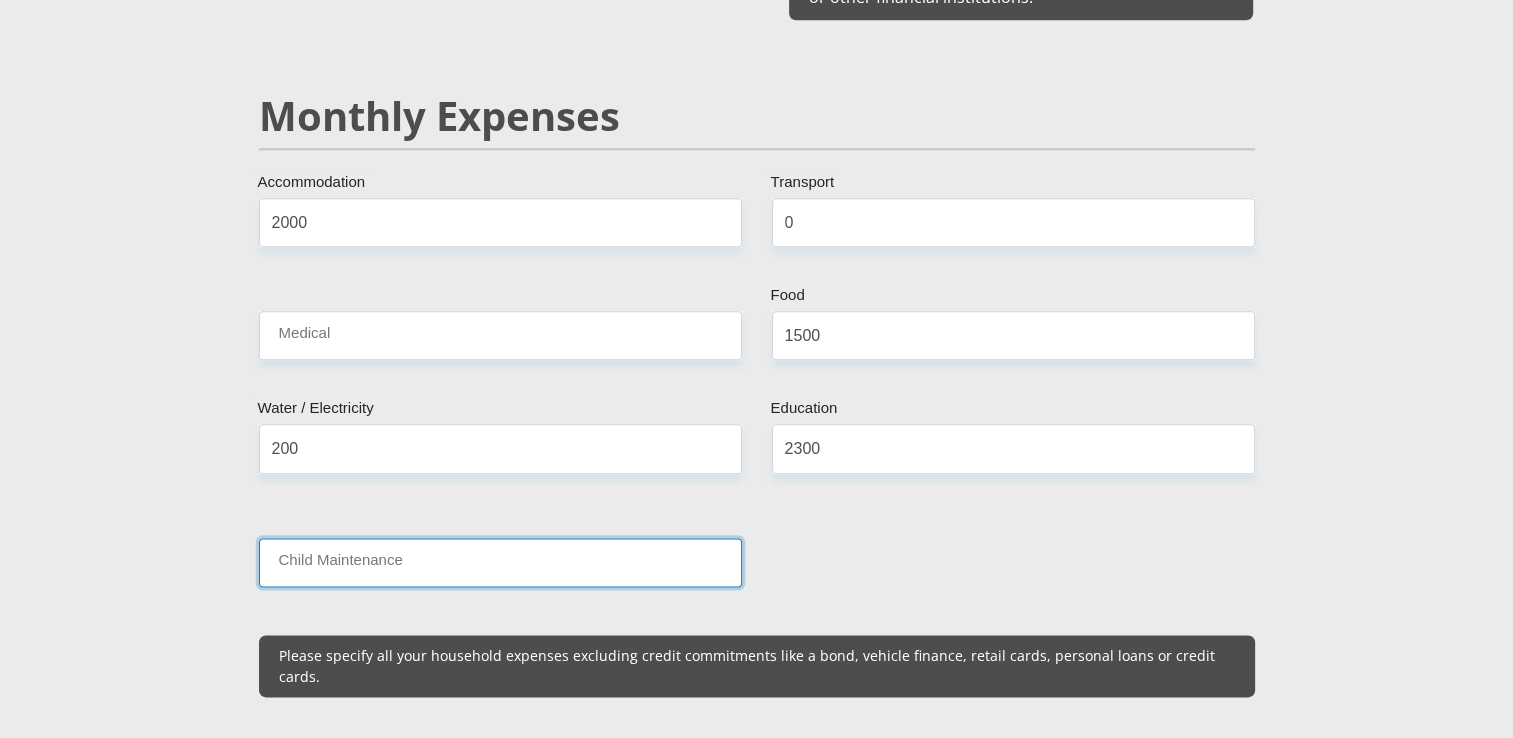 click on "Child Maintenance" at bounding box center [500, 562] 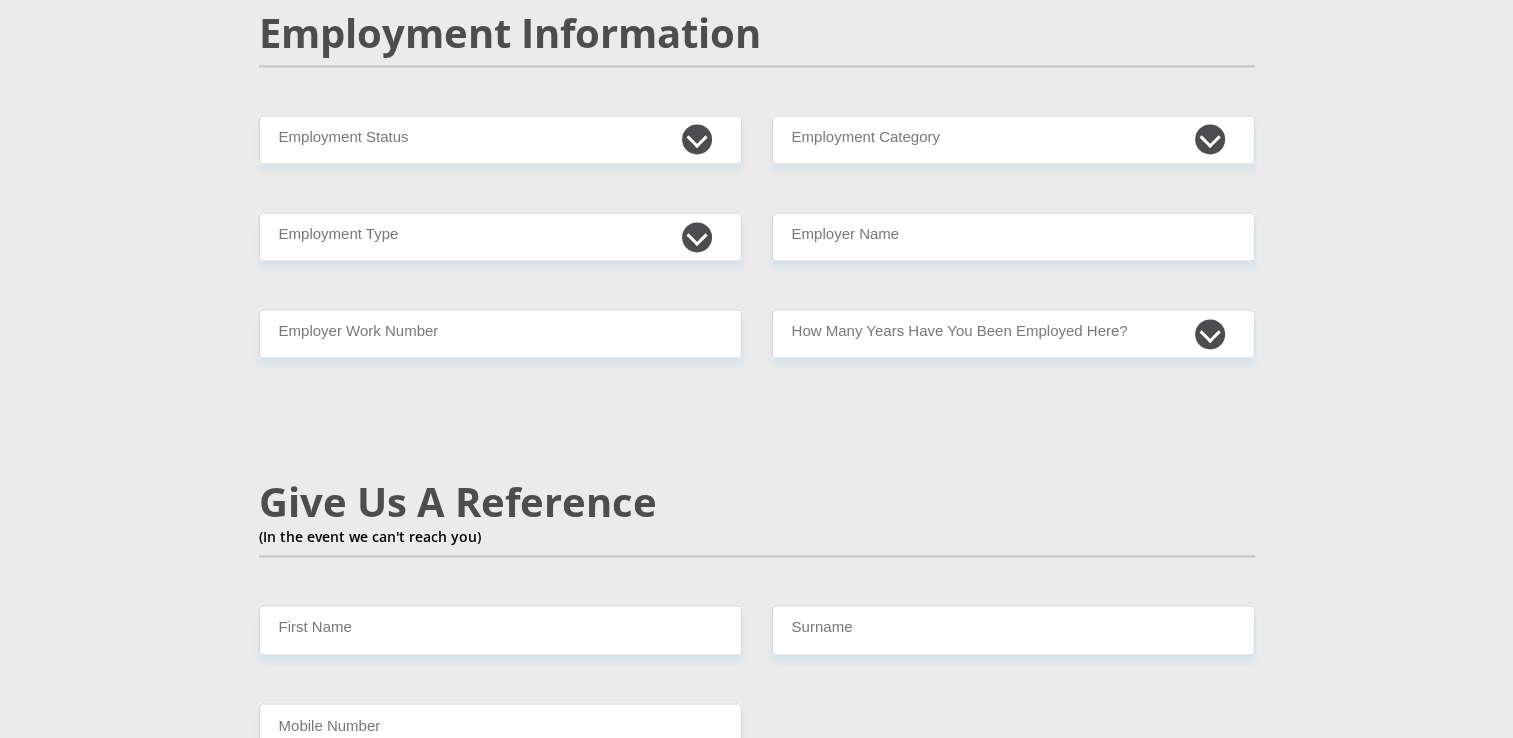 scroll, scrollTop: 3057, scrollLeft: 0, axis: vertical 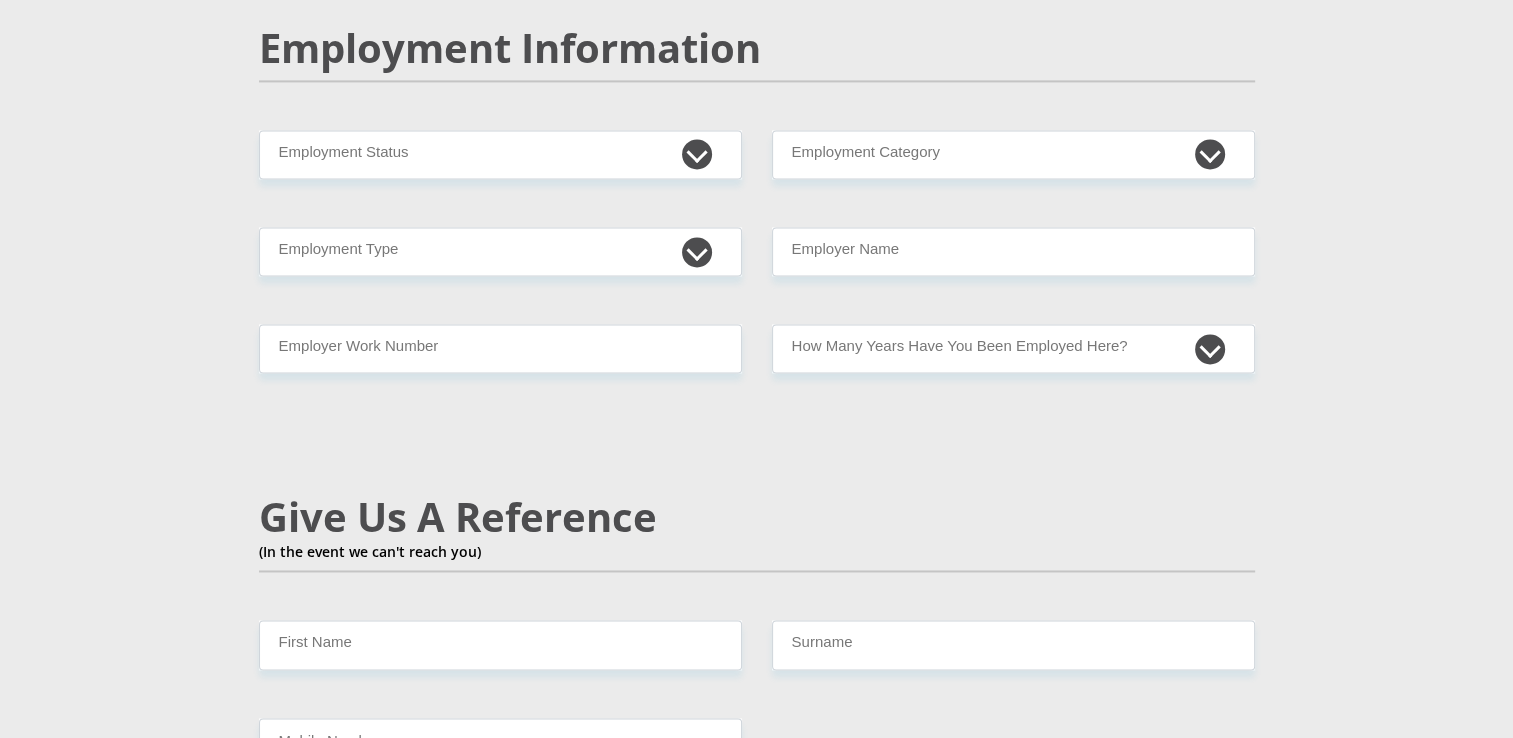 type on "0" 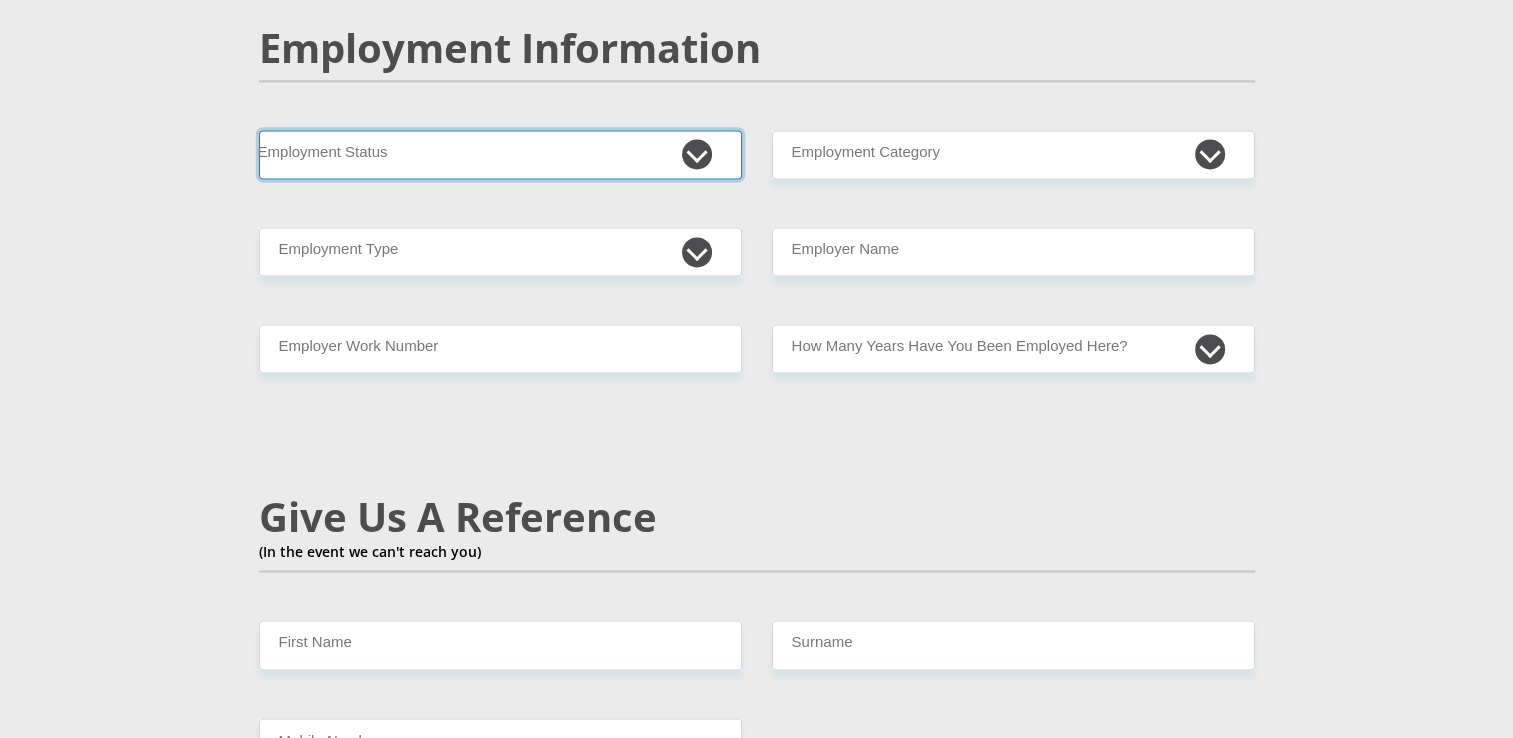 click on "Permanent/Full-time
Part-time/Casual
Contract Worker
Self-Employed
Housewife
Retired
Student
Medically Boarded
Disability
Unemployed" at bounding box center [500, 154] 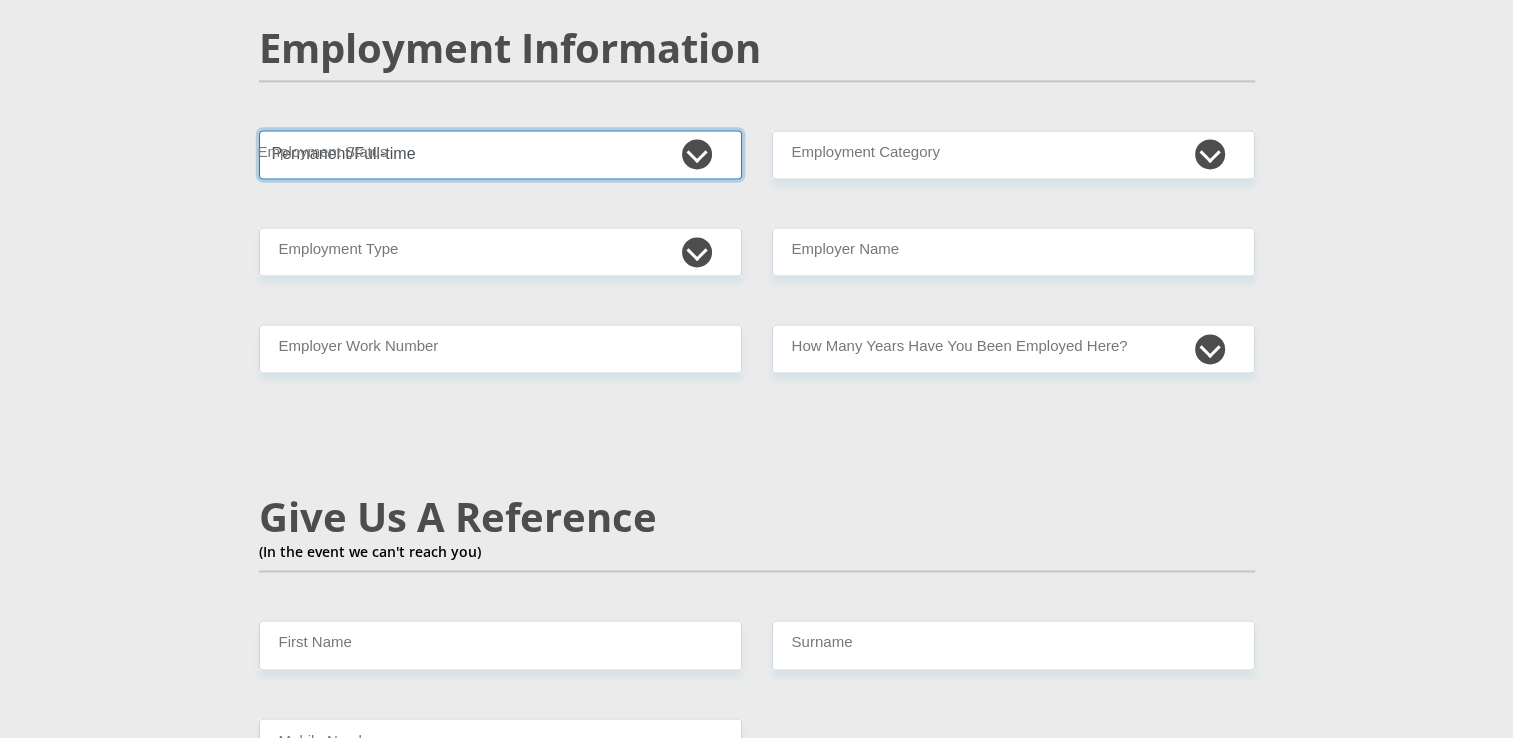 click on "Permanent/Full-time
Part-time/Casual
Contract Worker
Self-Employed
Housewife
Retired
Student
Medically Boarded
Disability
Unemployed" at bounding box center (500, 154) 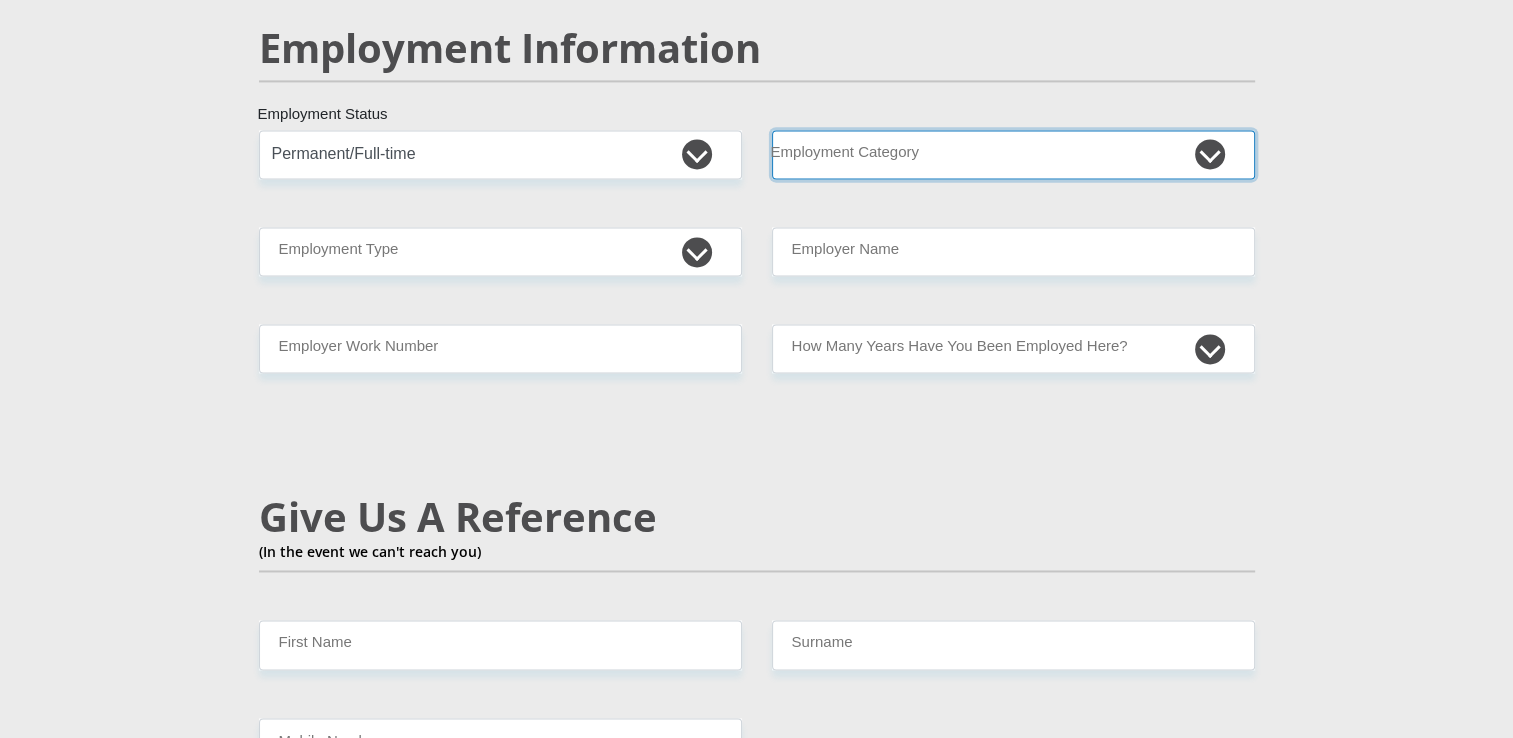 click on "AGRICULTURE
ALCOHOL & TOBACCO
CONSTRUCTION MATERIALS
METALLURGY
EQUIPMENT FOR RENEWABLE ENERGY
SPECIALIZED CONTRACTORS
CAR
GAMING (INCL. INTERNET
OTHER WHOLESALE
UNLICENSED PHARMACEUTICALS
CURRENCY EXCHANGE HOUSES
OTHER FINANCIAL INSTITUTIONS & INSURANCE
REAL ESTATE AGENTS
OIL & GAS
OTHER MATERIALS (E.G. IRON ORE)
PRECIOUS STONES & PRECIOUS METALS
POLITICAL ORGANIZATIONS
RELIGIOUS ORGANIZATIONS(NOT SECTS)
ACTI. HAVING BUSINESS DEAL WITH PUBLIC ADMINISTRATION
LAUNDROMATS" at bounding box center [1013, 154] 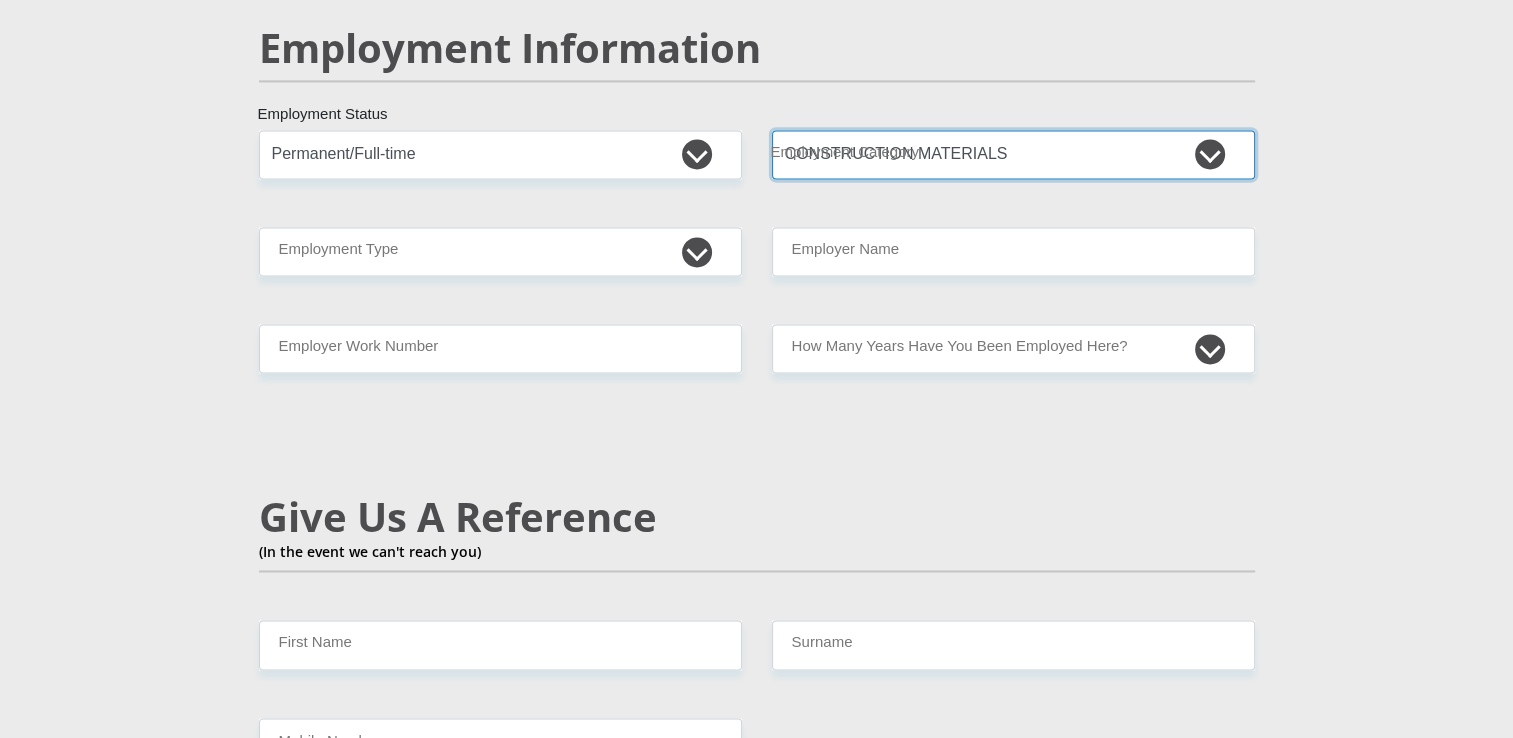 click on "AGRICULTURE
ALCOHOL & TOBACCO
CONSTRUCTION MATERIALS
METALLURGY
EQUIPMENT FOR RENEWABLE ENERGY
SPECIALIZED CONTRACTORS
CAR
GAMING (INCL. INTERNET
OTHER WHOLESALE
UNLICENSED PHARMACEUTICALS
CURRENCY EXCHANGE HOUSES
OTHER FINANCIAL INSTITUTIONS & INSURANCE
REAL ESTATE AGENTS
OIL & GAS
OTHER MATERIALS (E.G. IRON ORE)
PRECIOUS STONES & PRECIOUS METALS
POLITICAL ORGANIZATIONS
RELIGIOUS ORGANIZATIONS(NOT SECTS)
ACTI. HAVING BUSINESS DEAL WITH PUBLIC ADMINISTRATION
LAUNDROMATS" at bounding box center (1013, 154) 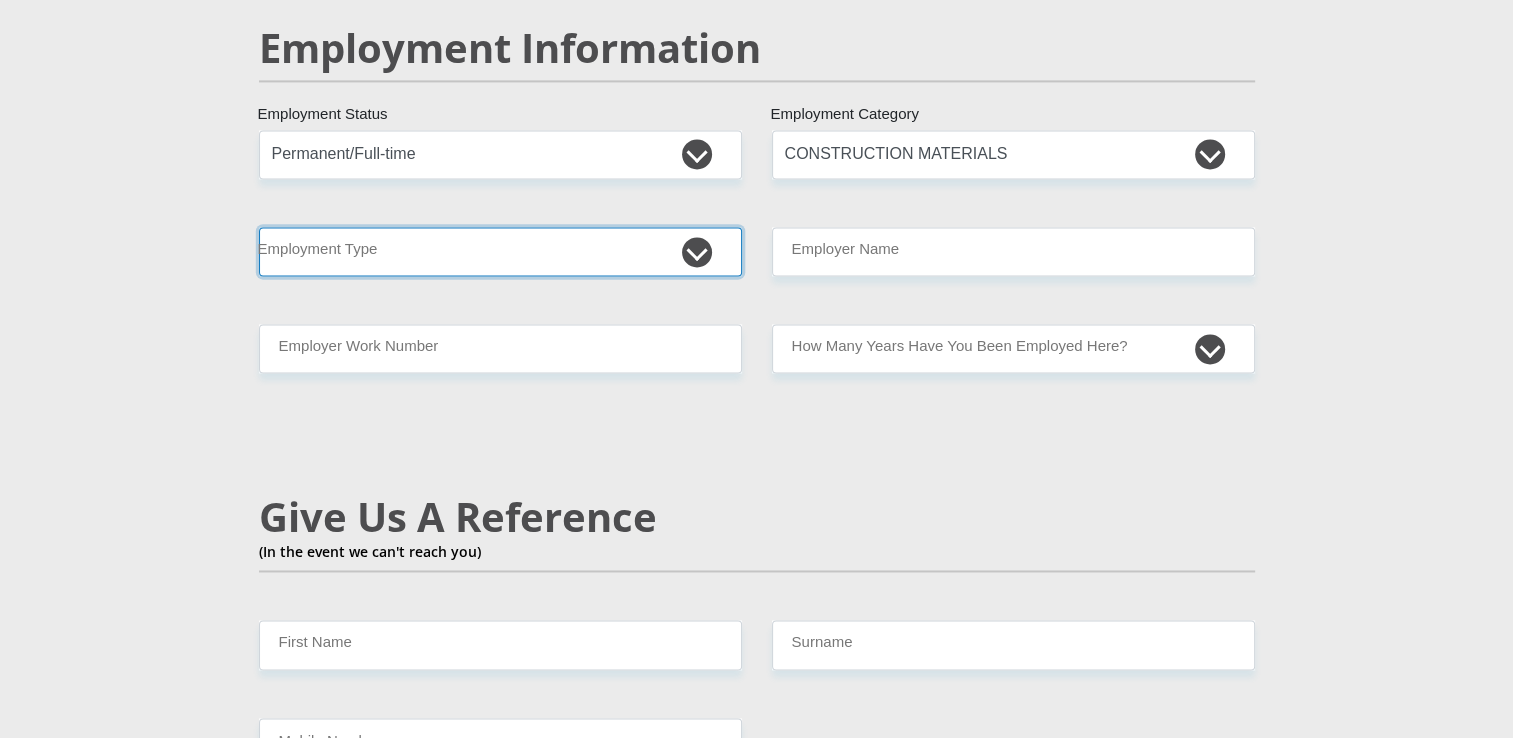 click on "College/Lecturer
Craft Seller
Creative
Driver
Executive
Farmer
Forces - Non Commissioned
Forces - Officer
Hawker
Housewife
Labourer
Licenced Professional
Manager
Miner
Non Licenced Professional
Office Staff/Clerk
Outside Worker
Pensioner
Permanent Teacher
Production/Manufacturing
Sales
Self-Employed
Semi-Professional Worker
Service Industry  Social Worker  Student" at bounding box center [500, 251] 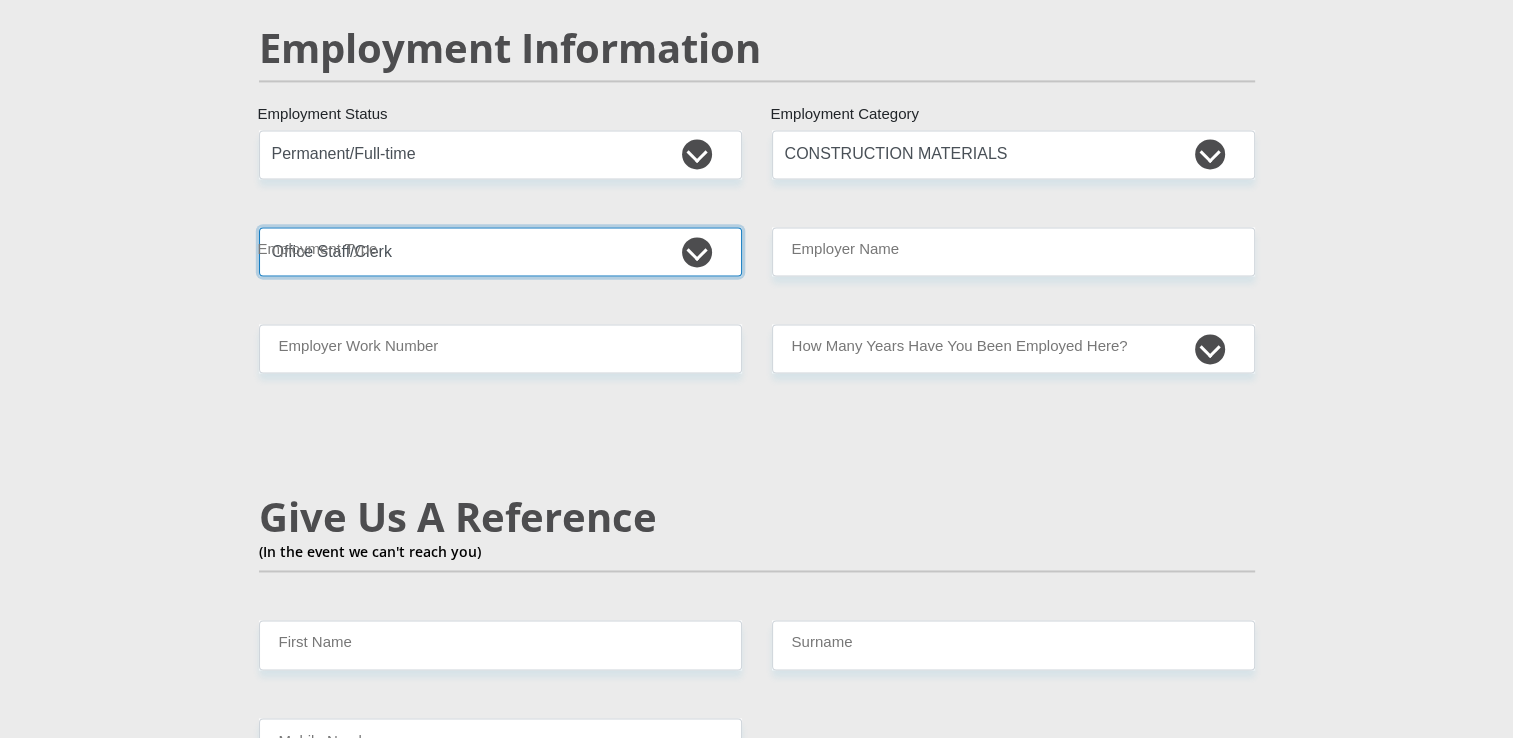 click on "College/Lecturer
Craft Seller
Creative
Driver
Executive
Farmer
Forces - Non Commissioned
Forces - Officer
Hawker
Housewife
Labourer
Licenced Professional
Manager
Miner
Non Licenced Professional
Office Staff/Clerk
Outside Worker
Pensioner
Permanent Teacher
Production/Manufacturing
Sales
Self-Employed
Semi-Professional Worker
Service Industry  Social Worker  Student" at bounding box center (500, 251) 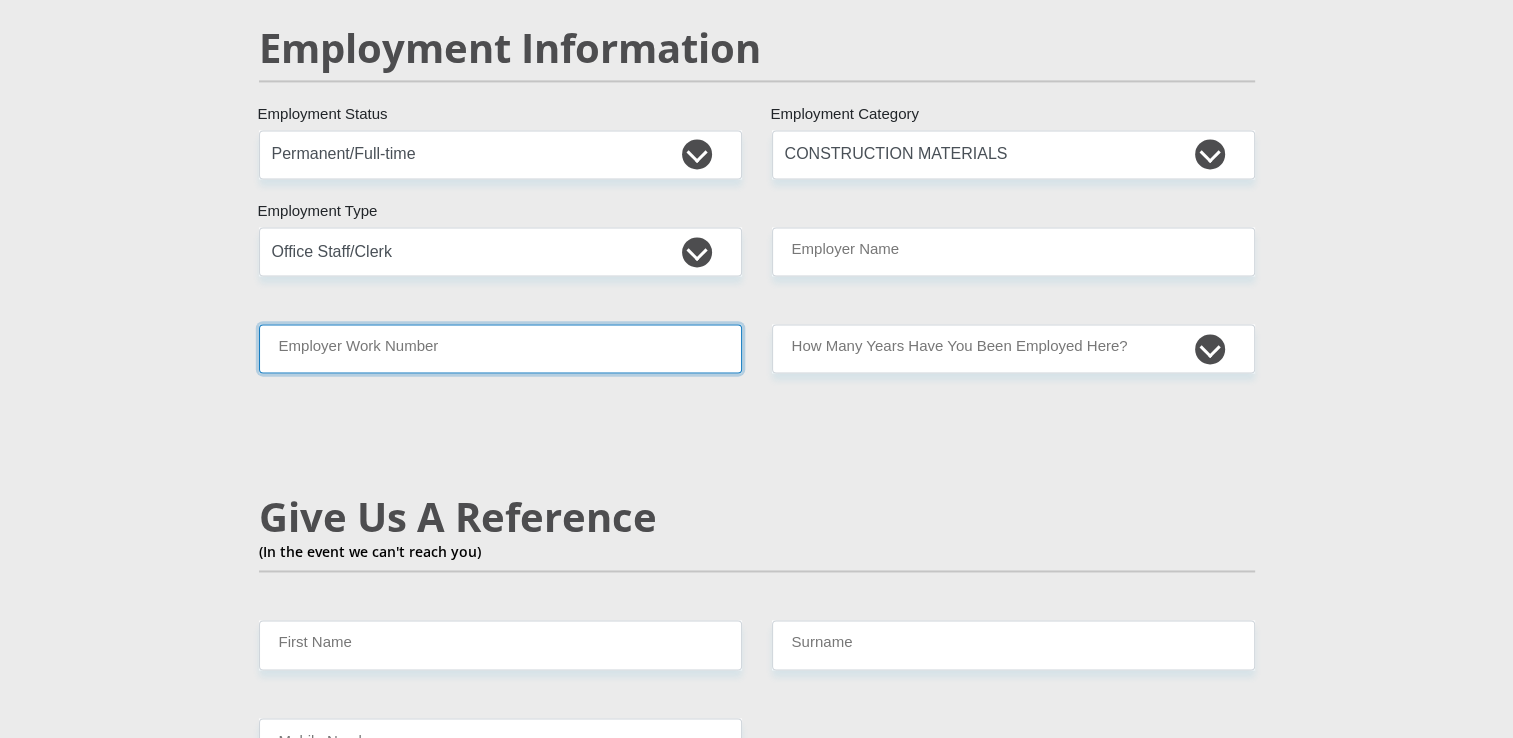 click on "Employer Work Number" at bounding box center [500, 348] 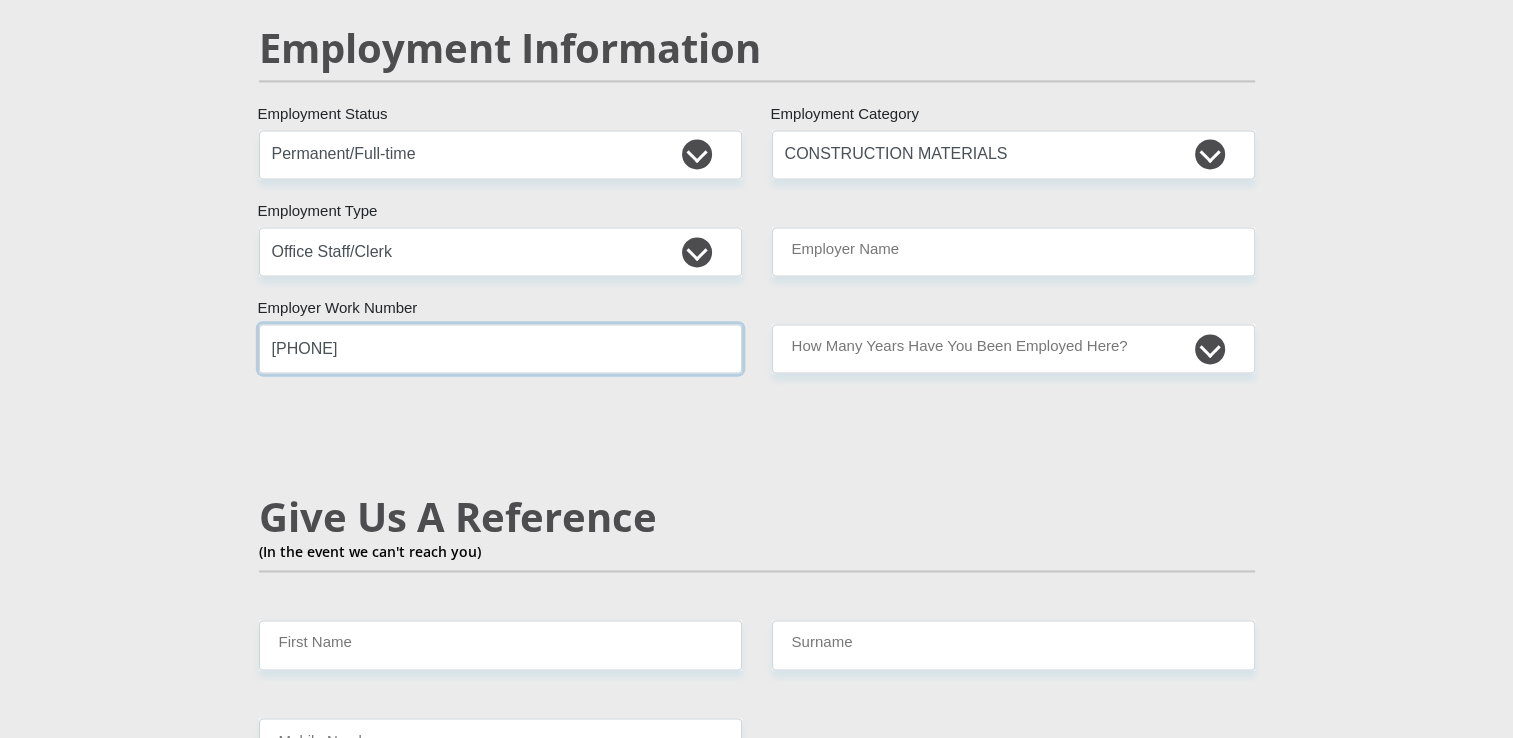 type on "[PHONE]" 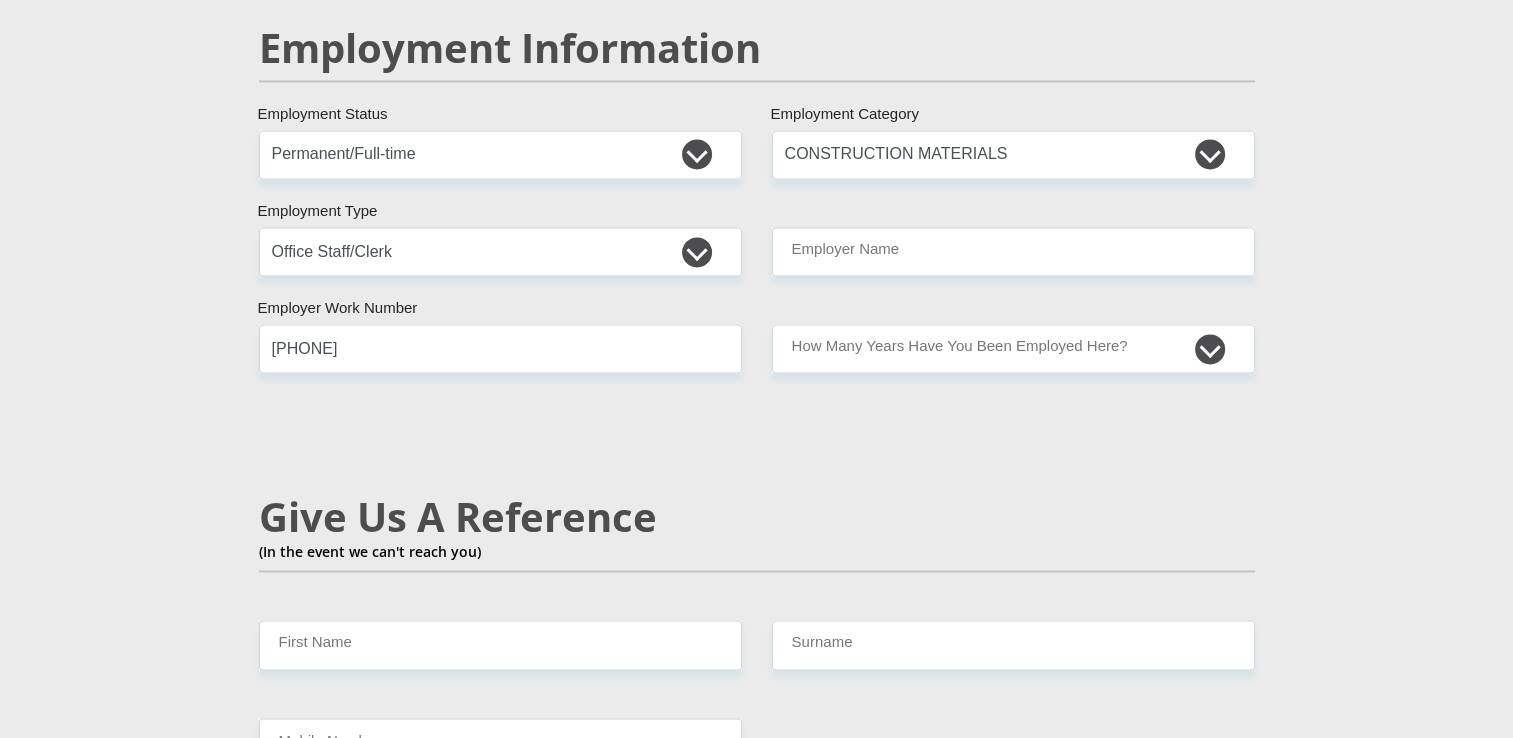 click on "[COUNTRY]" at bounding box center (757, 121) 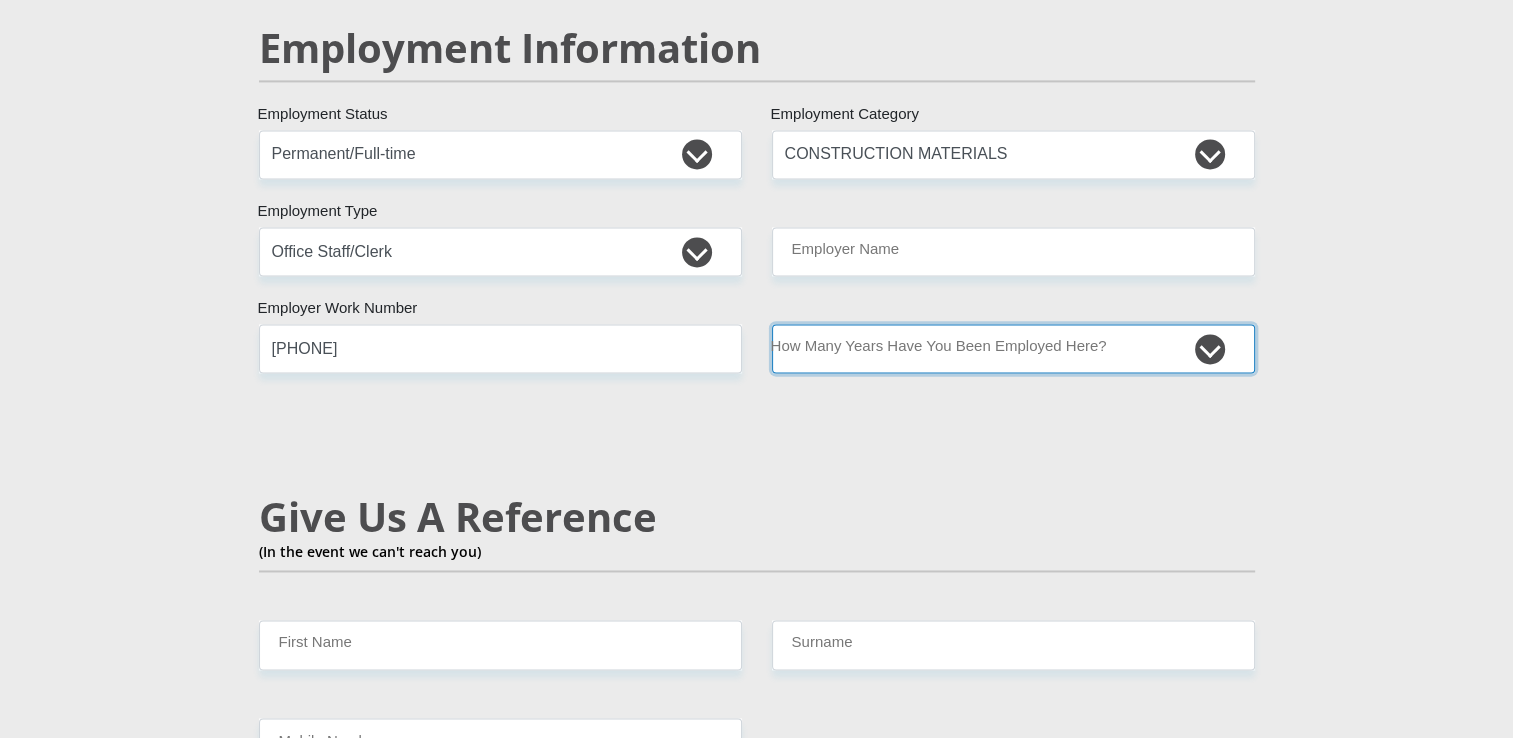 click on "less than 1 year
1-3 years
3-5 years
5+ years" at bounding box center [1013, 348] 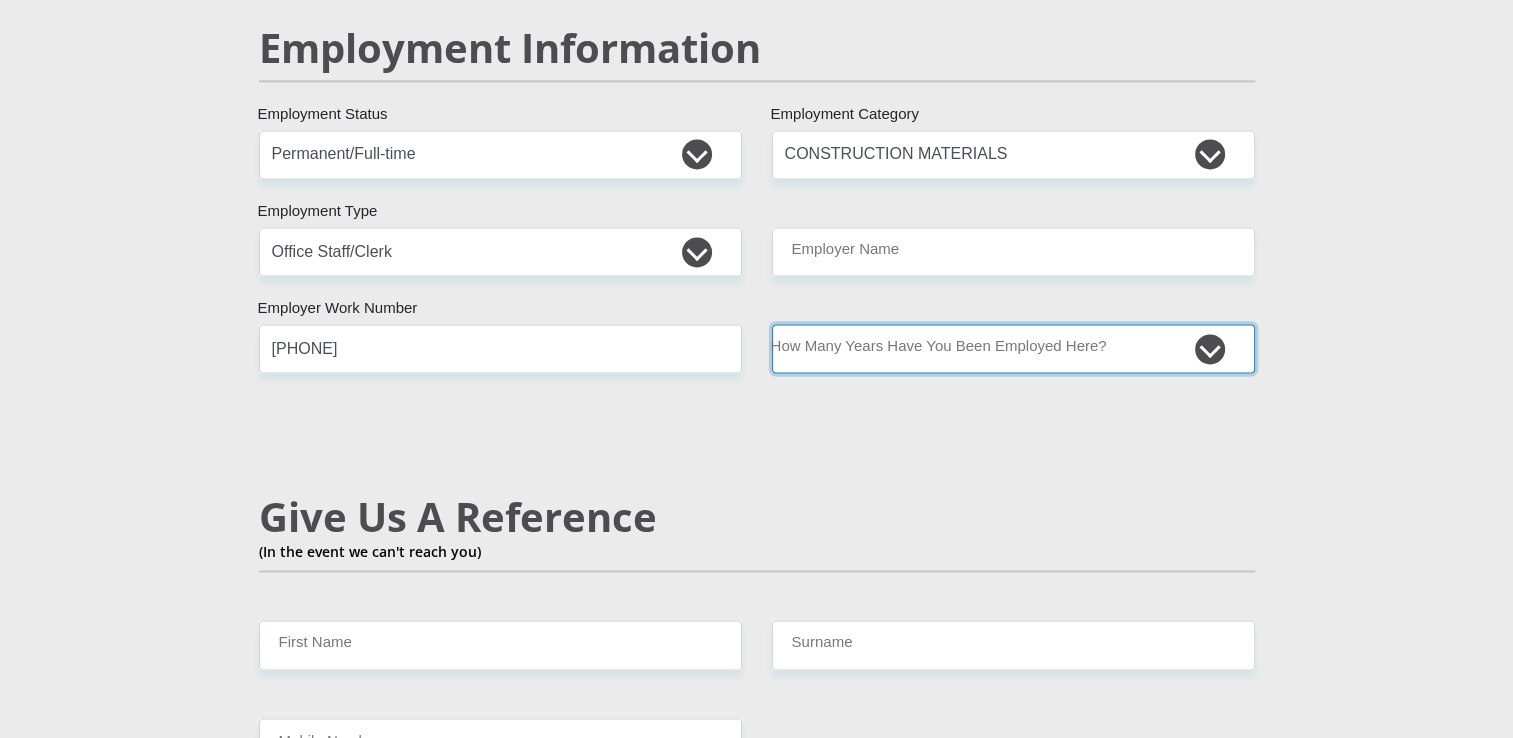 select on "48" 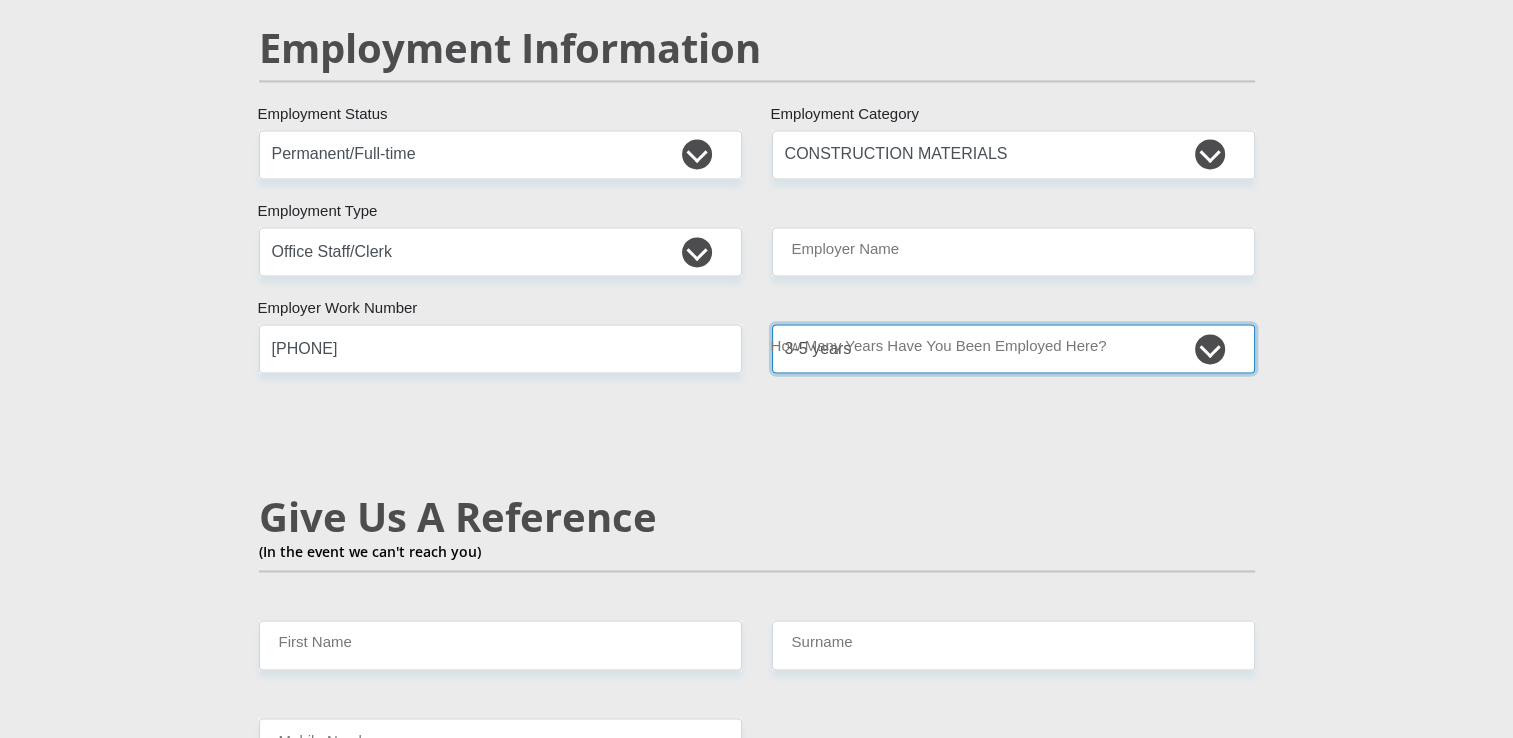 click on "less than 1 year
1-3 years
3-5 years
5+ years" at bounding box center [1013, 348] 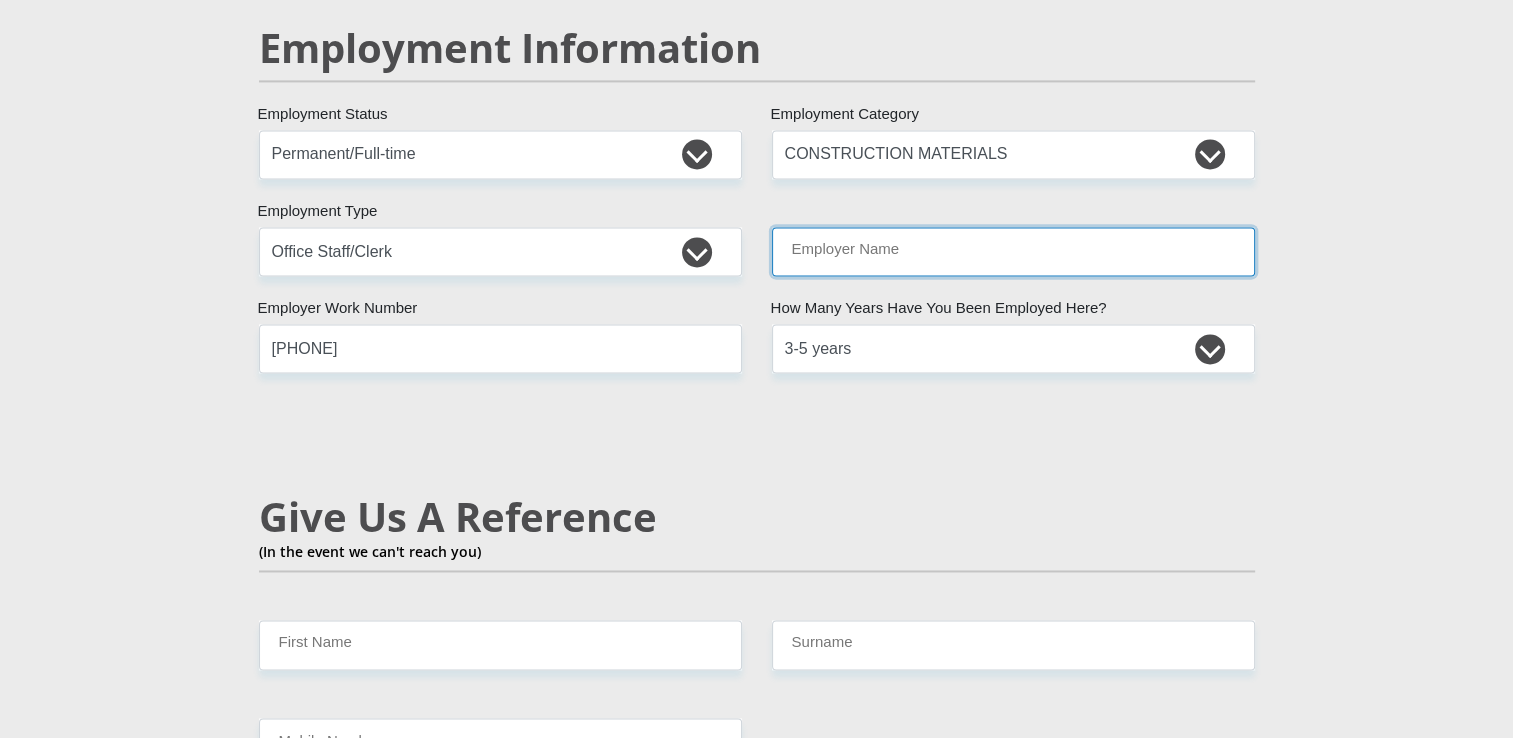 click on "Employer Name" at bounding box center (1013, 251) 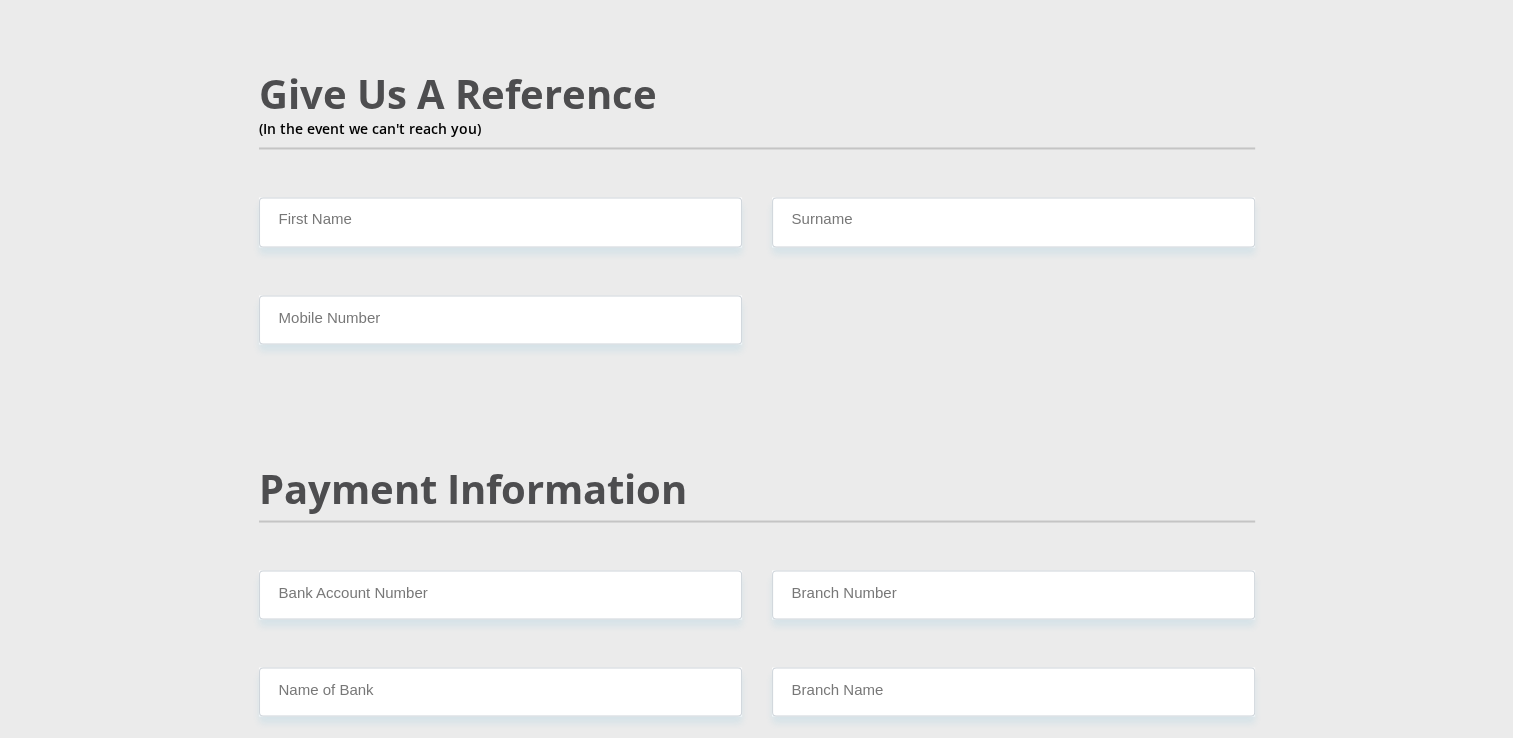 scroll, scrollTop: 3524, scrollLeft: 0, axis: vertical 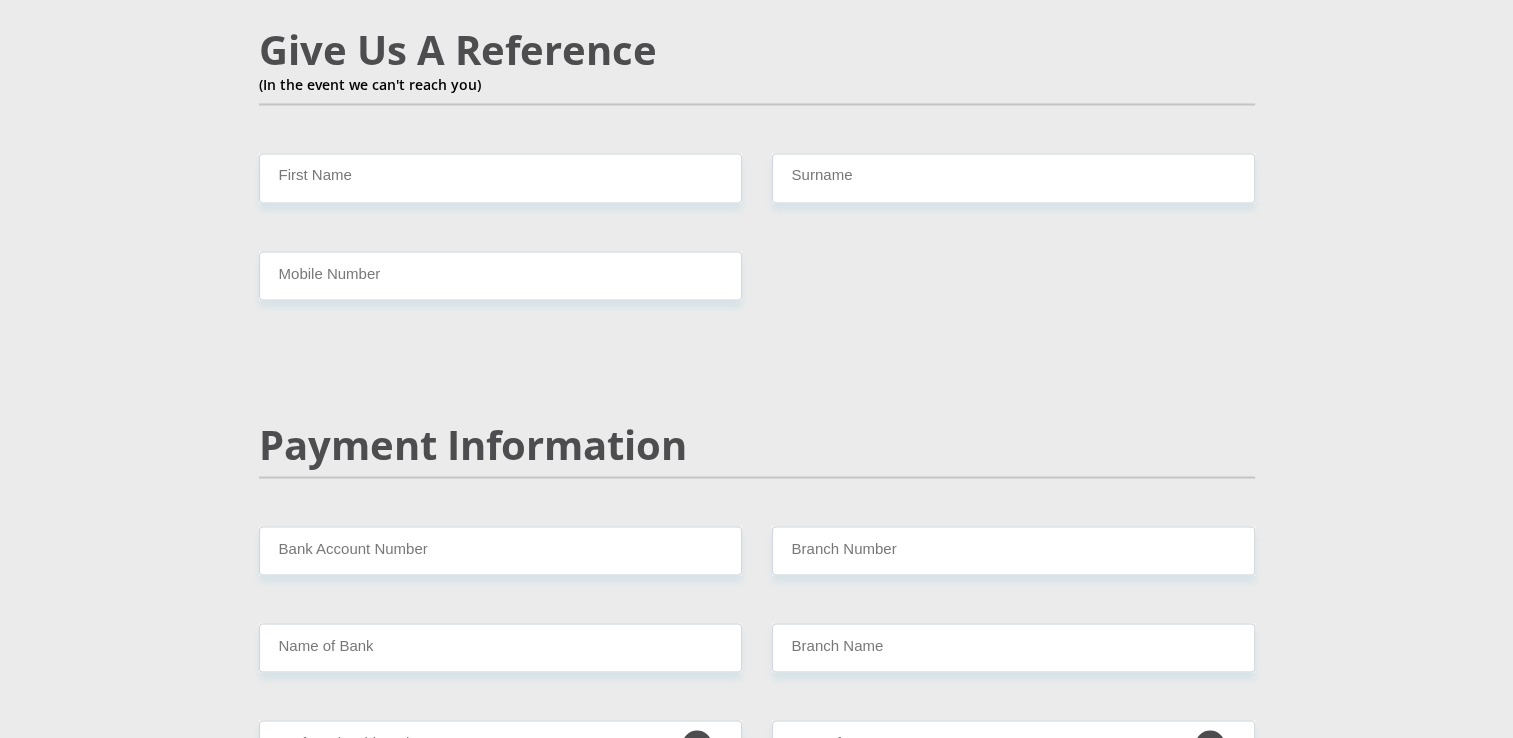 type on "[STREET]" 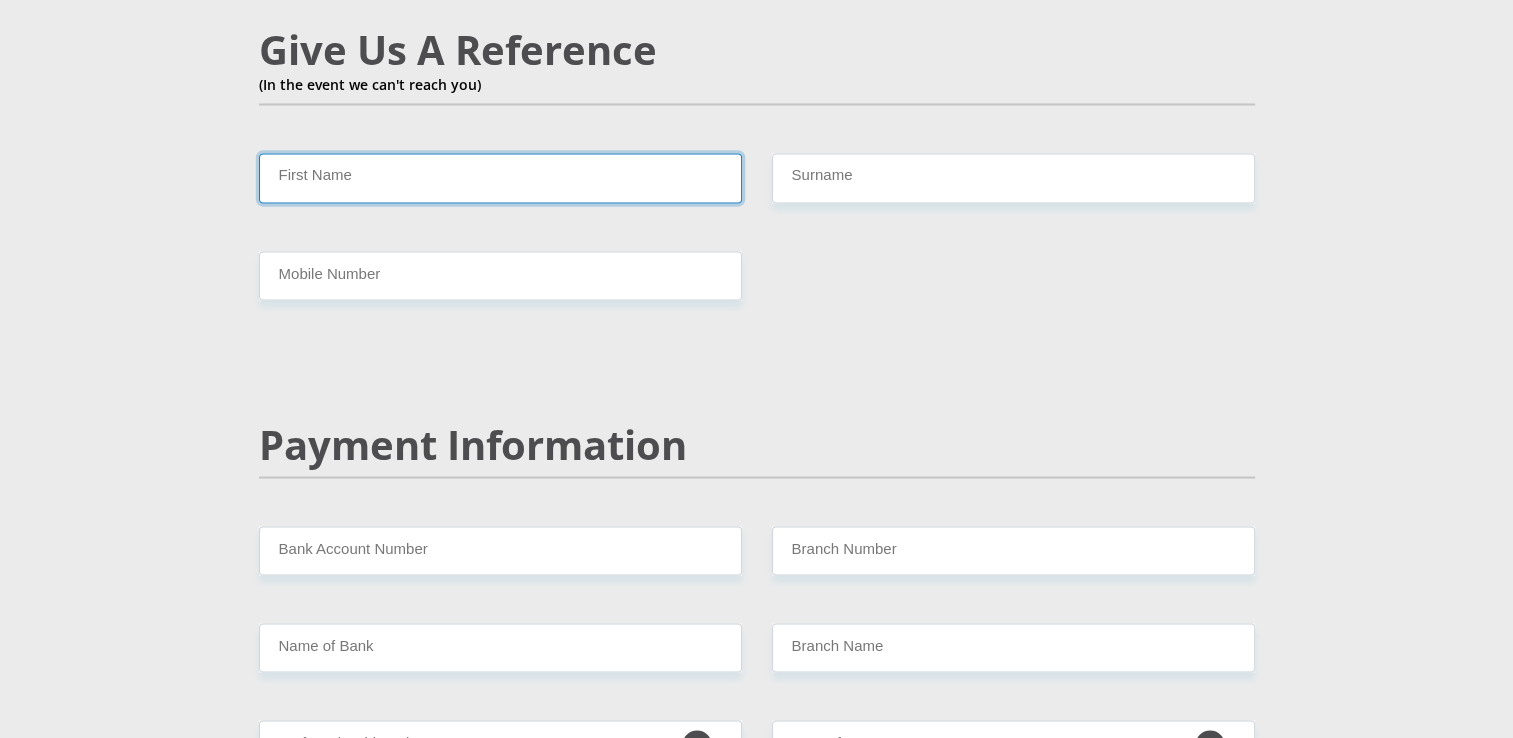 click on "First Name" at bounding box center [500, 177] 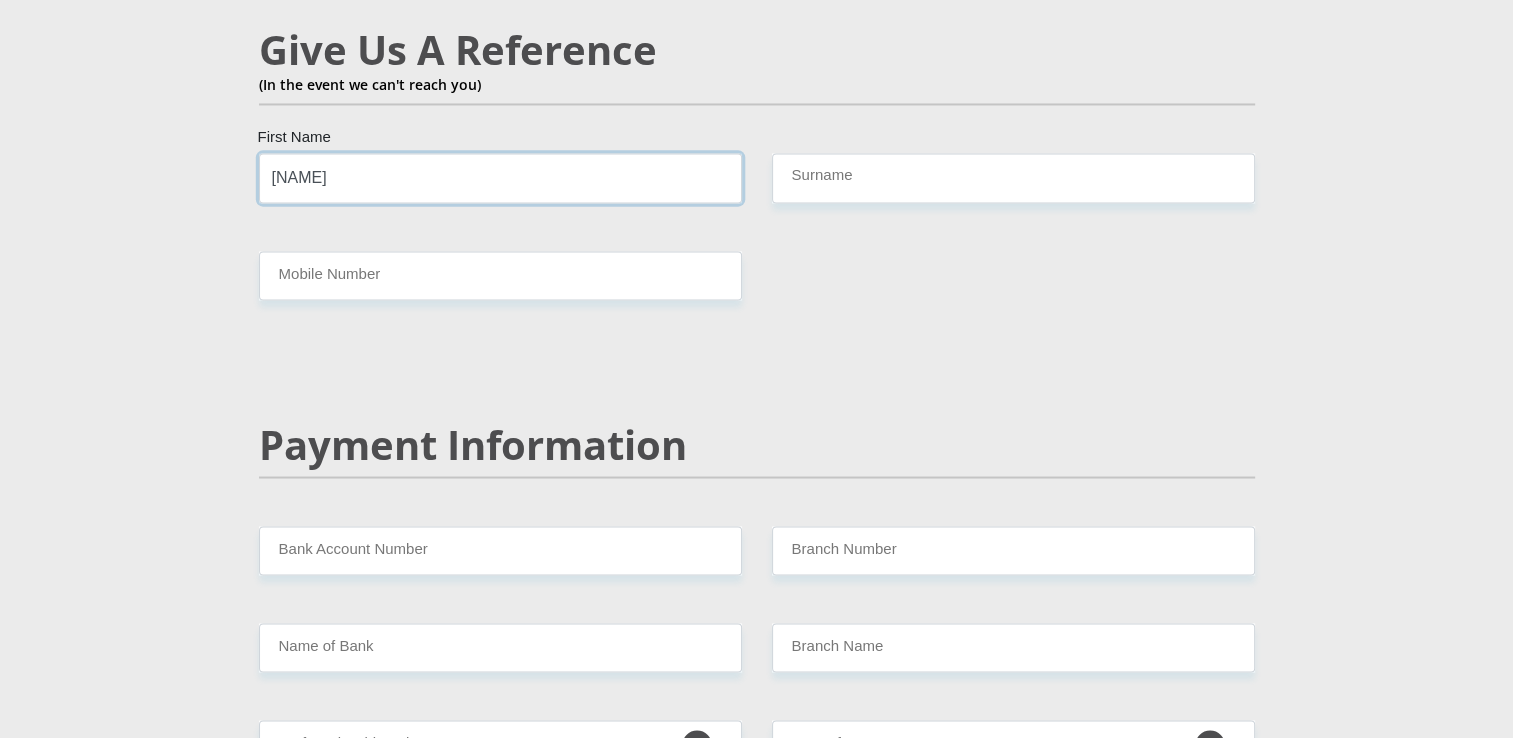 type on "[NAME]" 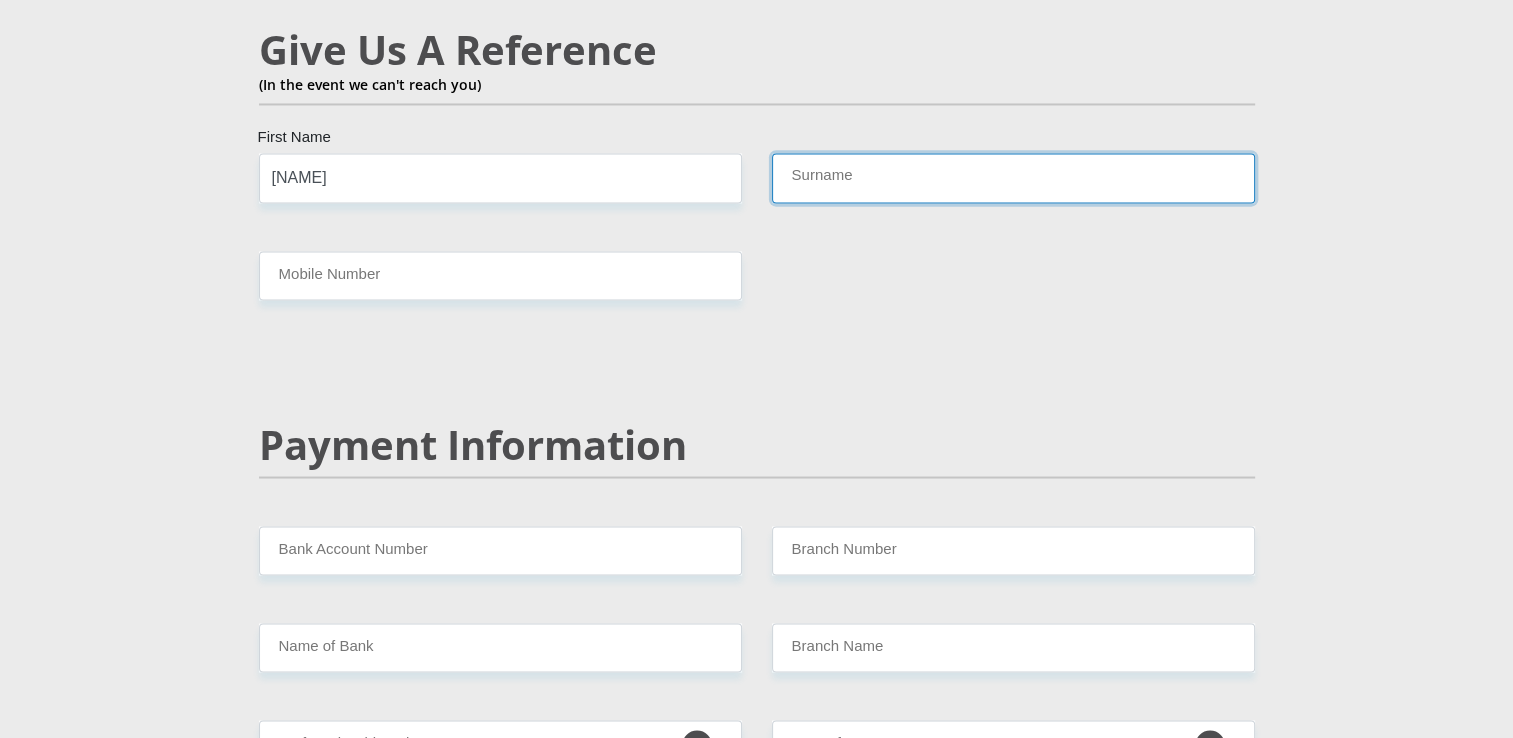 click on "Surname" at bounding box center [1013, 177] 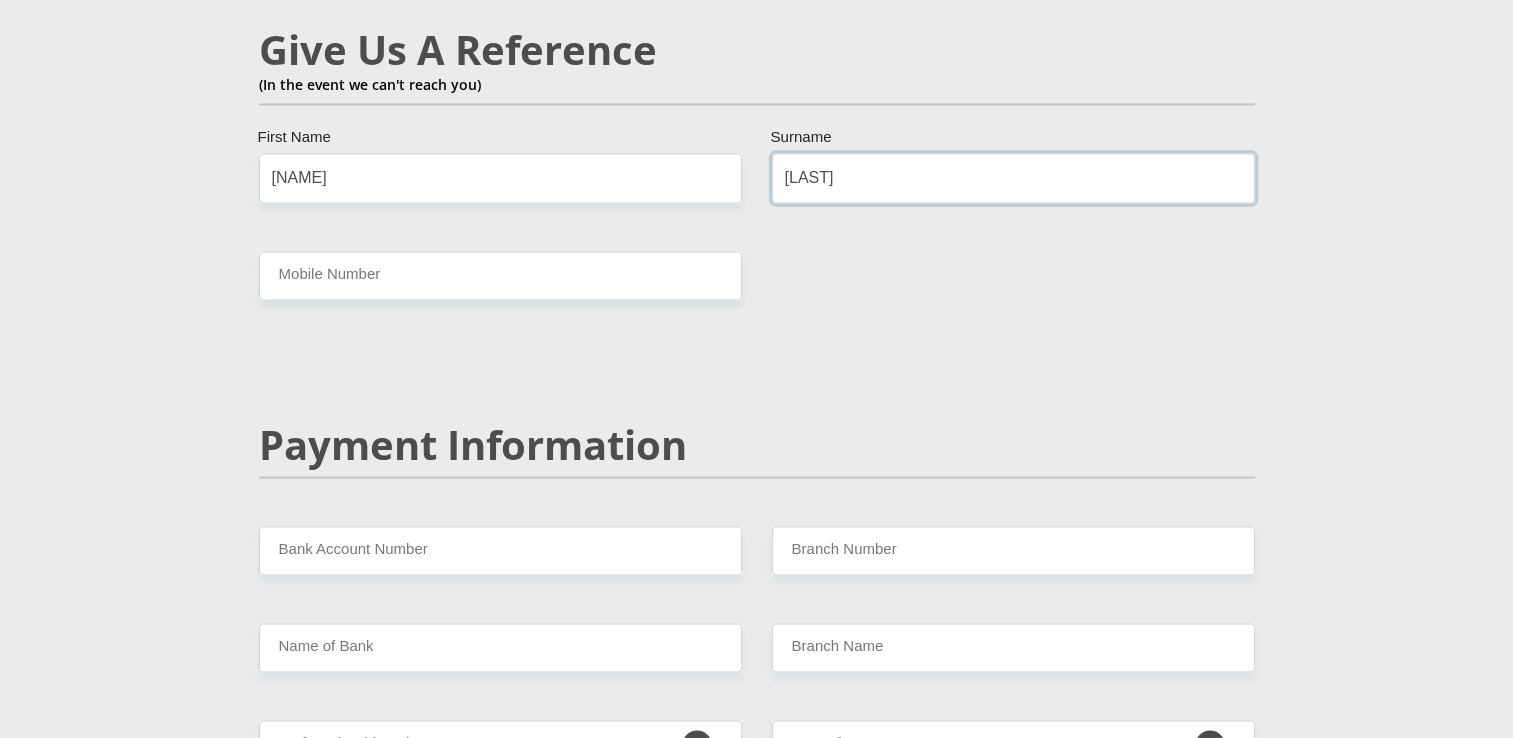 type on "[LAST]" 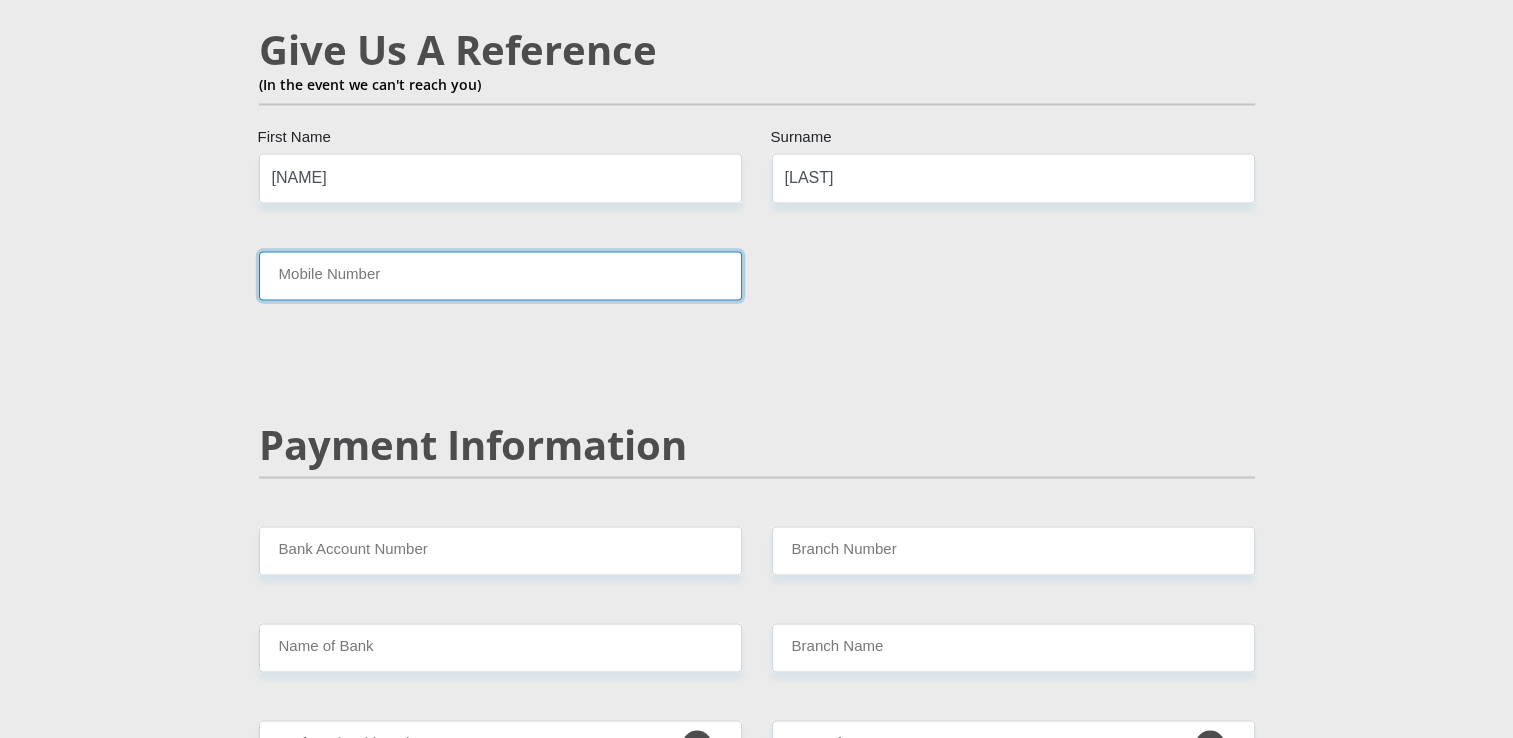 click on "Mobile Number" at bounding box center [500, 275] 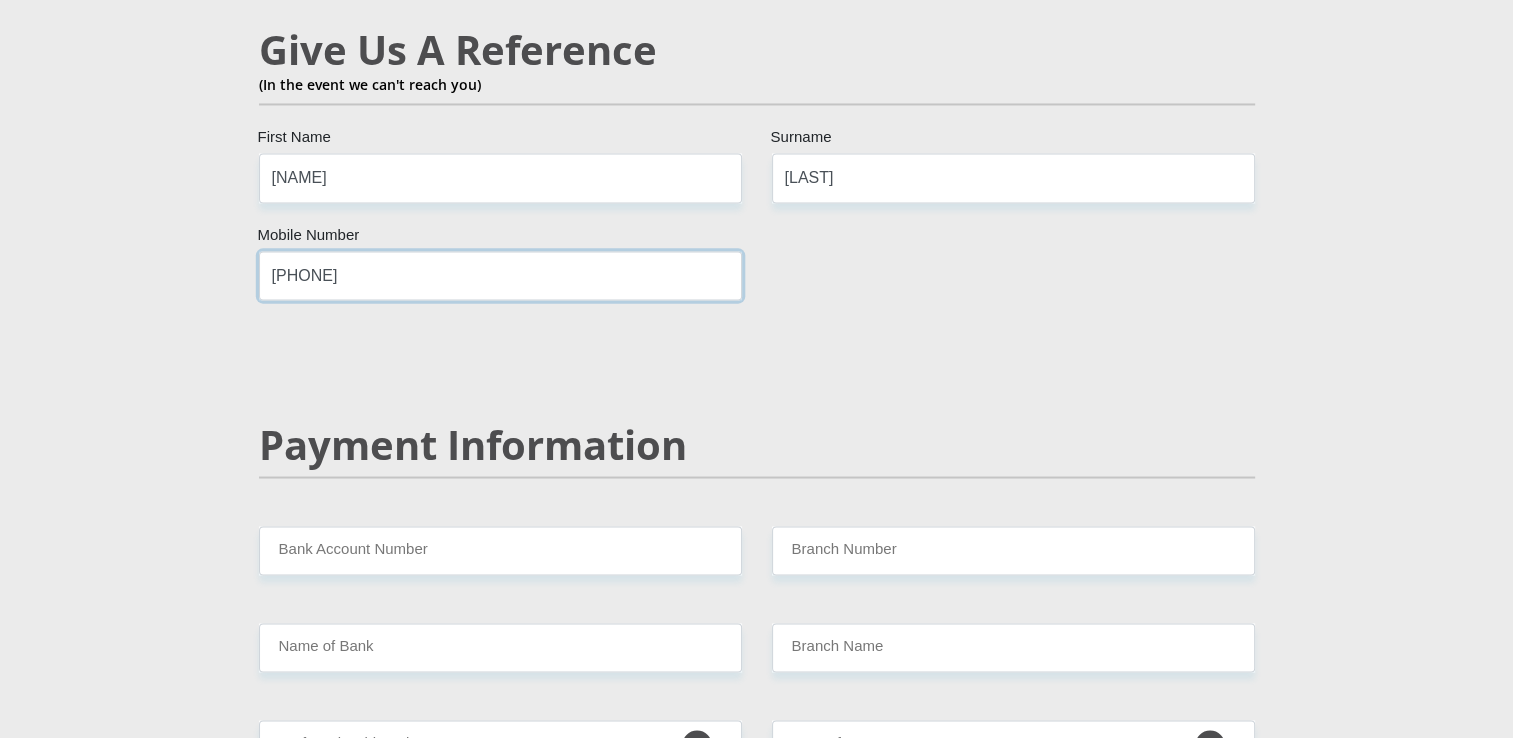 type on "[PHONE]" 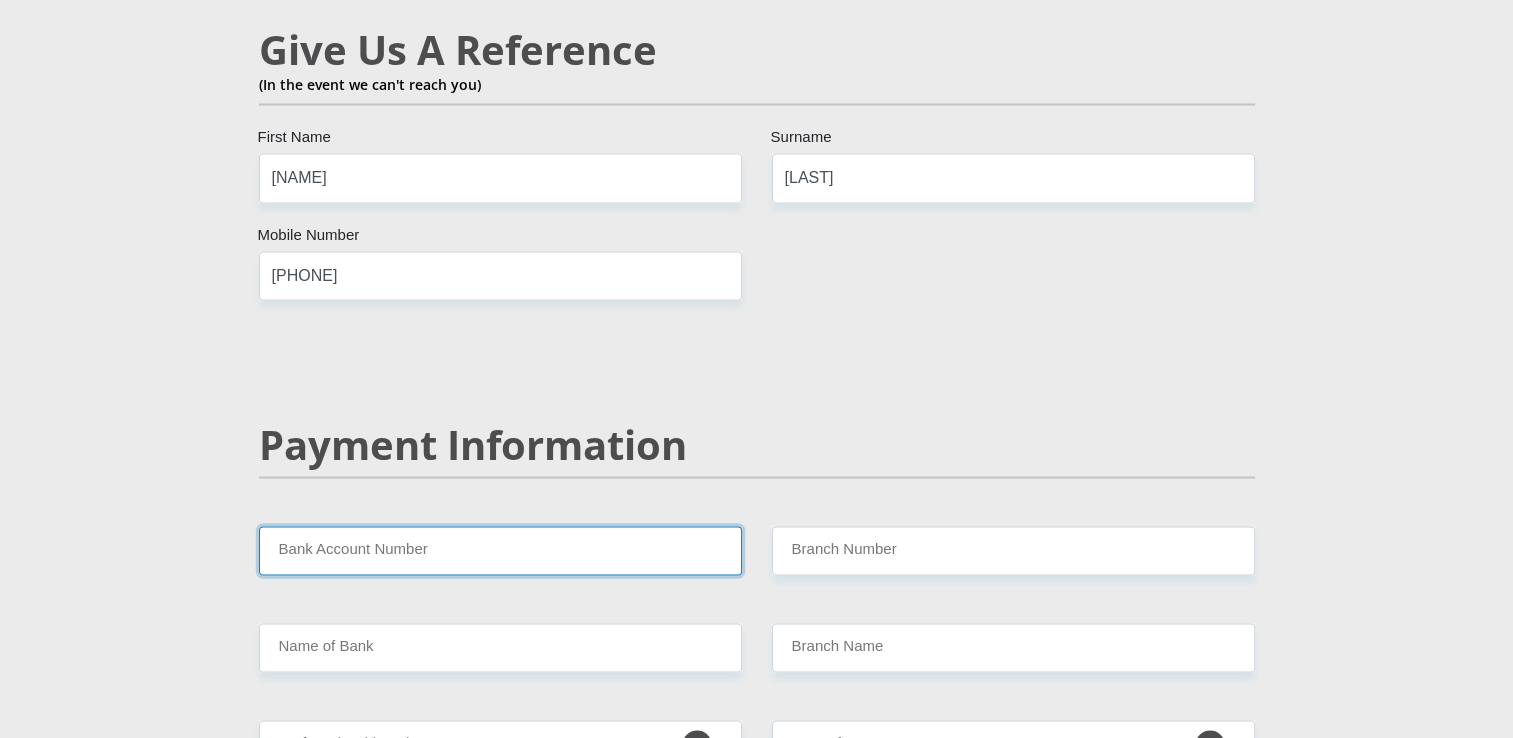 click on "Bank Account Number" at bounding box center (500, 550) 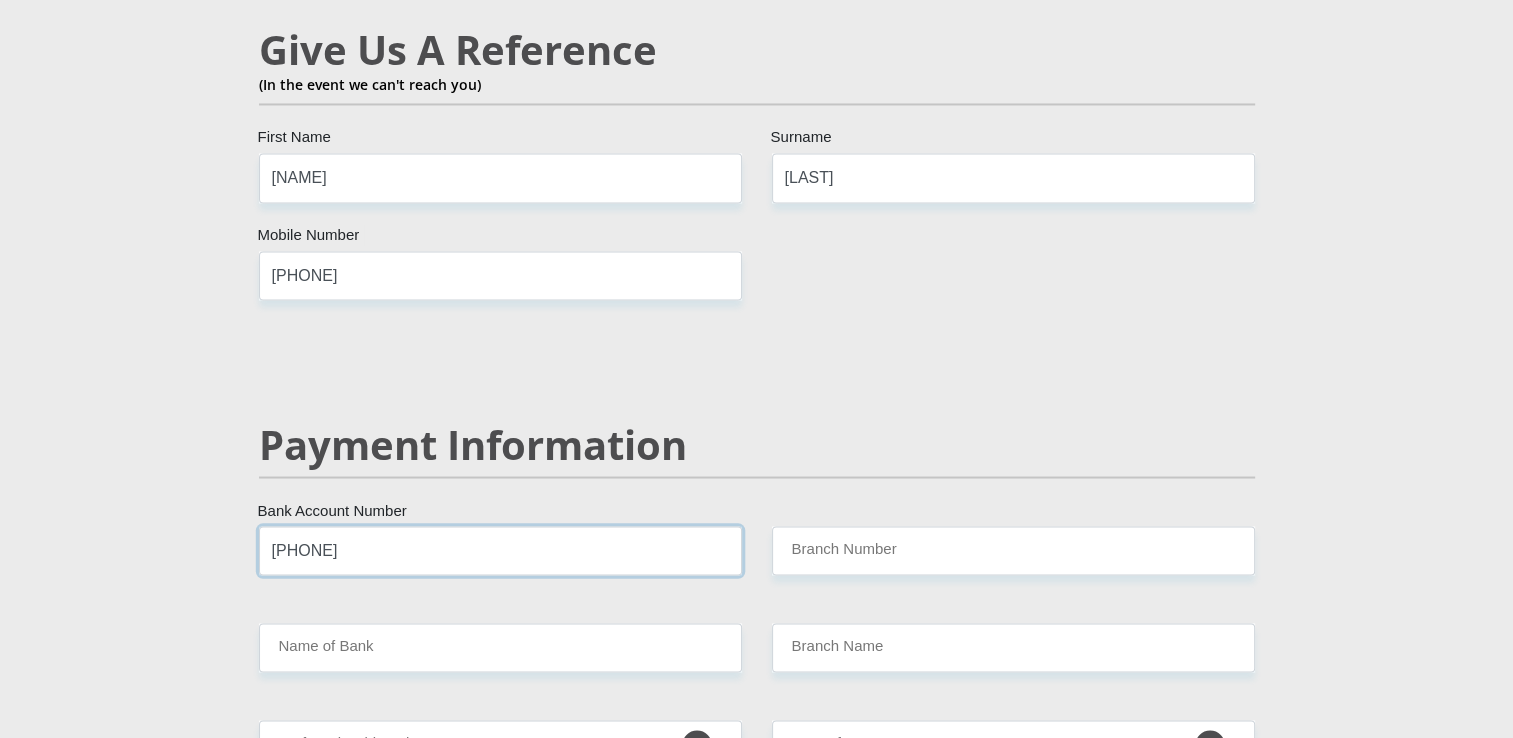 type on "[PHONE]" 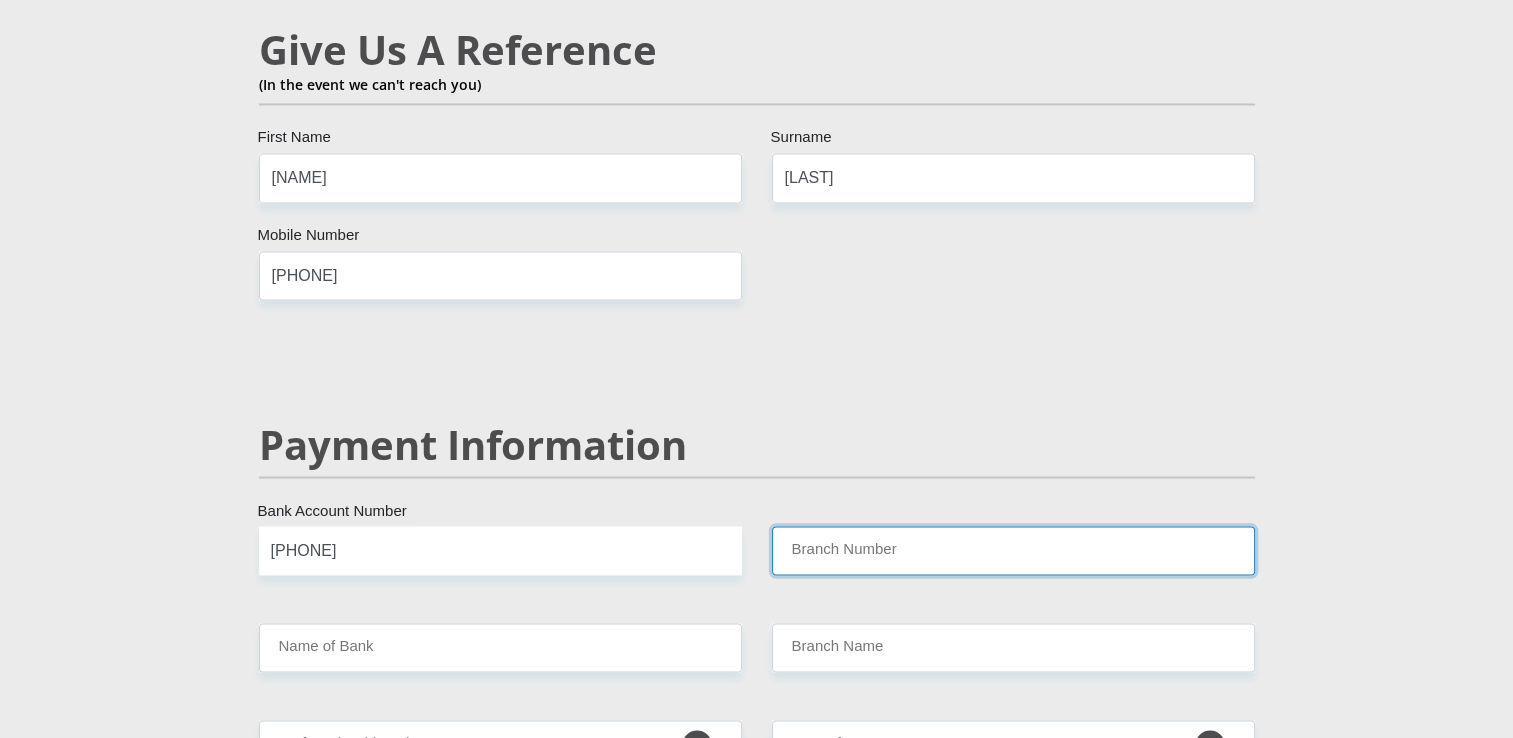 click on "Branch Number" at bounding box center (1013, 550) 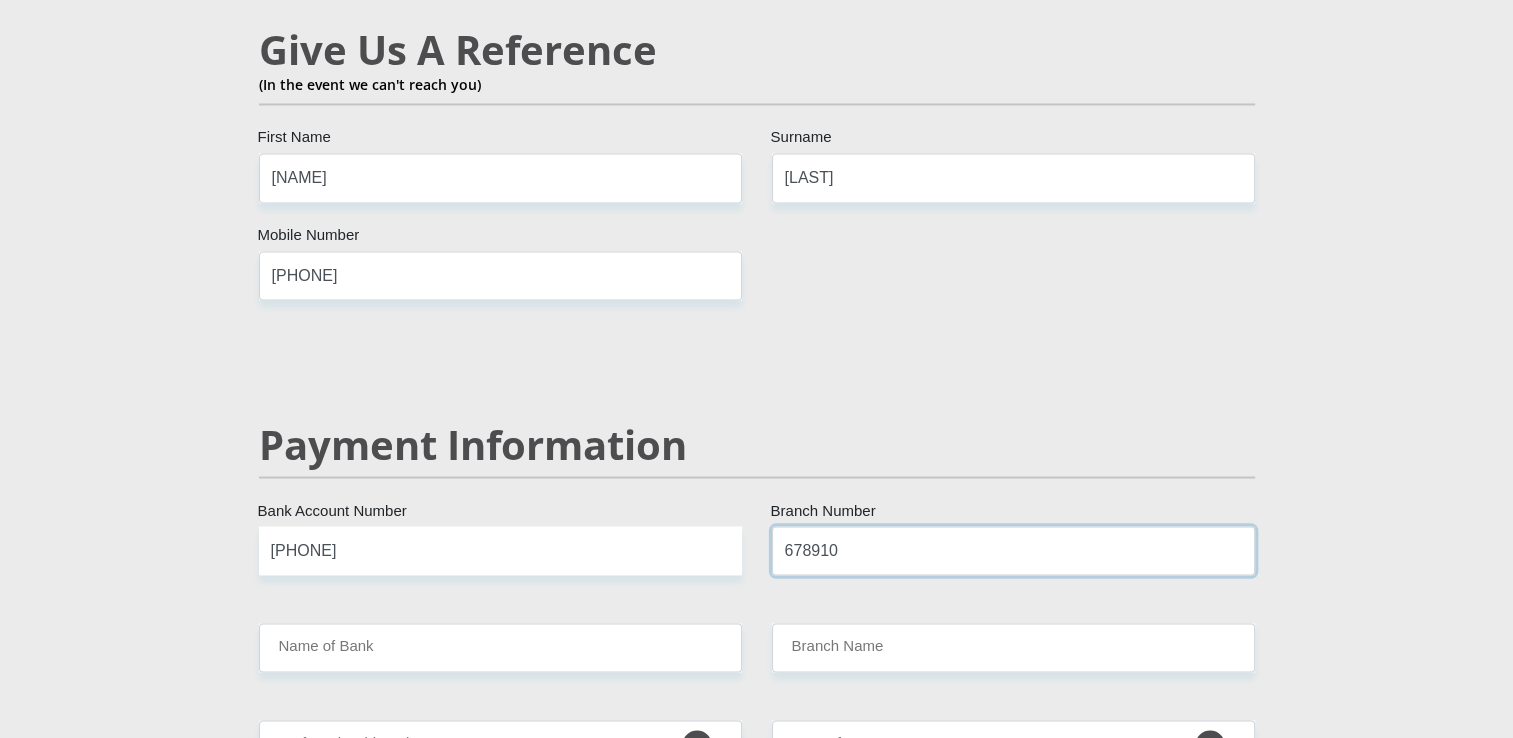 type on "678910" 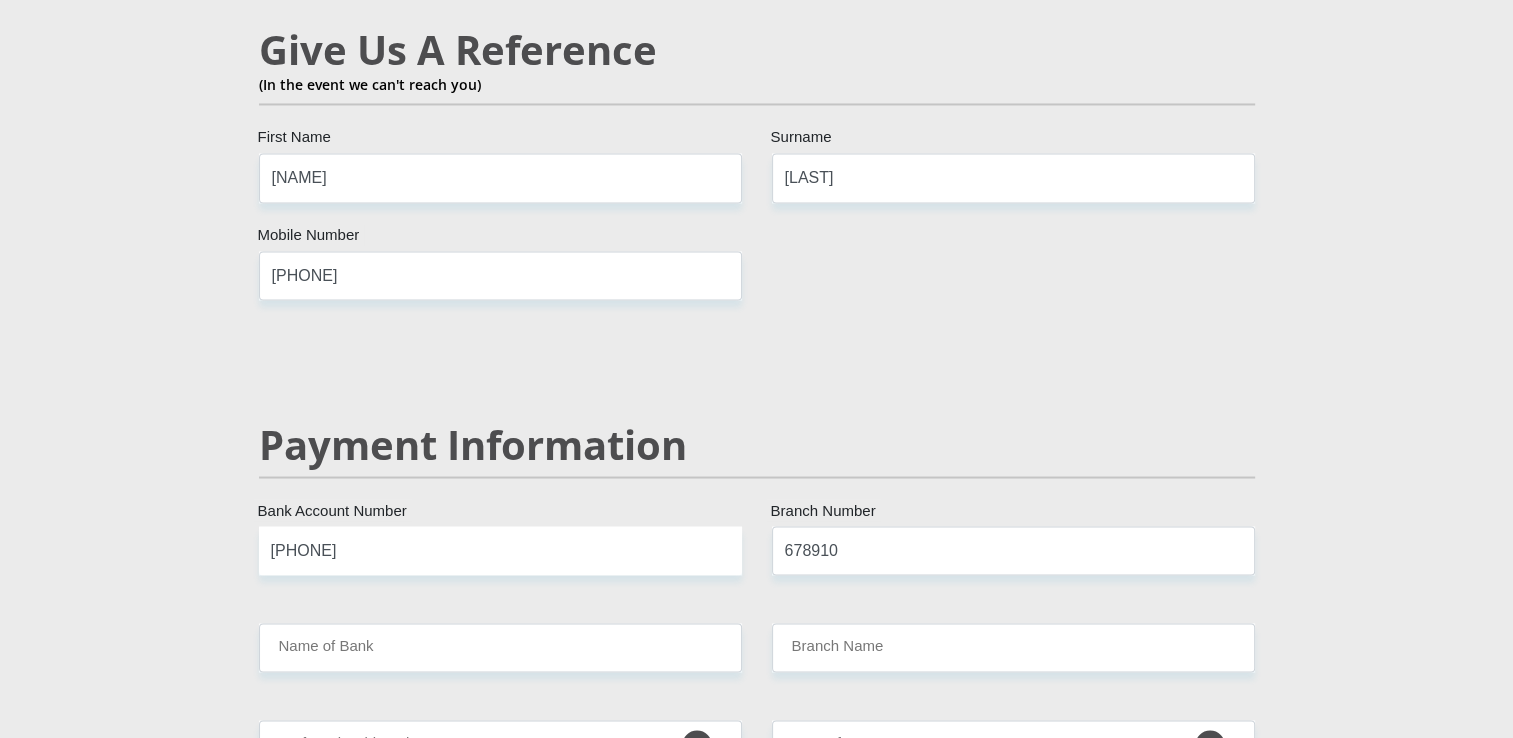 type on "TYME BANK LIMITED" 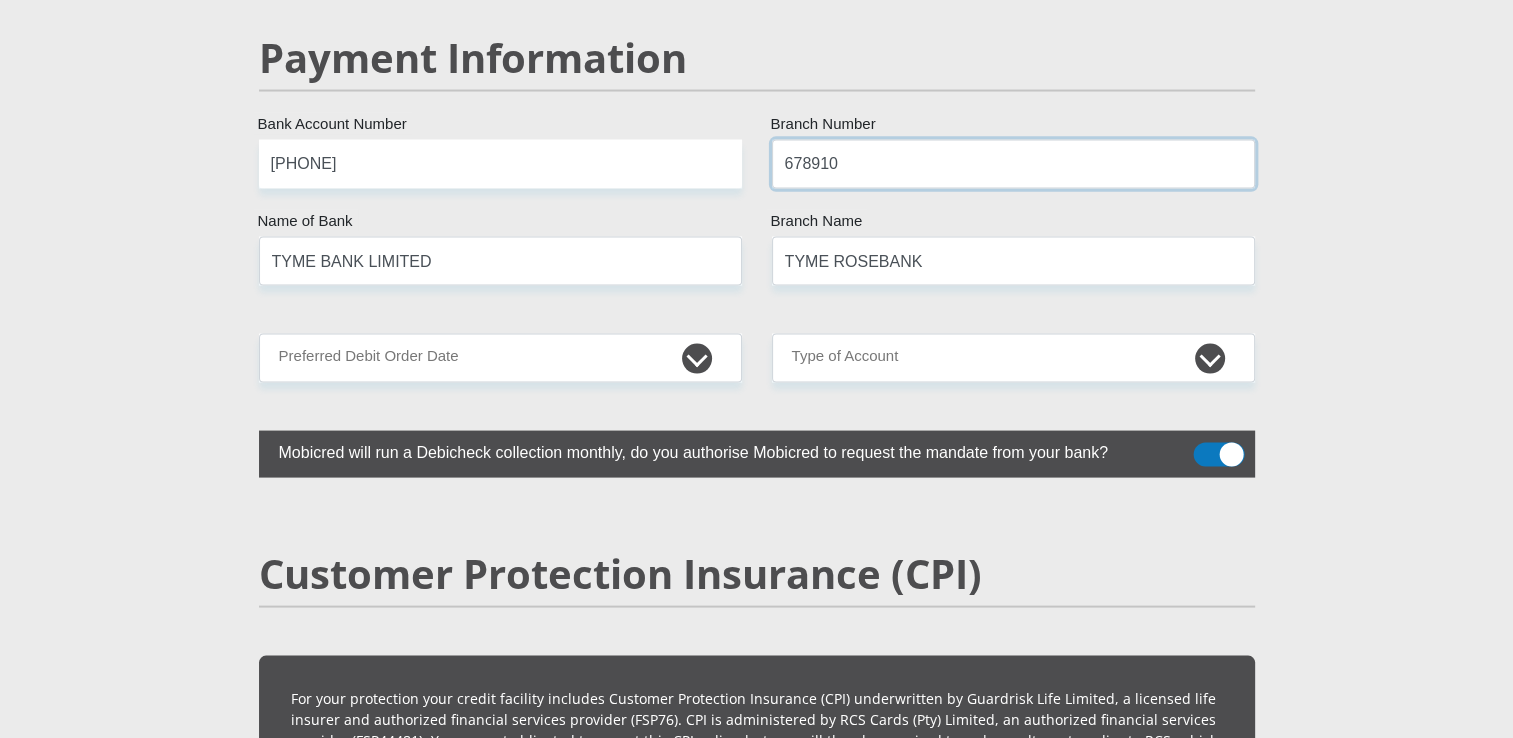 scroll, scrollTop: 3969, scrollLeft: 0, axis: vertical 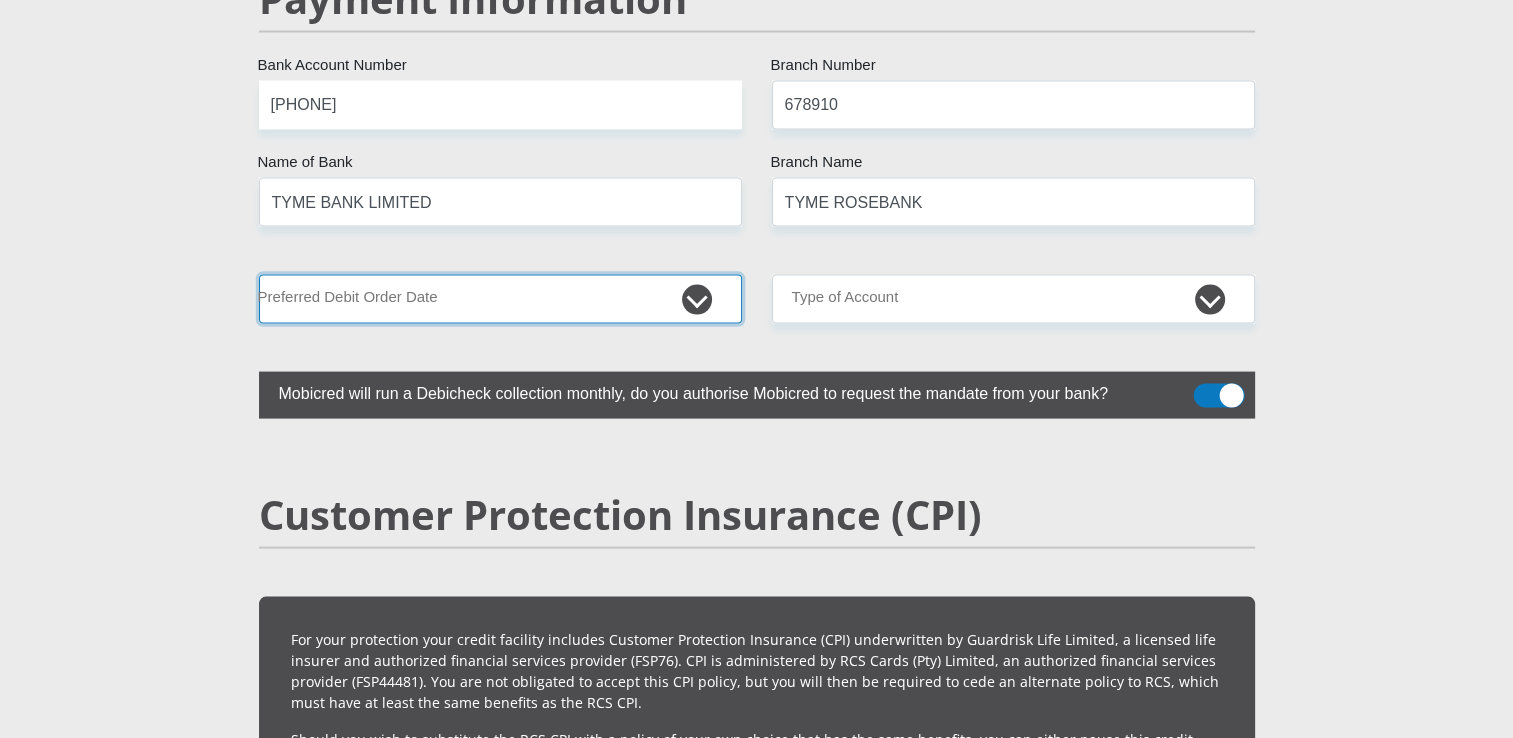 click on "1st
2nd
3rd
4th
5th
7th
18th
19th
20th
21st
22nd
23rd
24th
25th
26th
27th
28th
29th
30th" at bounding box center [500, 299] 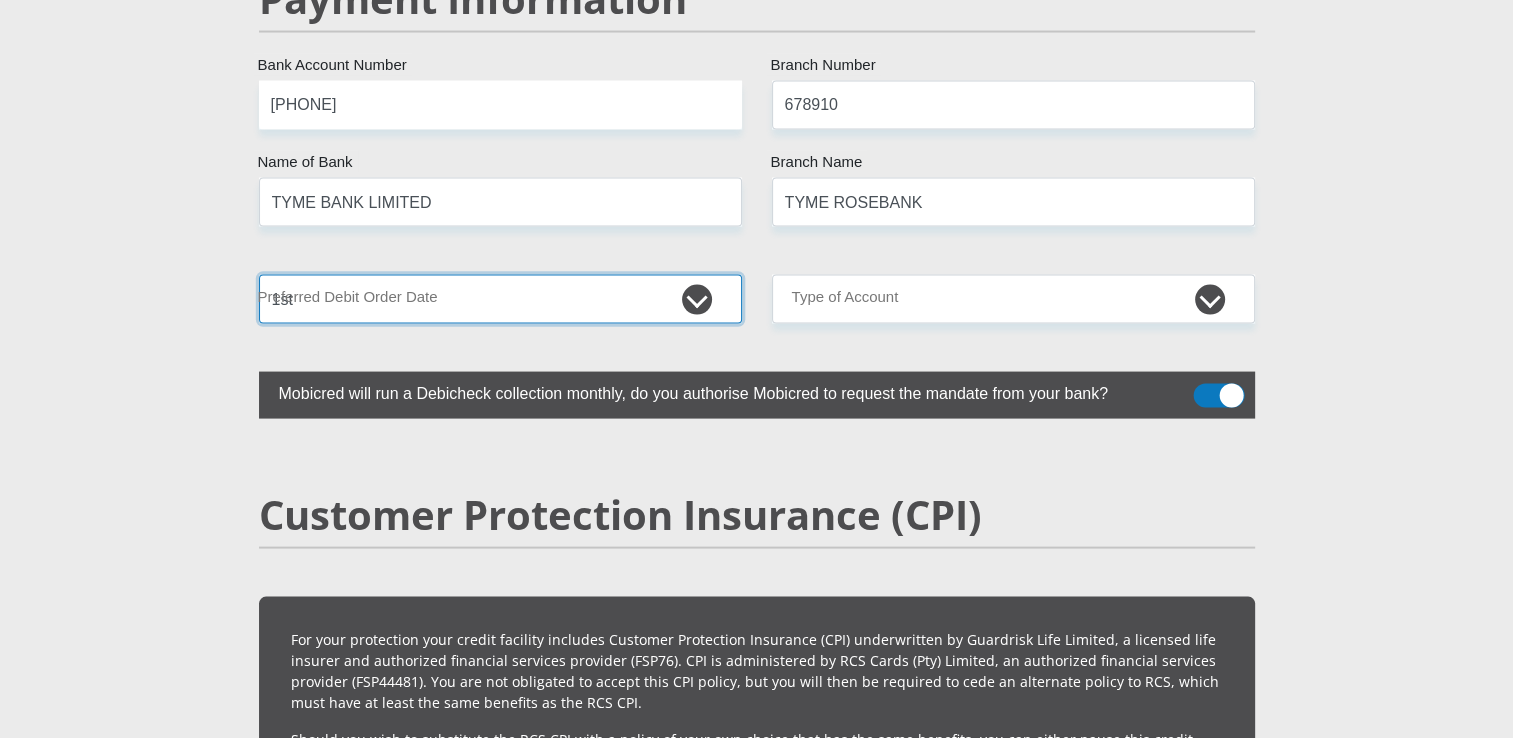 click on "1st
2nd
3rd
4th
5th
7th
18th
19th
20th
21st
22nd
23rd
24th
25th
26th
27th
28th
29th
30th" at bounding box center [500, 299] 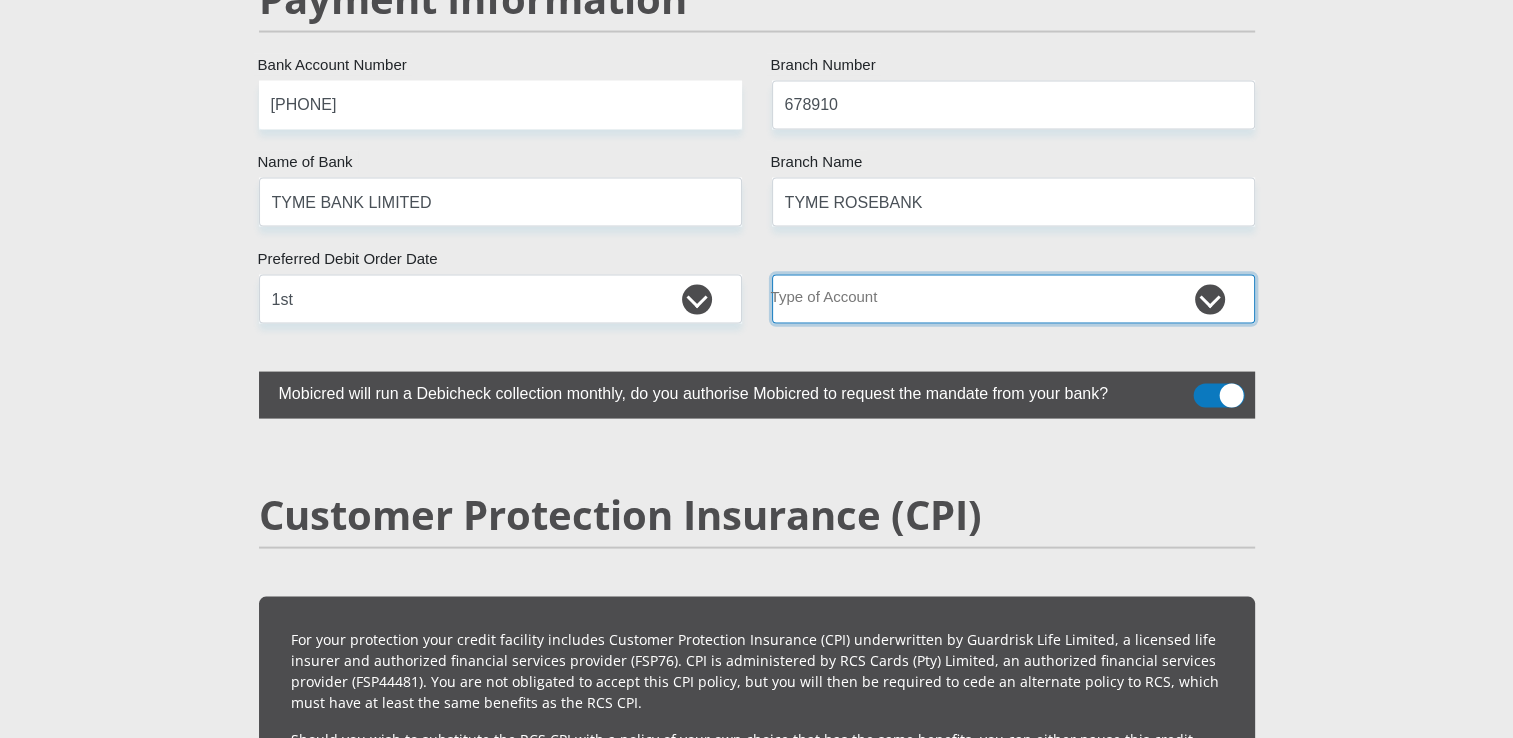 click on "Cheque
Savings" at bounding box center [1013, 299] 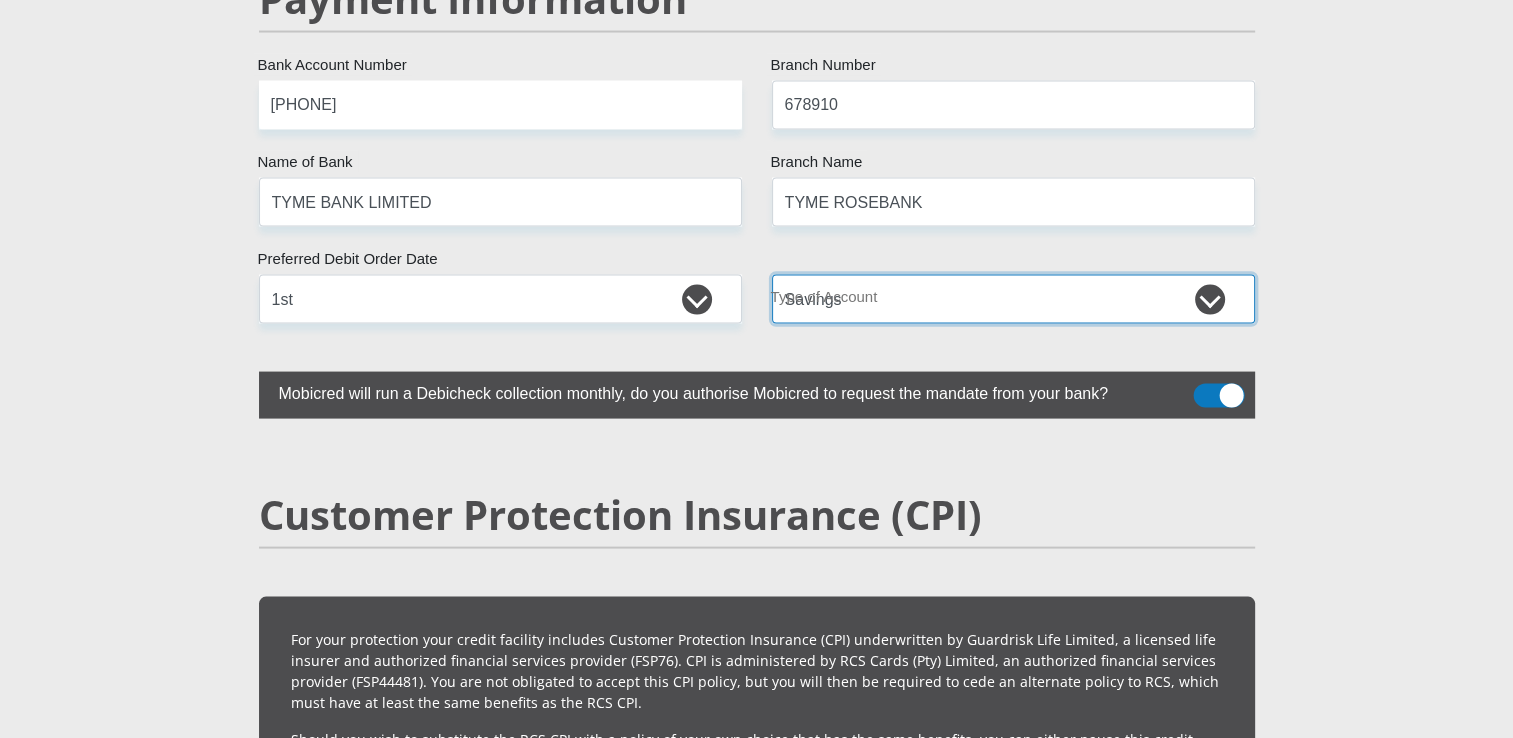 click on "Cheque
Savings" at bounding box center [1013, 299] 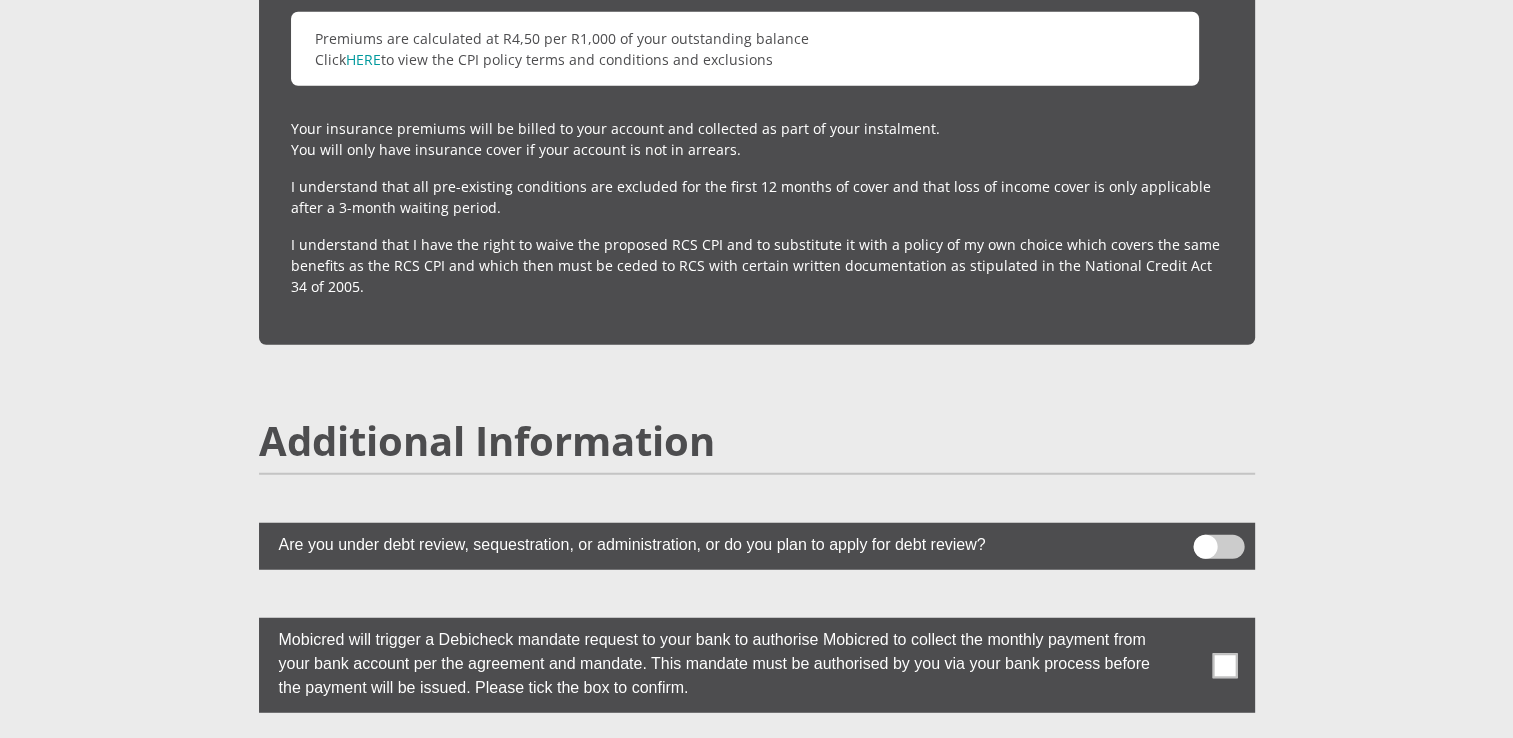 scroll, scrollTop: 5127, scrollLeft: 0, axis: vertical 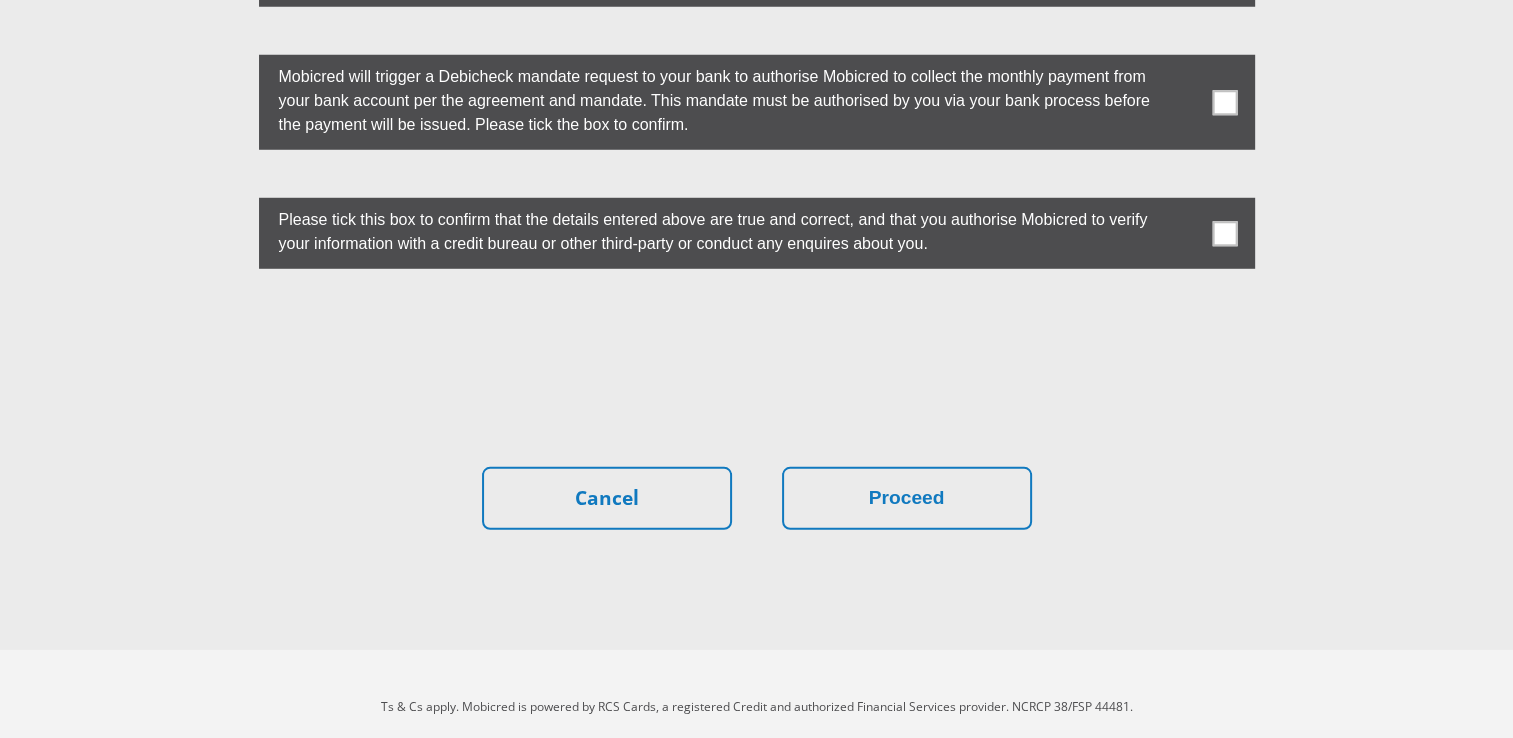 click at bounding box center (1224, 233) 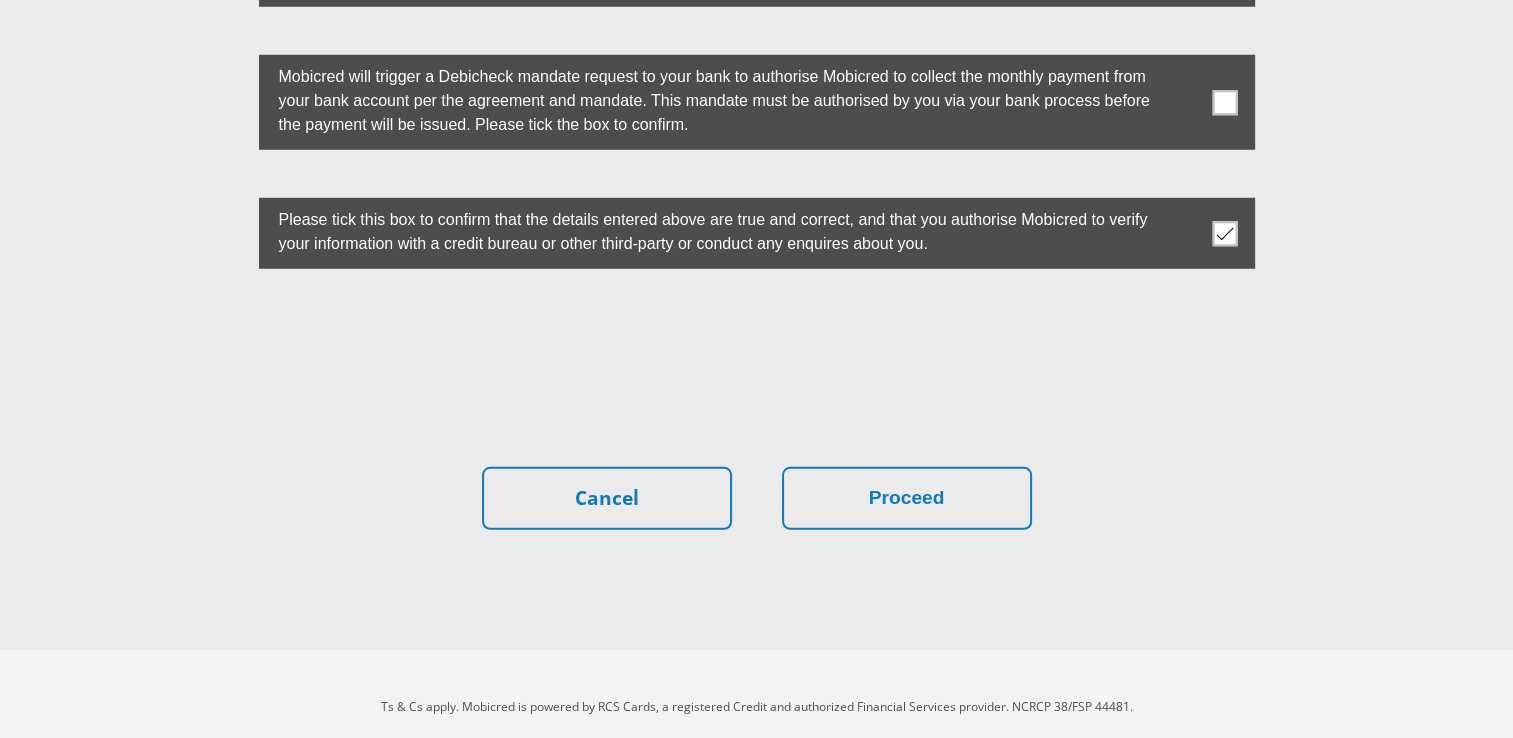 click at bounding box center [1224, 102] 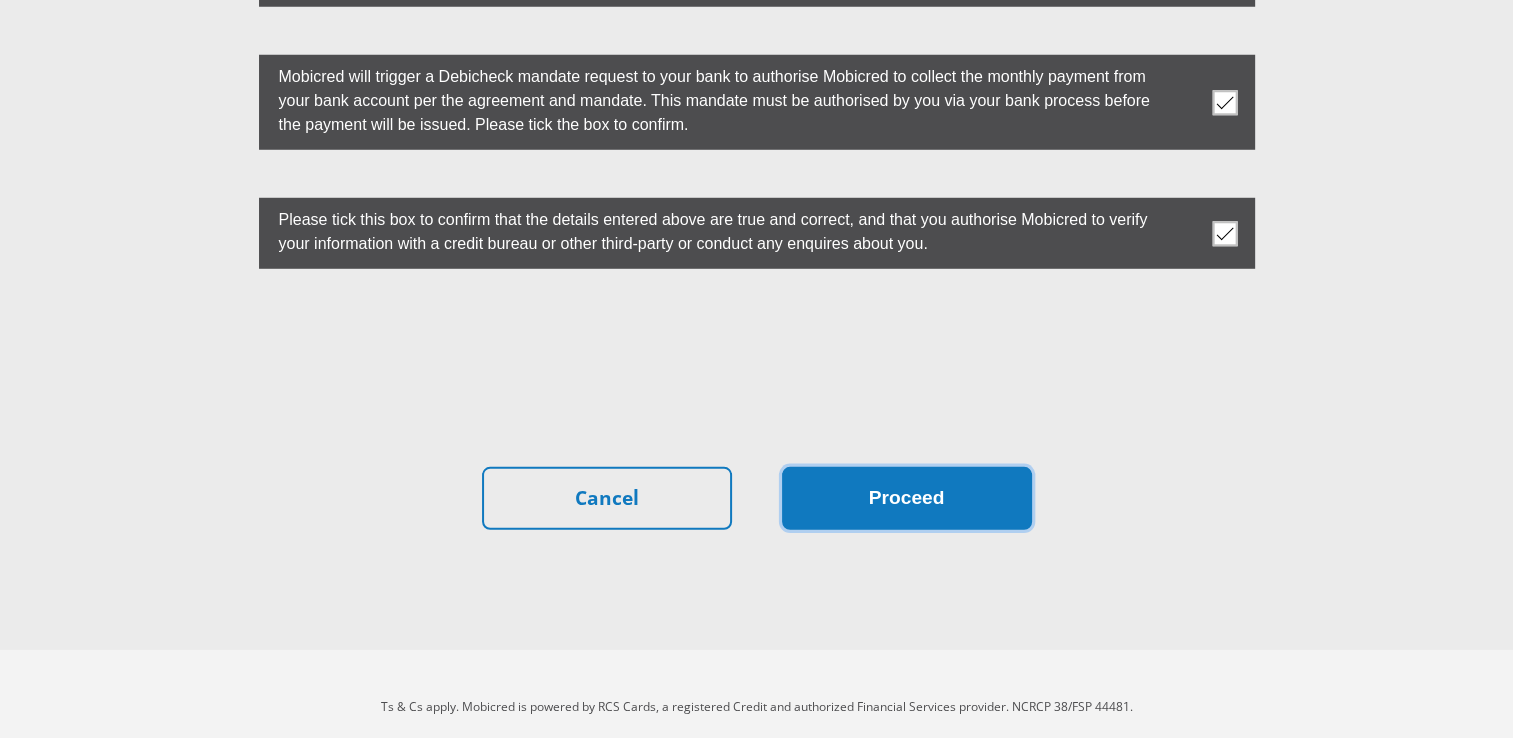 click on "Proceed" at bounding box center [907, 498] 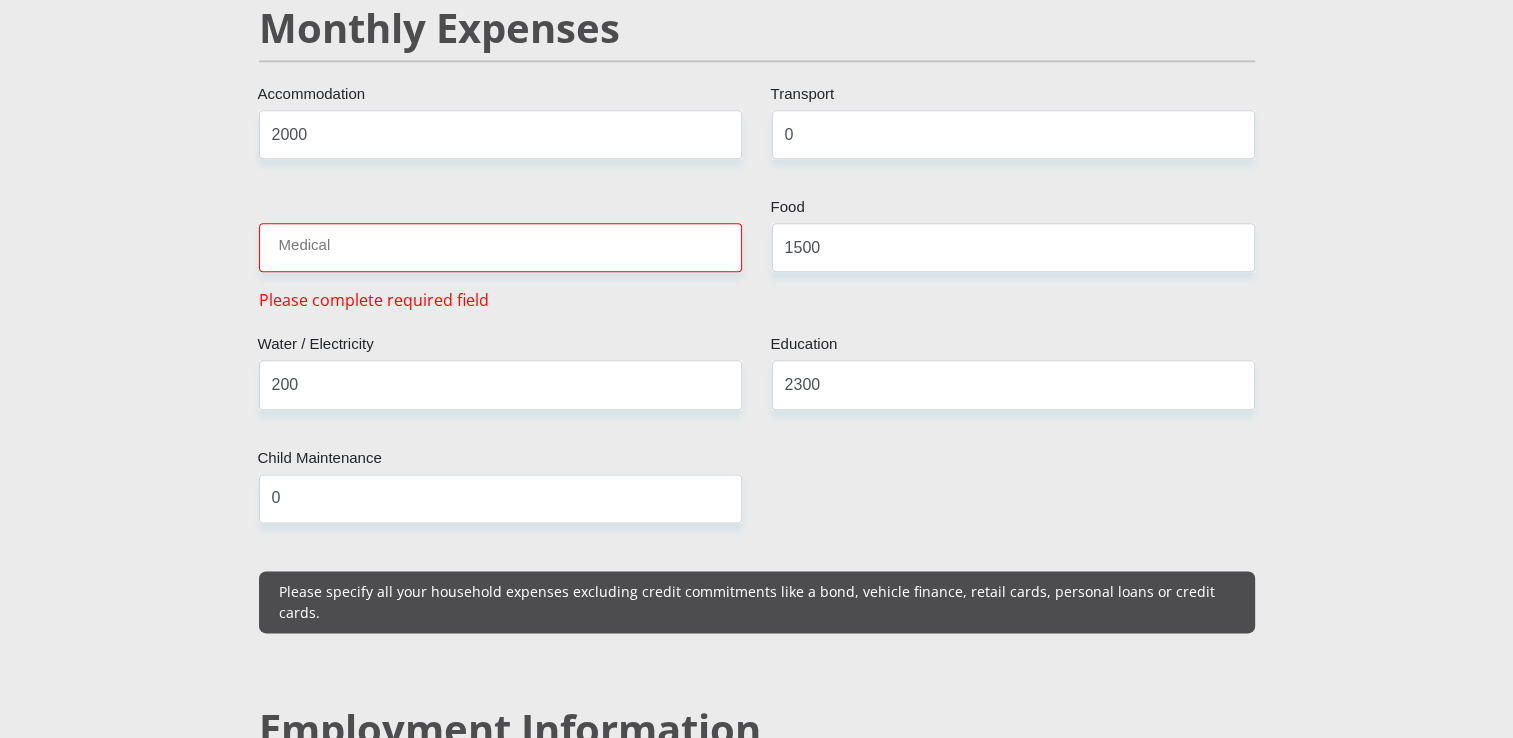 scroll, scrollTop: 2386, scrollLeft: 0, axis: vertical 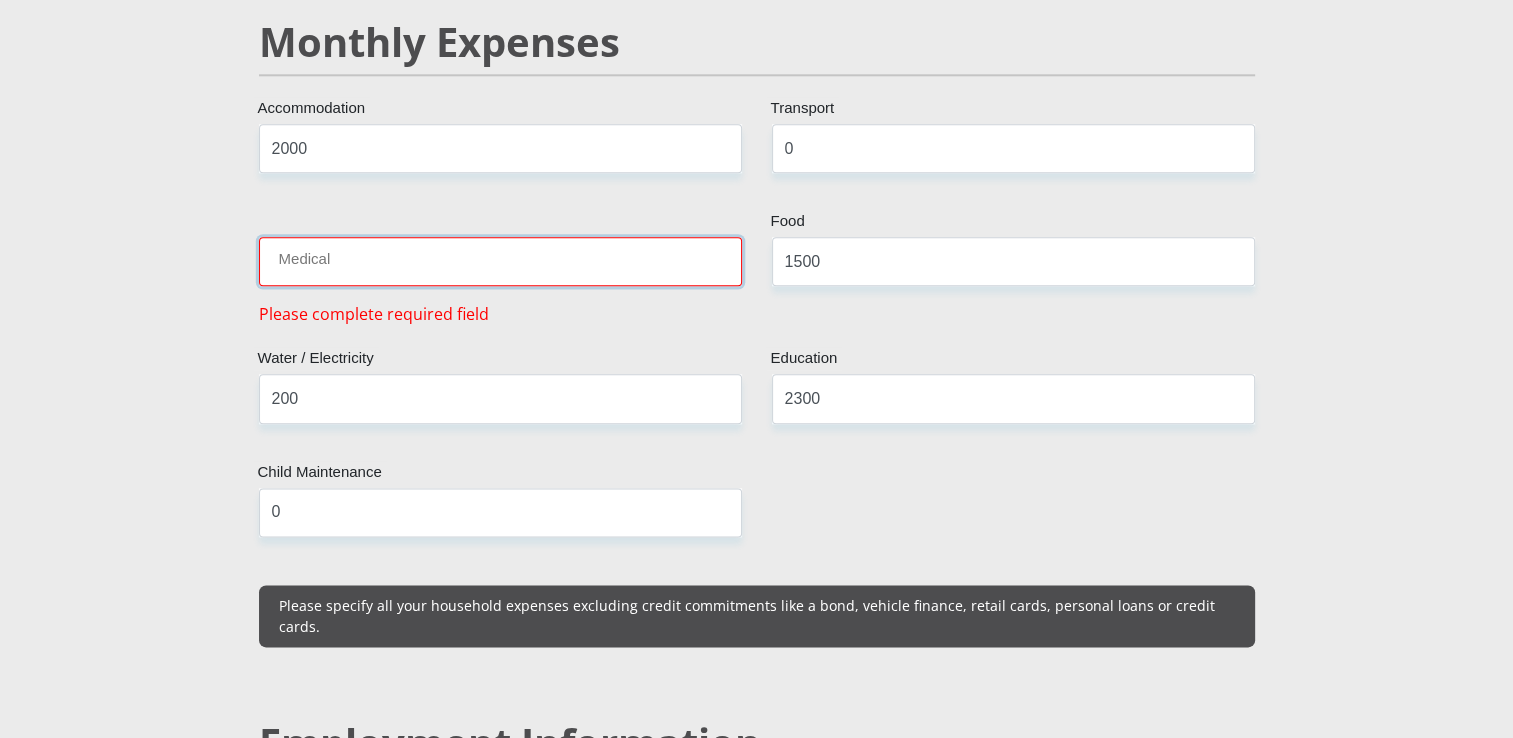 click on "Medical" at bounding box center [500, 261] 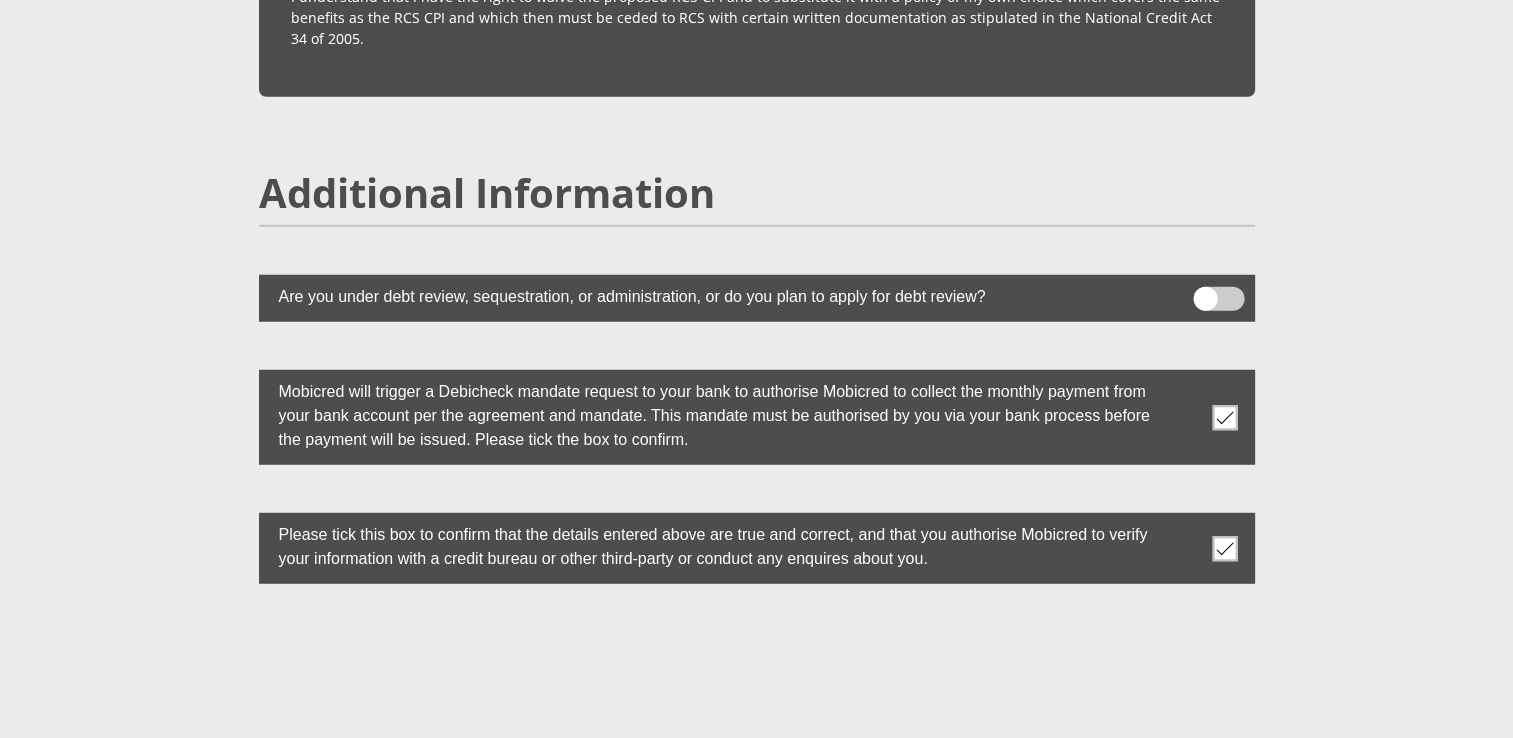 scroll, scrollTop: 5623, scrollLeft: 0, axis: vertical 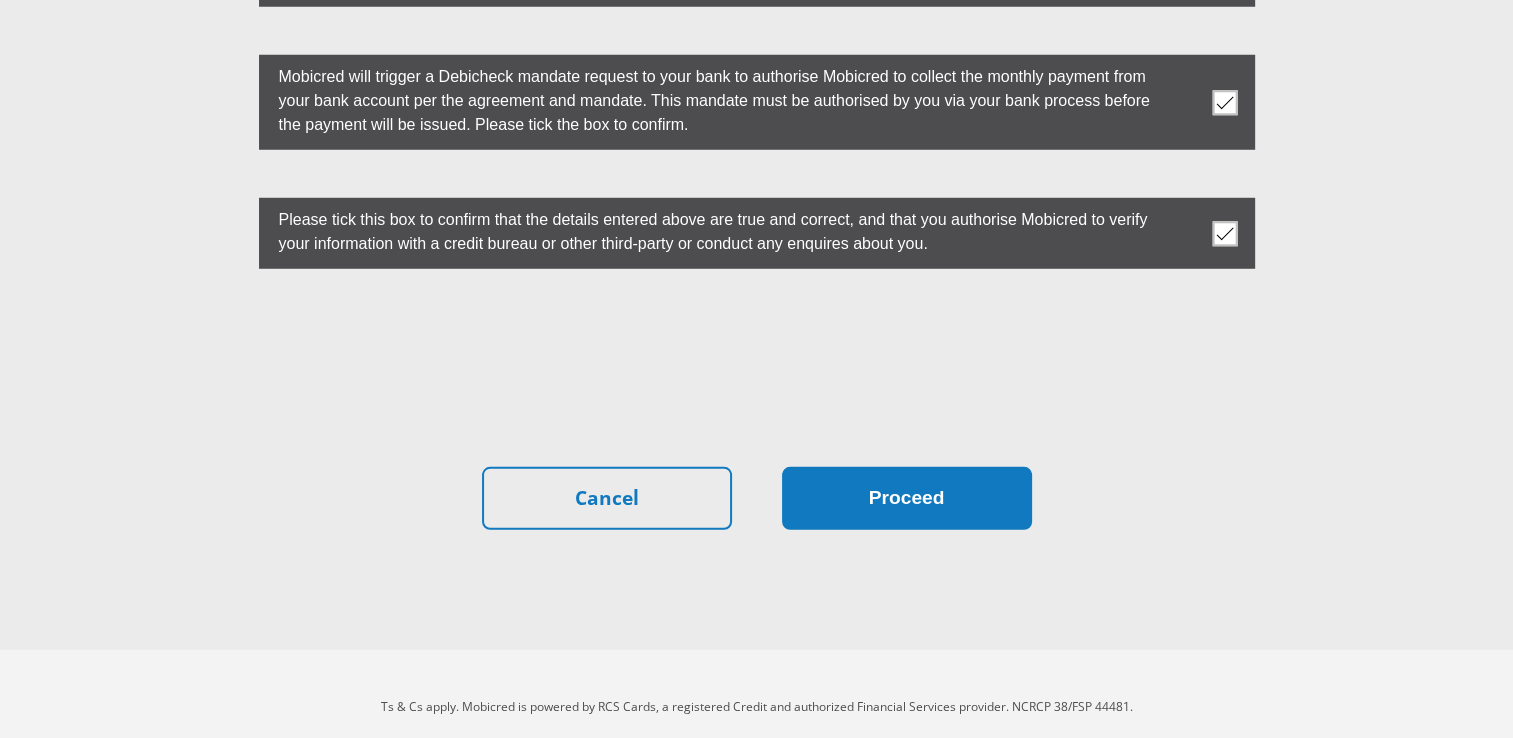 type on "0" 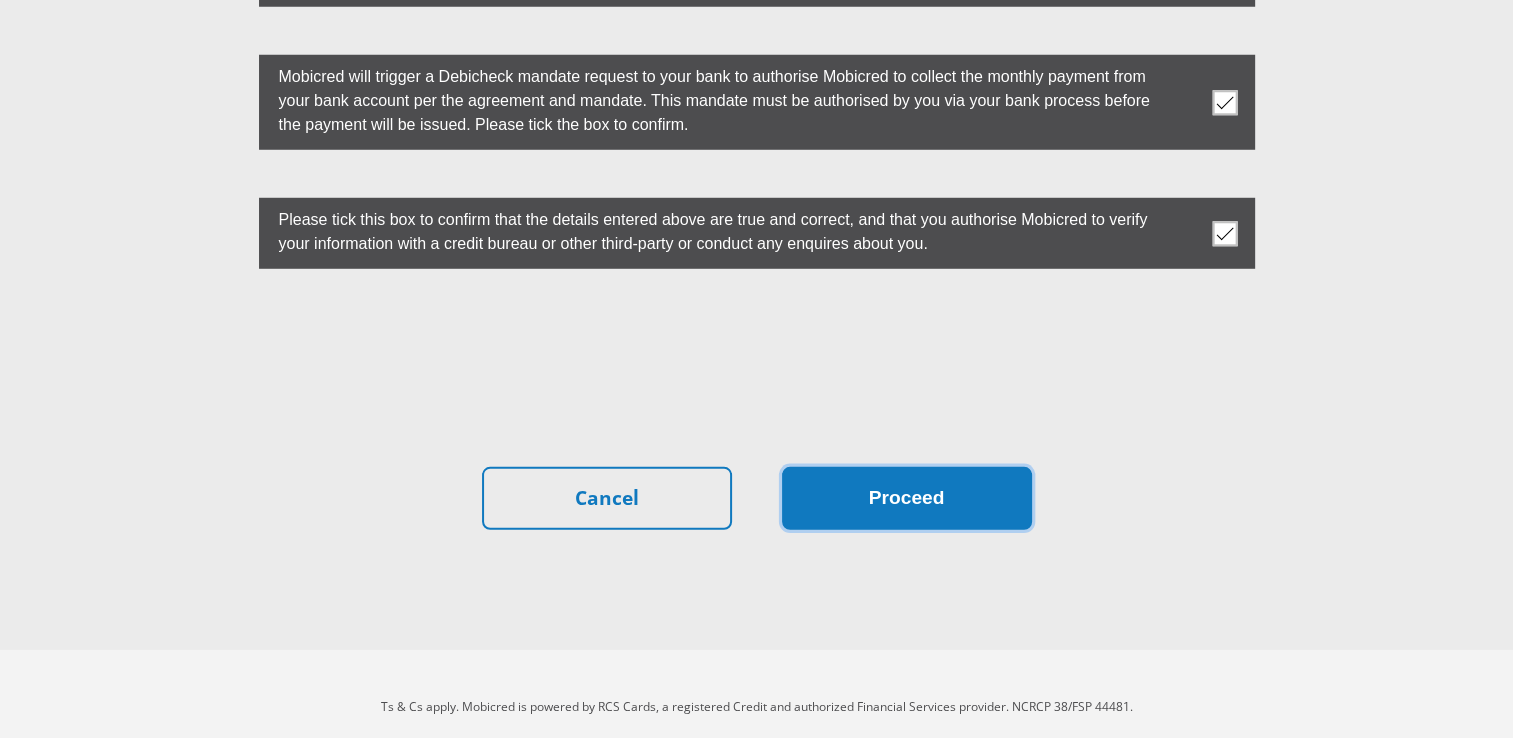 click on "Proceed" at bounding box center [907, 498] 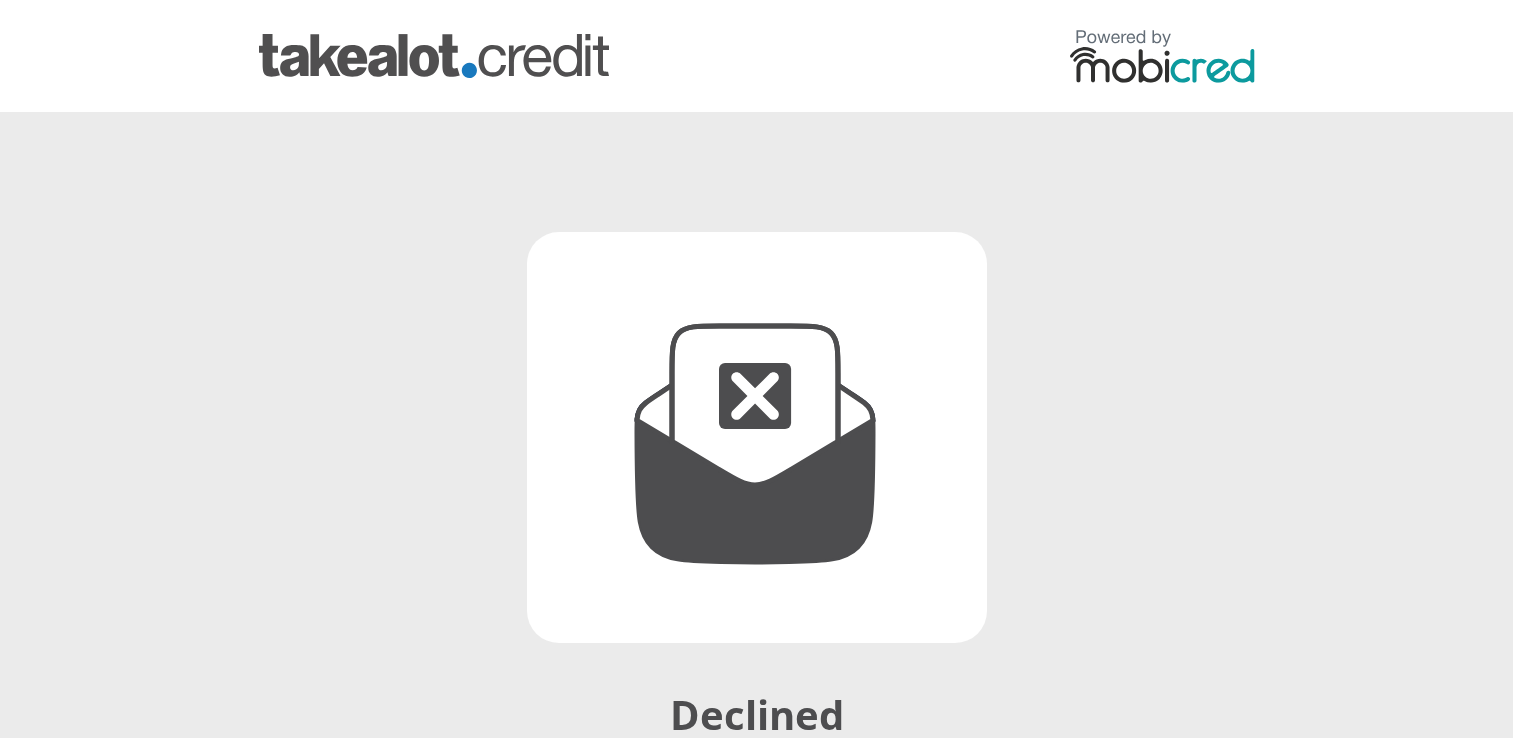 scroll, scrollTop: 0, scrollLeft: 0, axis: both 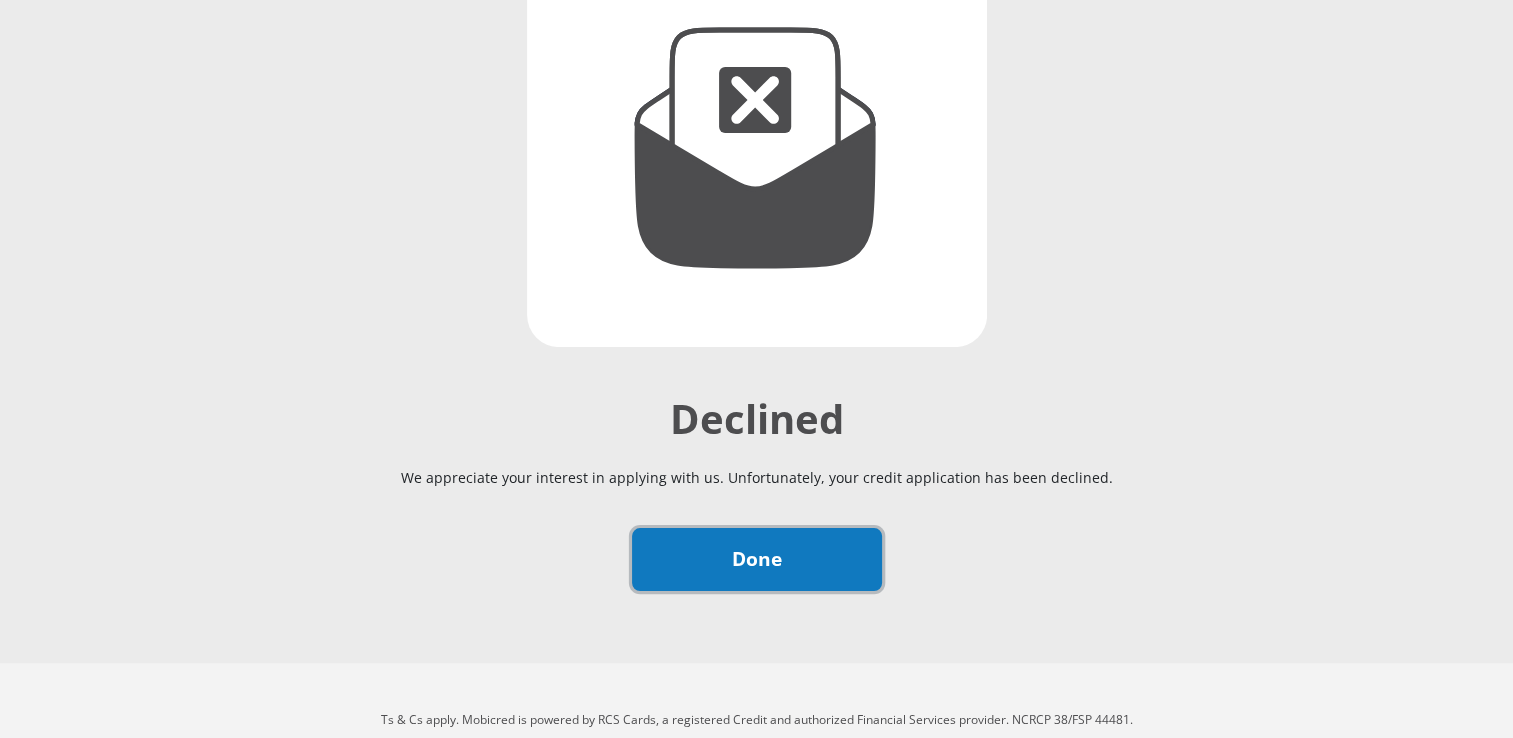 click on "Done" at bounding box center (757, 559) 